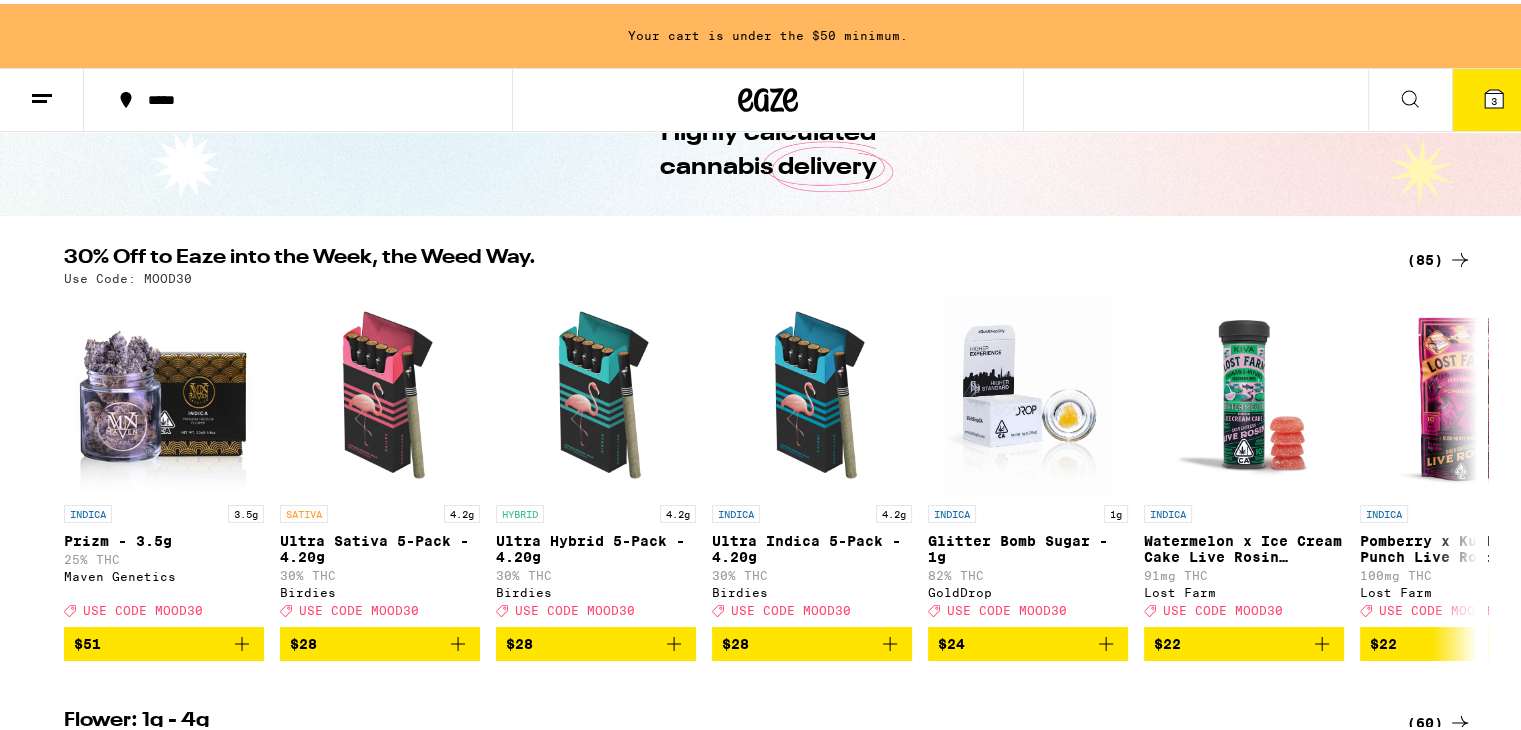 scroll, scrollTop: 110, scrollLeft: 0, axis: vertical 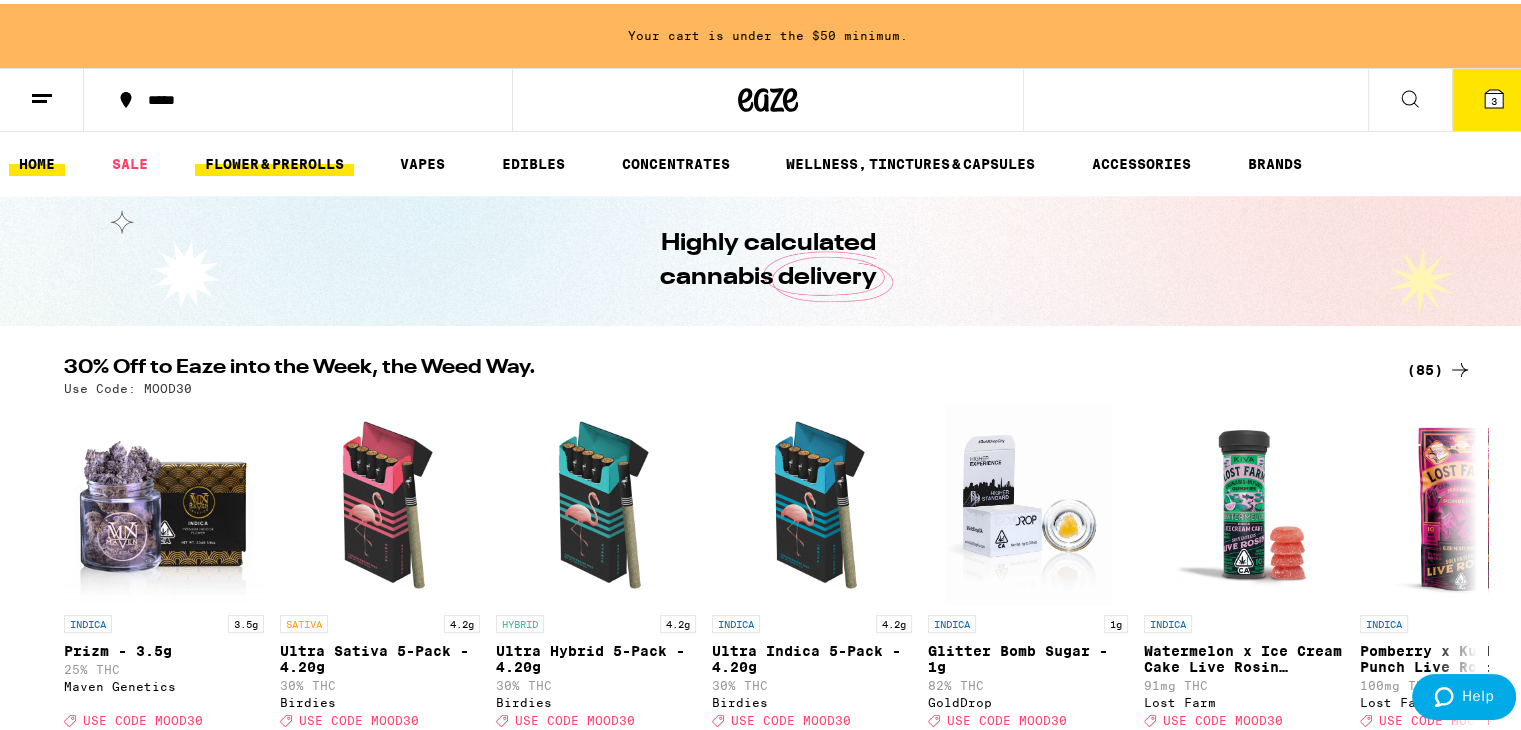 click on "FLOWER & PREROLLS" at bounding box center (274, 160) 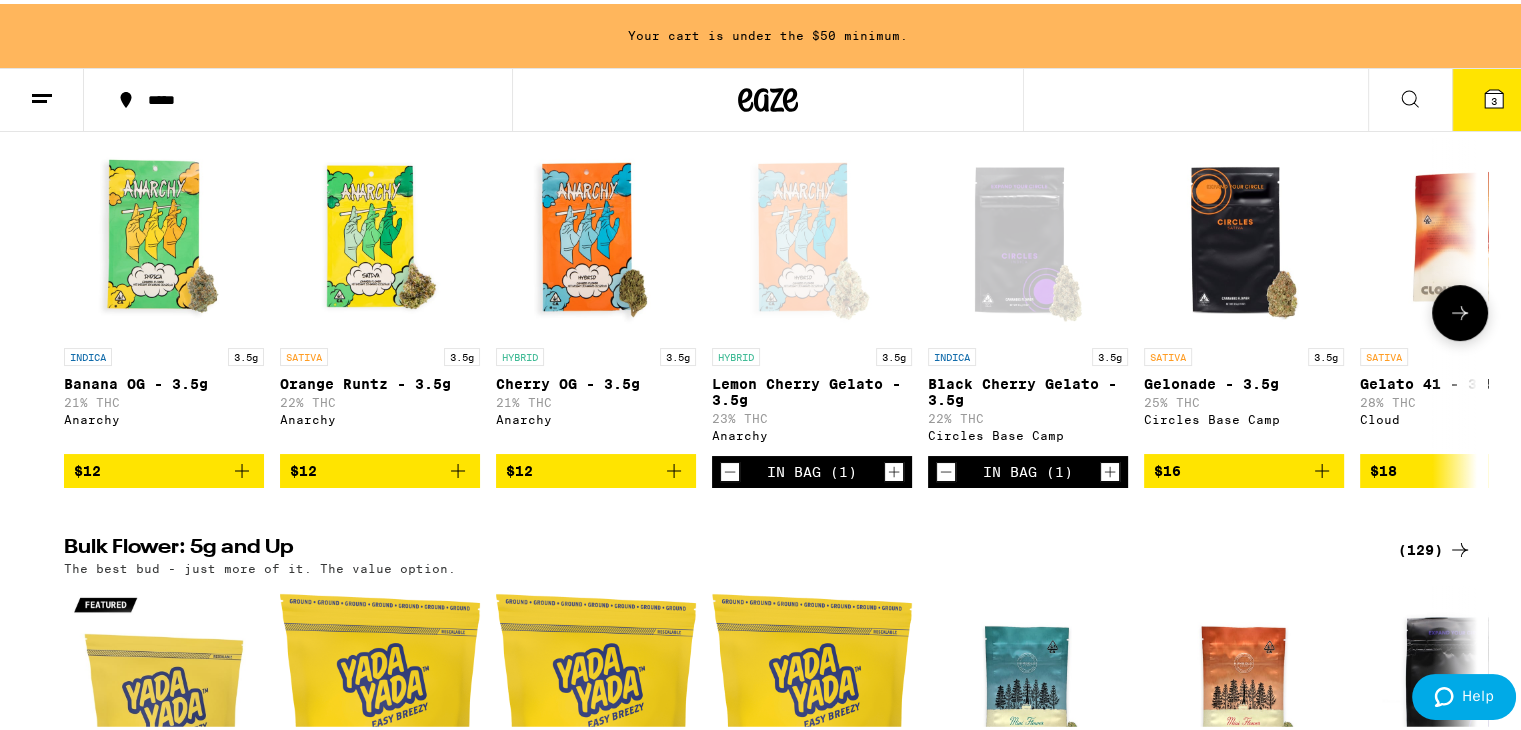 scroll, scrollTop: 254, scrollLeft: 0, axis: vertical 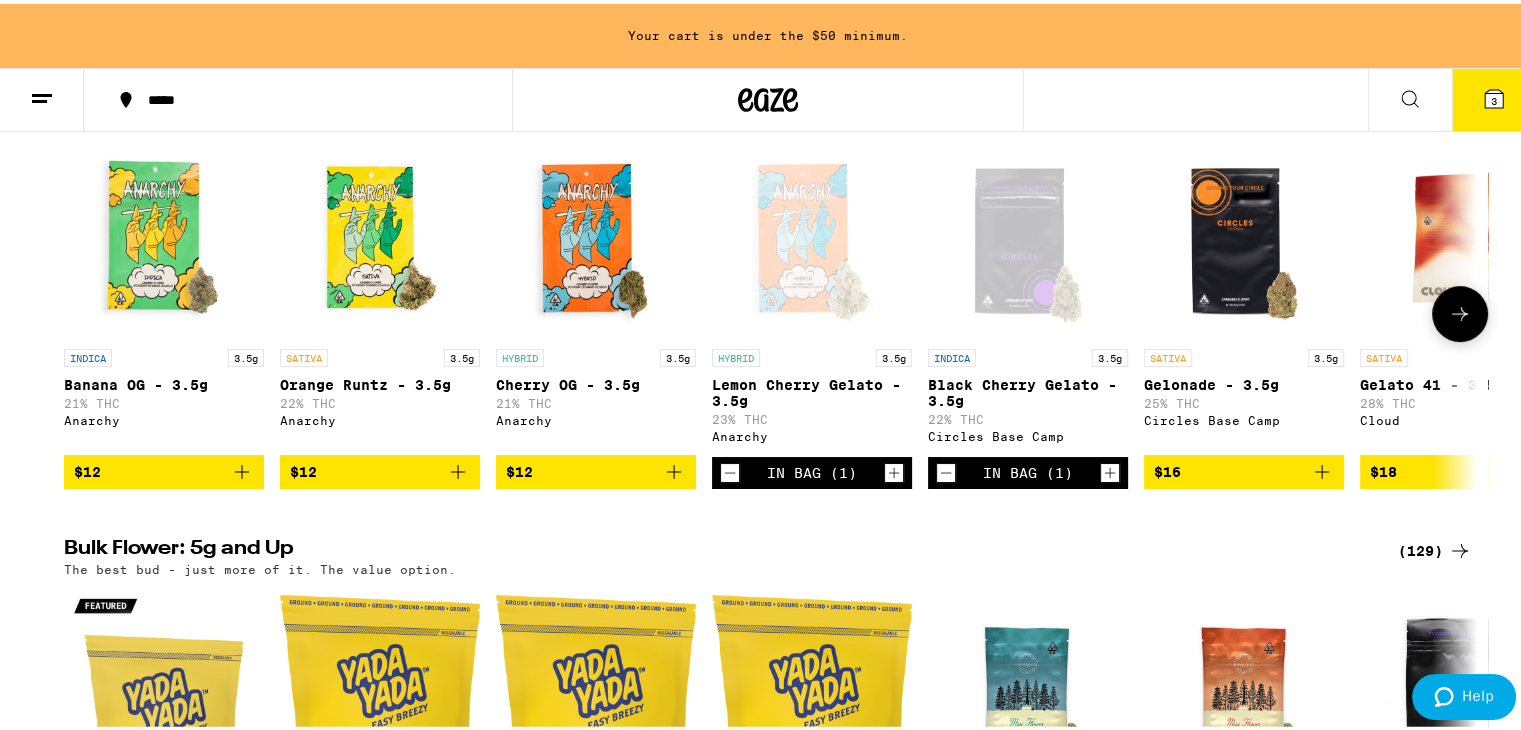 click 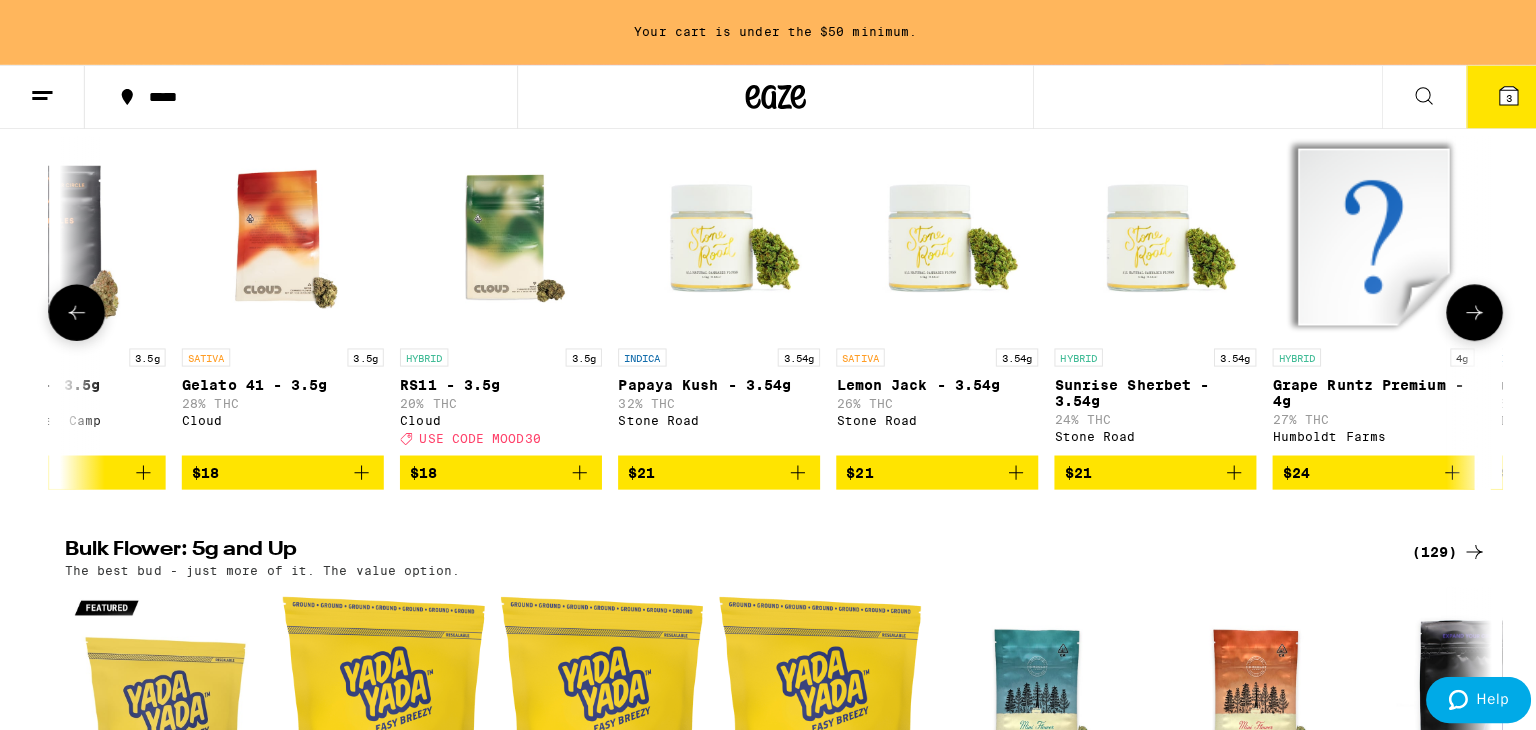 scroll, scrollTop: 0, scrollLeft: 1190, axis: horizontal 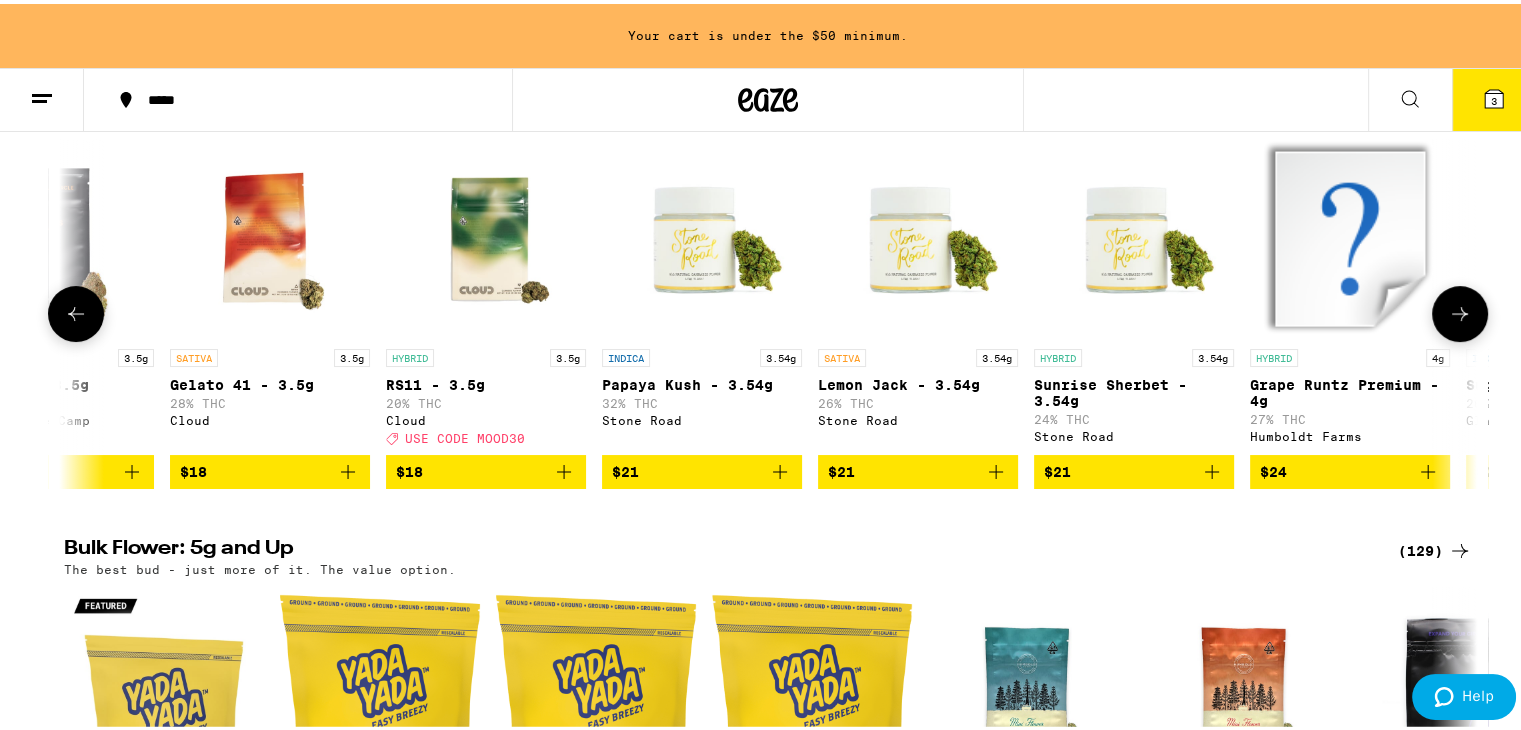 click at bounding box center [486, 235] 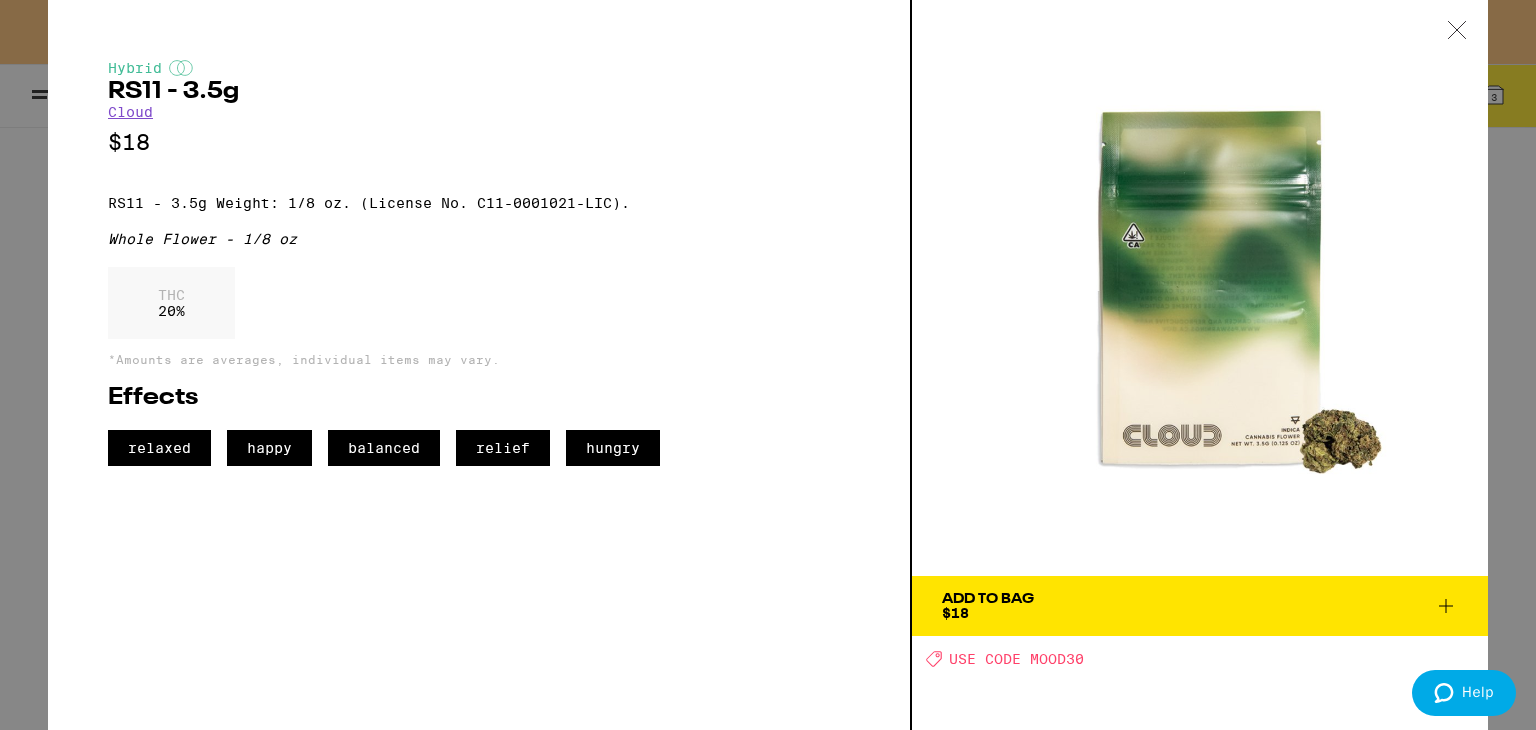 click on "Add To Bag" at bounding box center [988, 599] 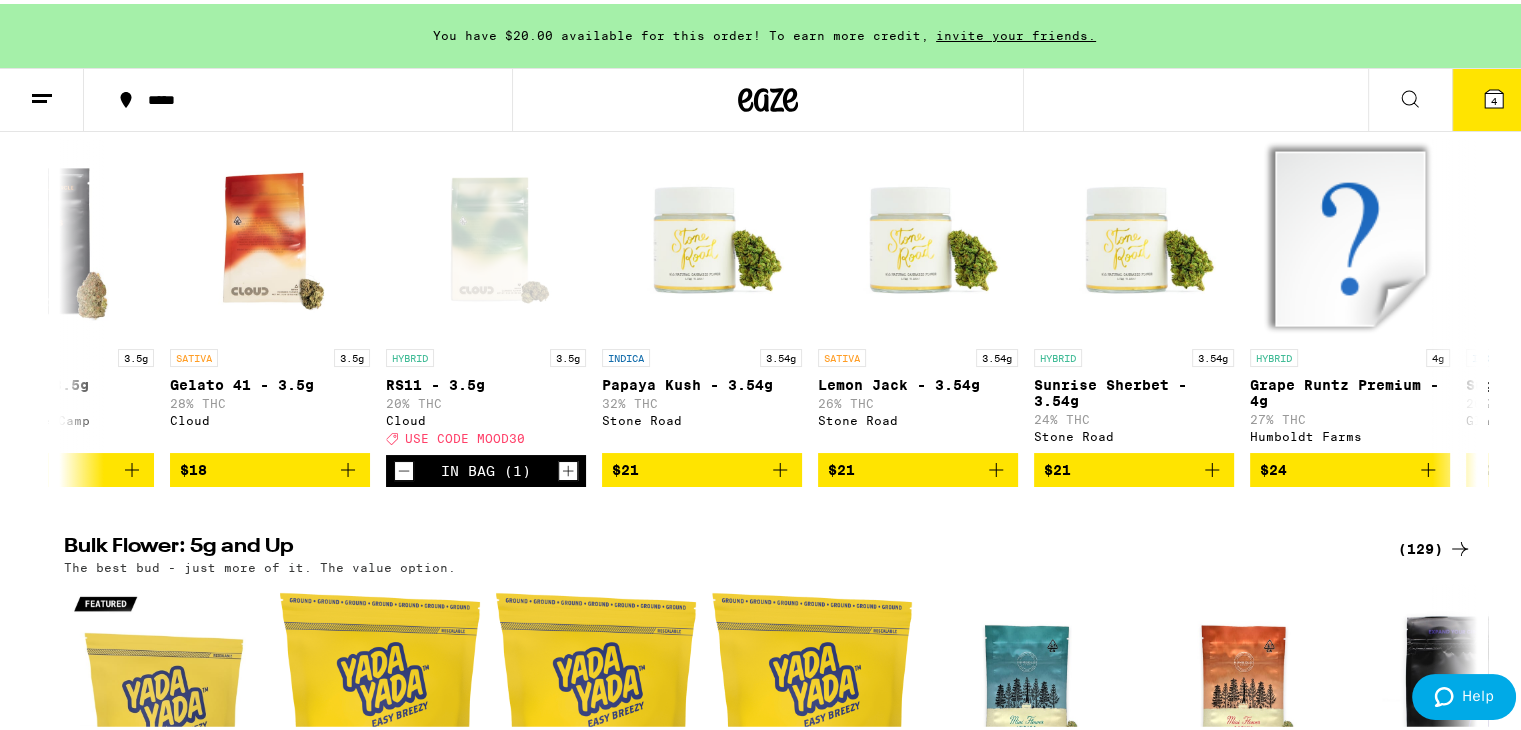 click on "4" at bounding box center [1494, 97] 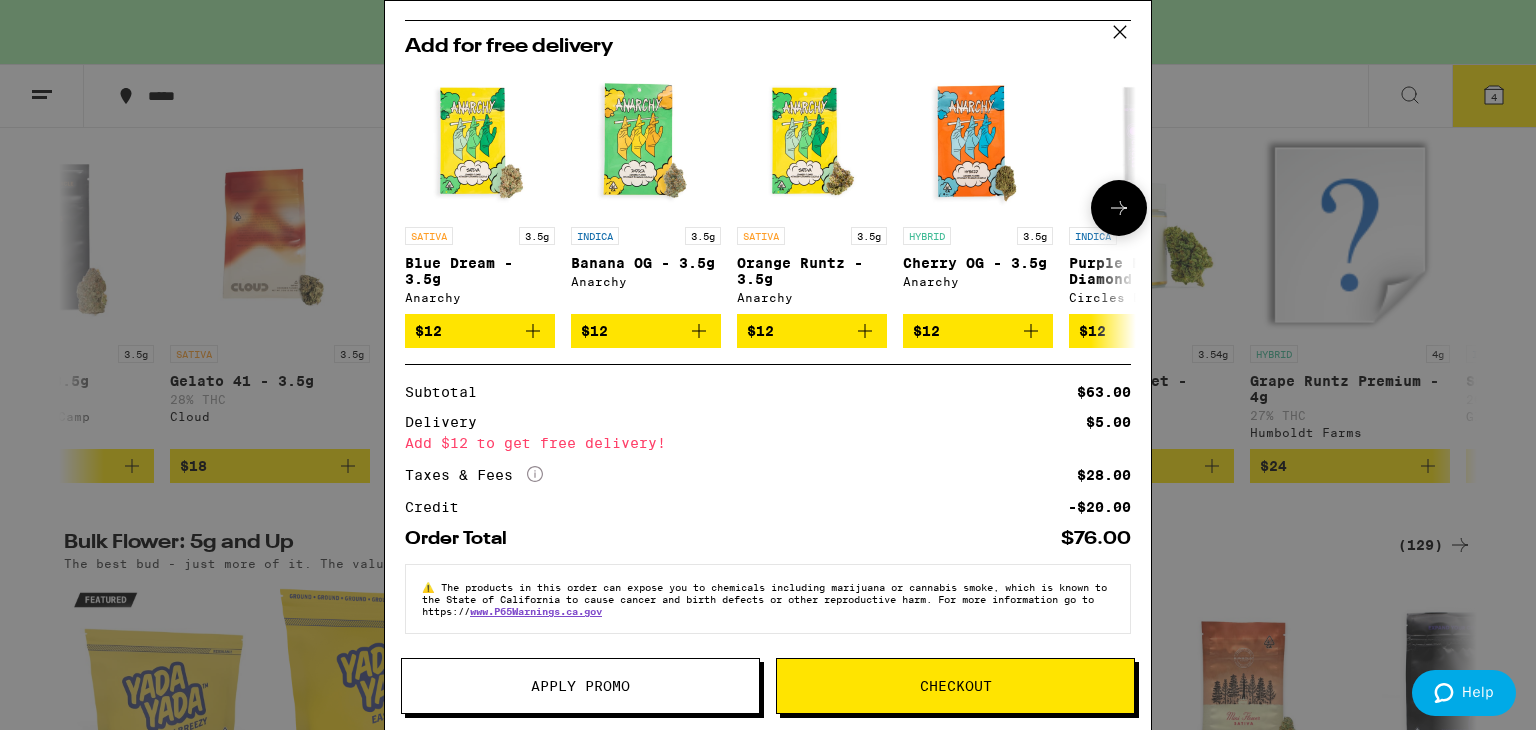 scroll, scrollTop: 412, scrollLeft: 0, axis: vertical 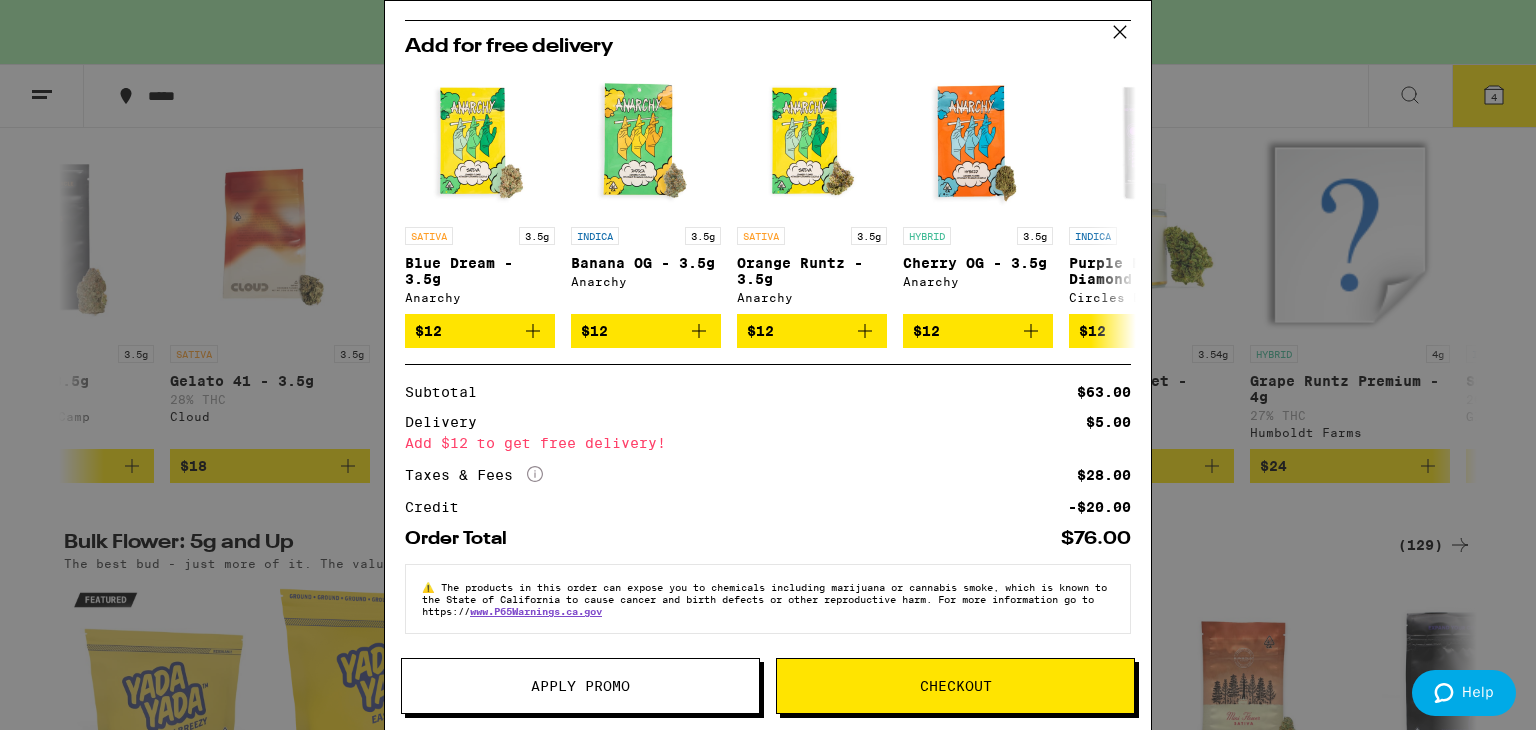 click 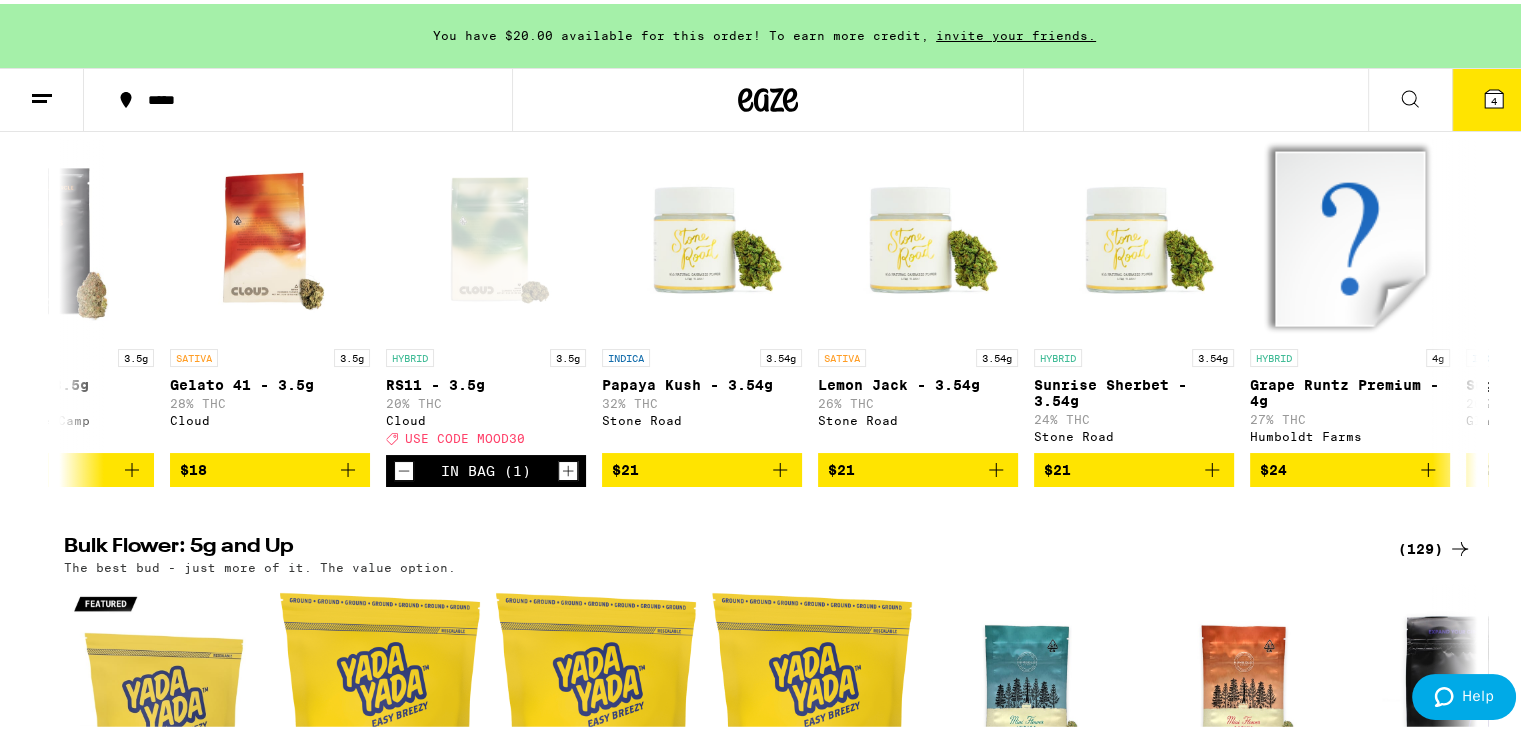 click 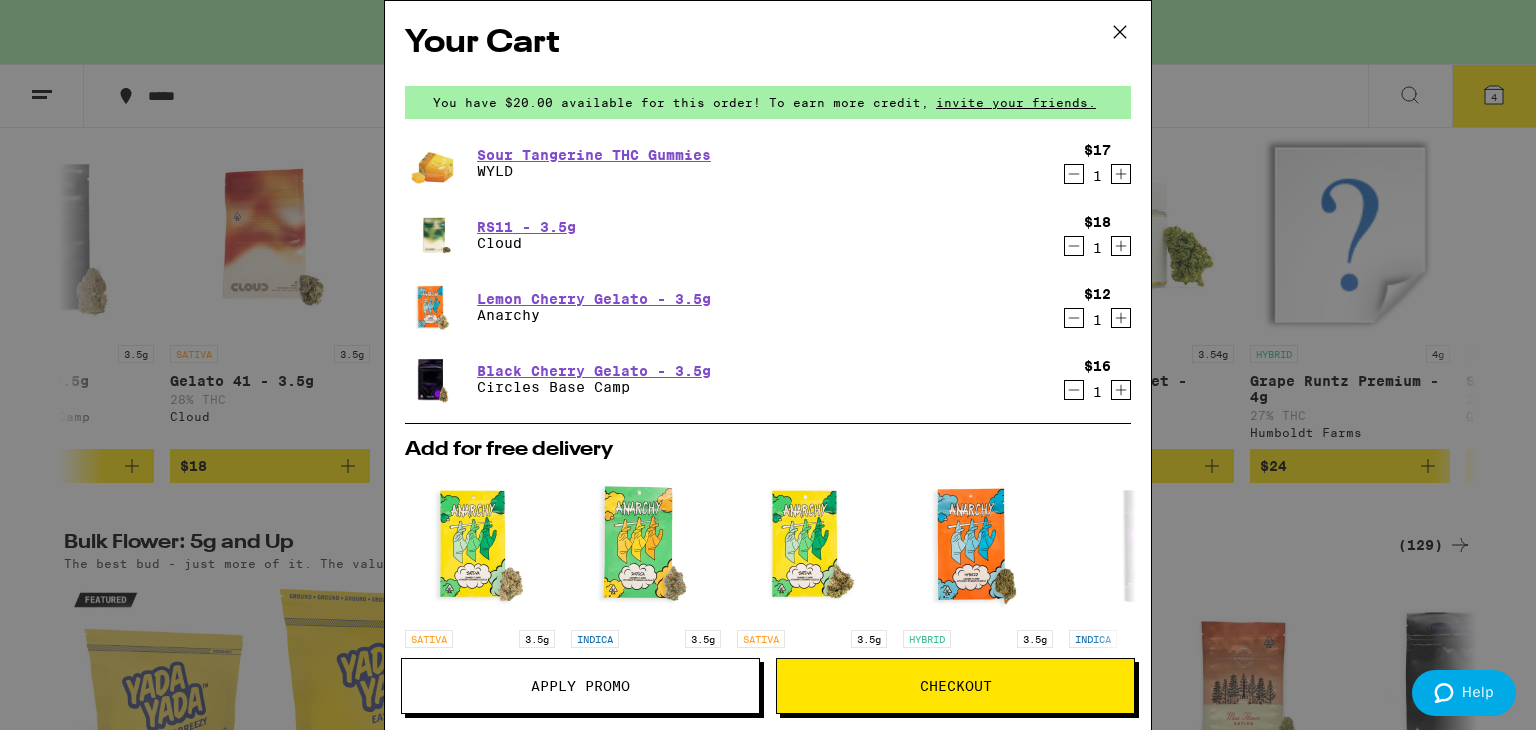 click on "Apply Promo" at bounding box center (580, 686) 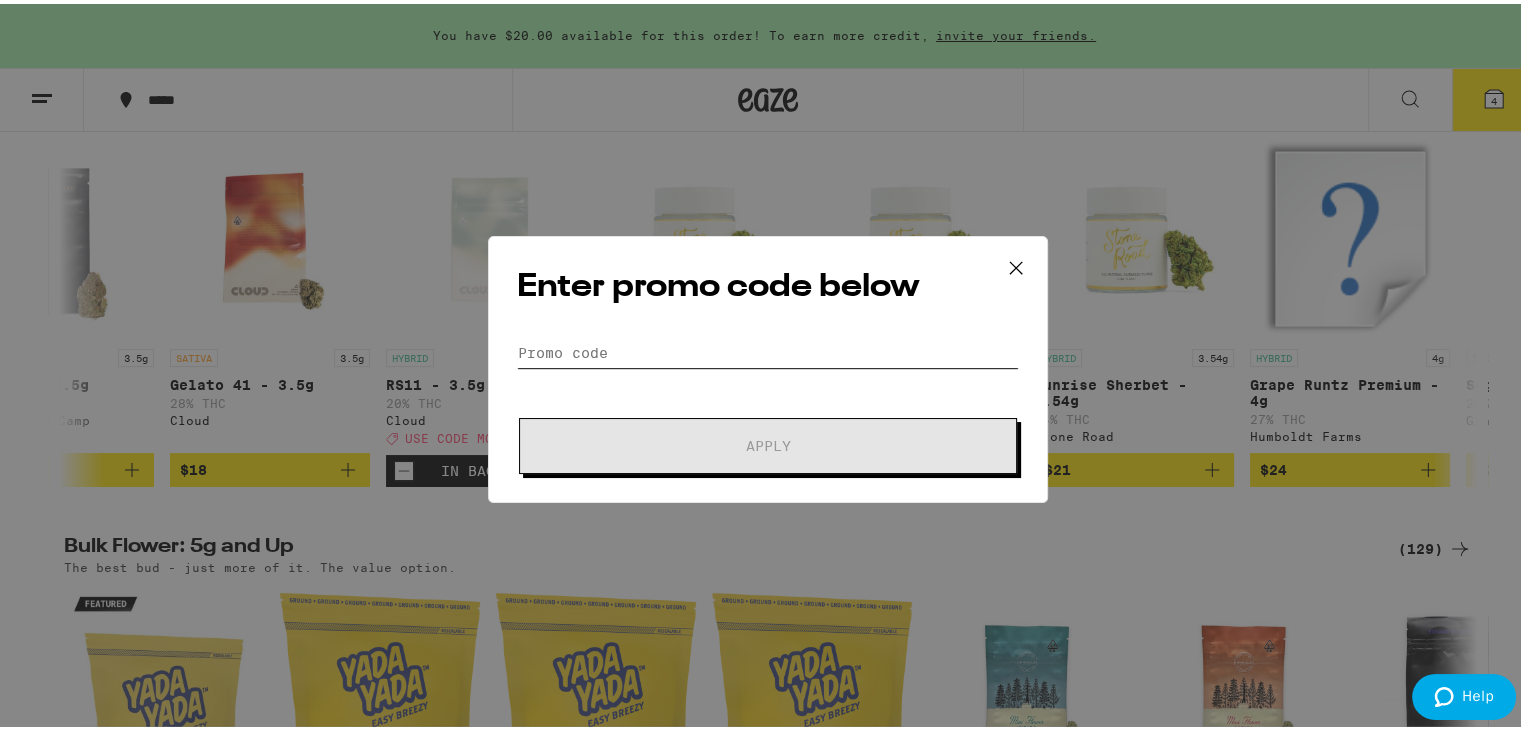 click on "Promo Code" at bounding box center [768, 349] 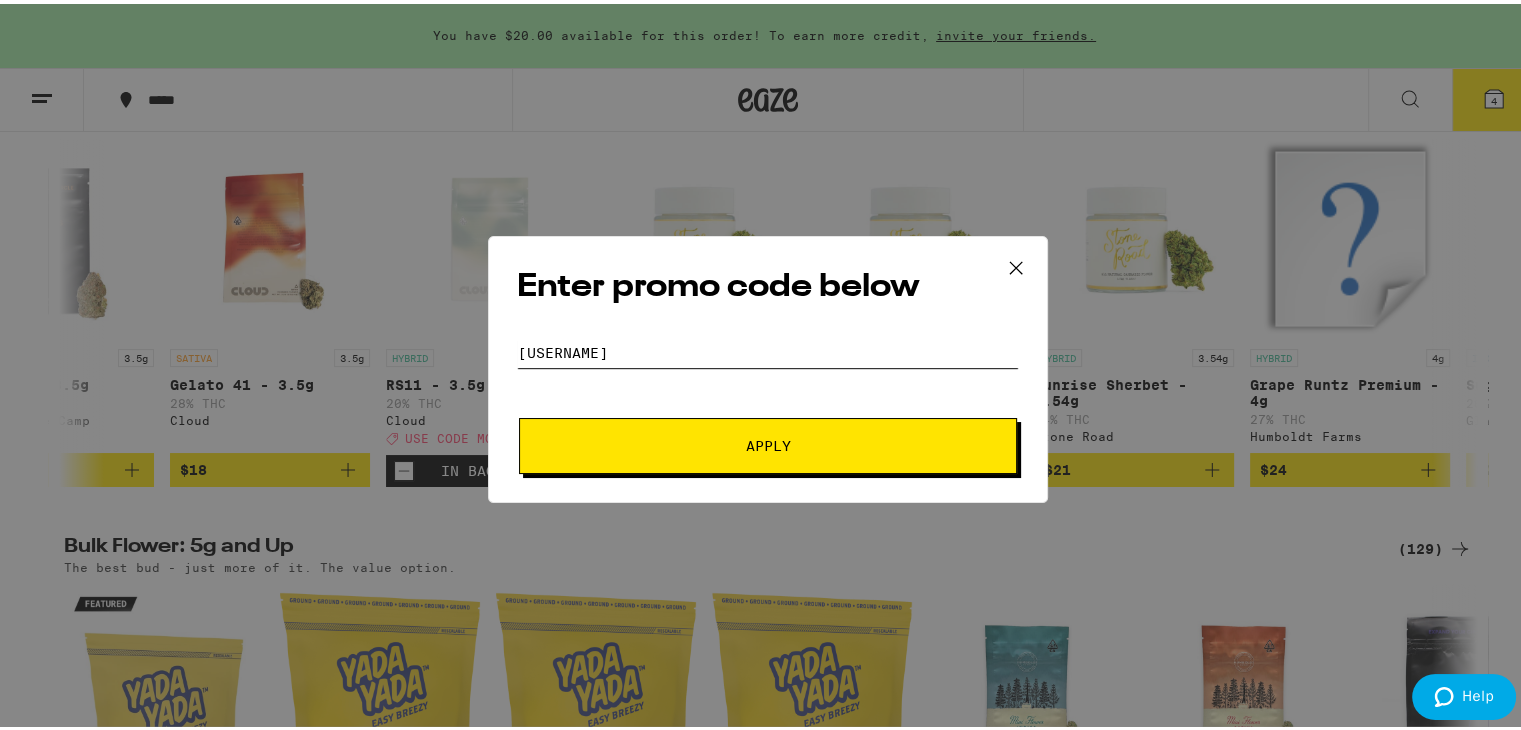 type on "[USERNAME]" 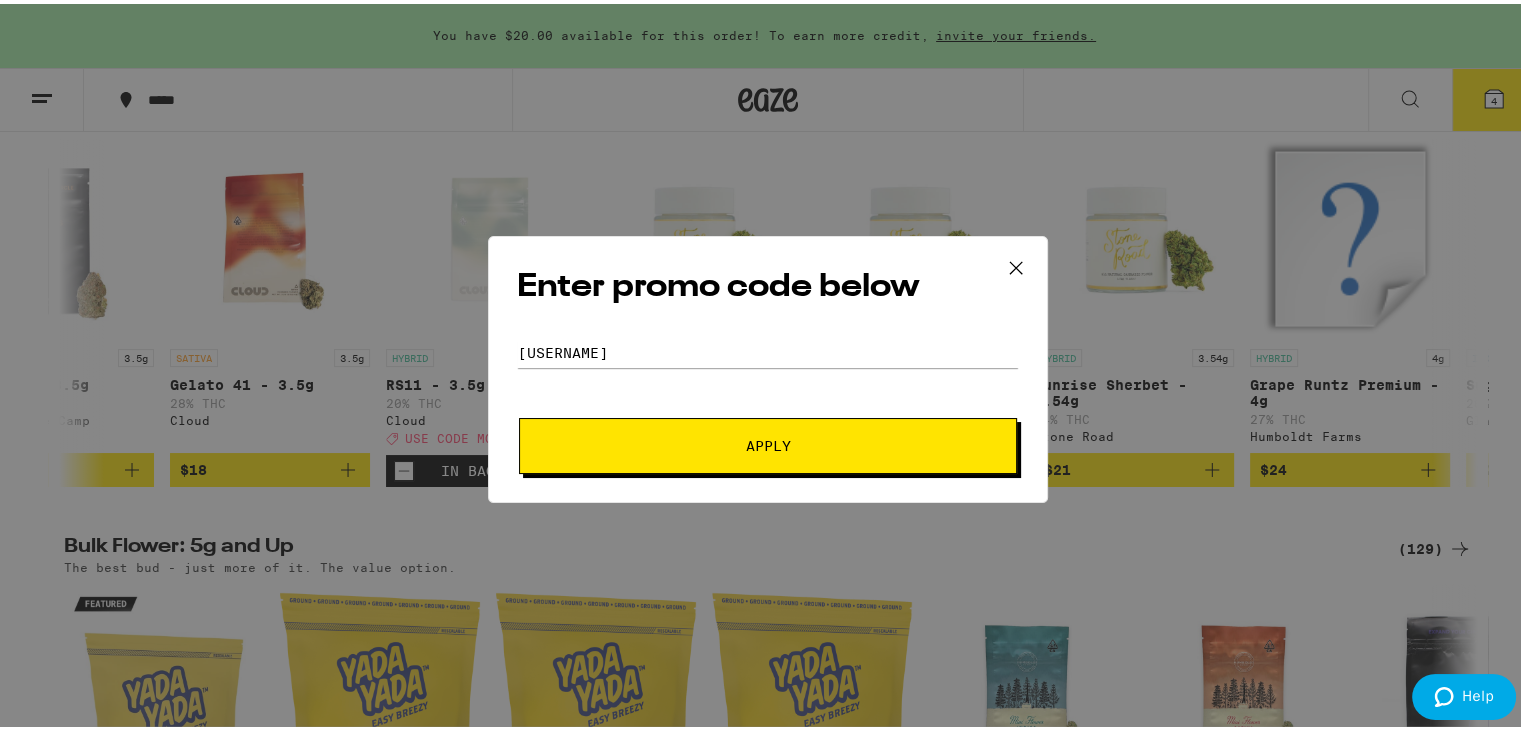 click on "Apply" at bounding box center [768, 442] 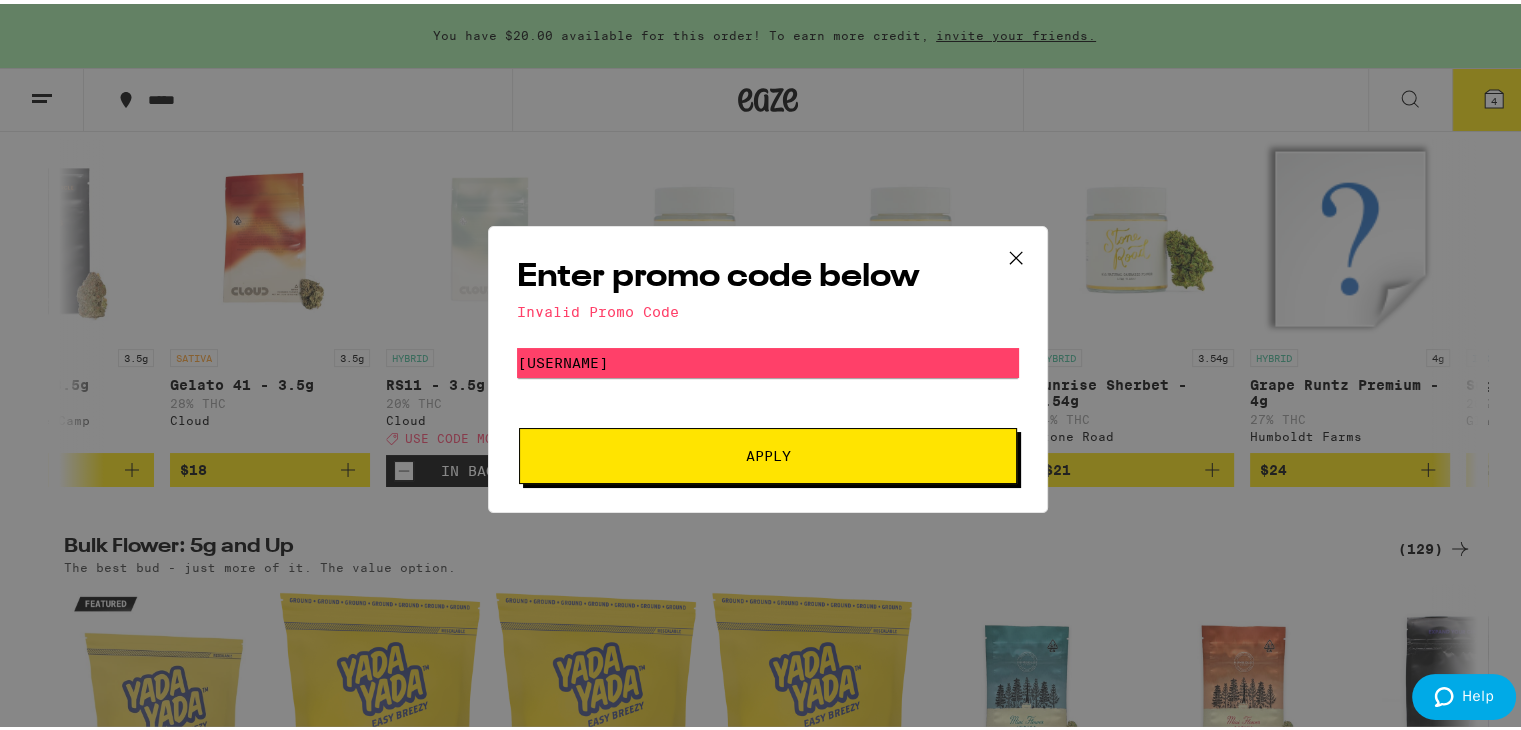 click 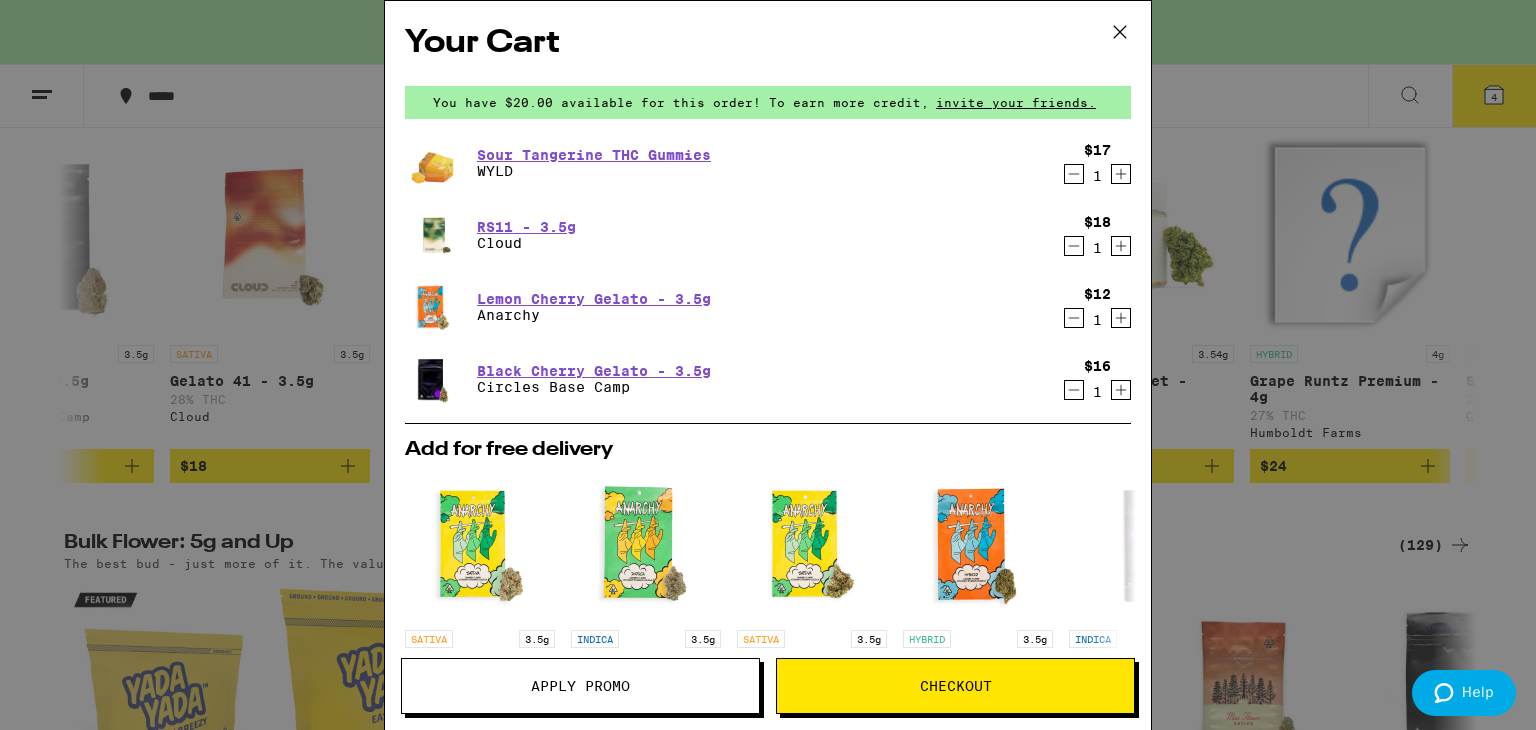 click 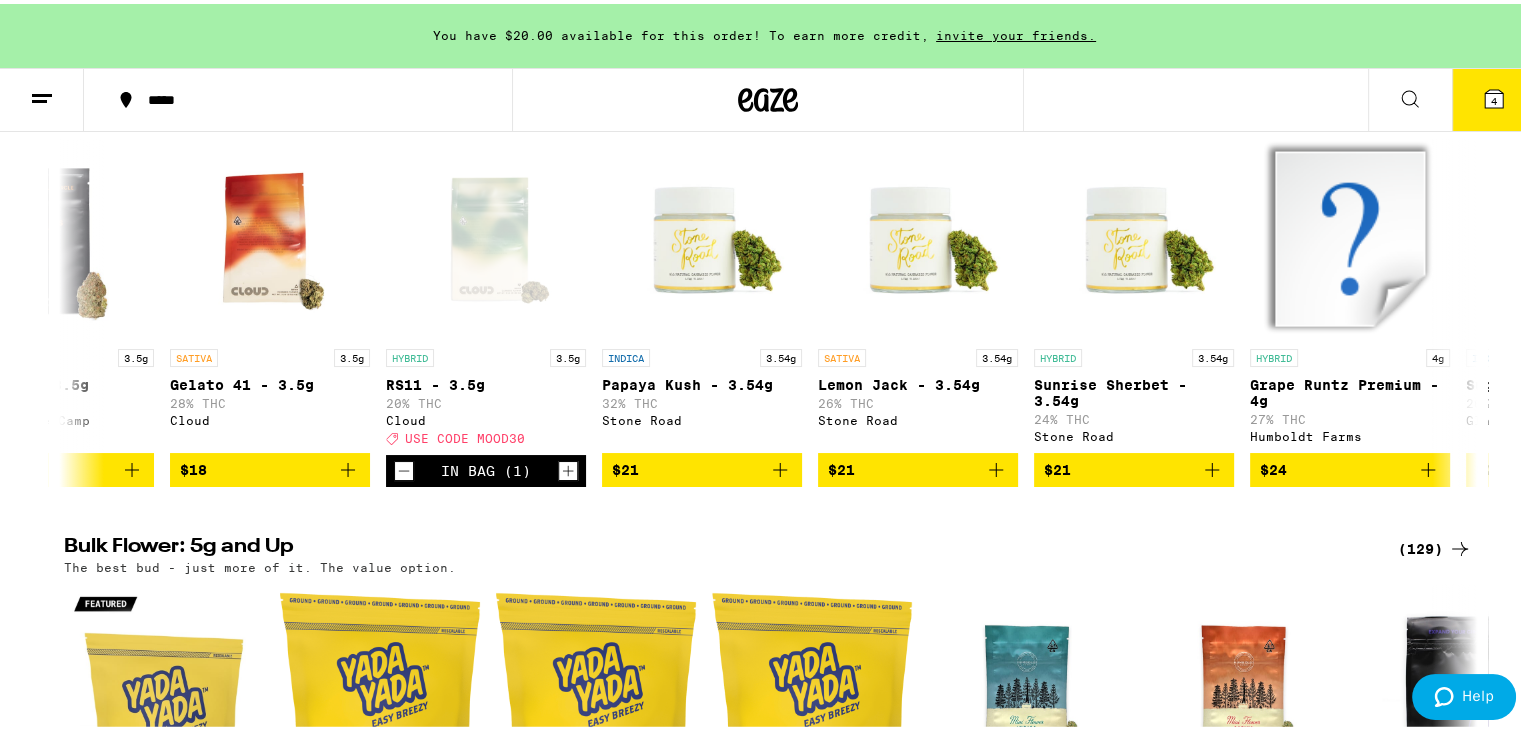 click 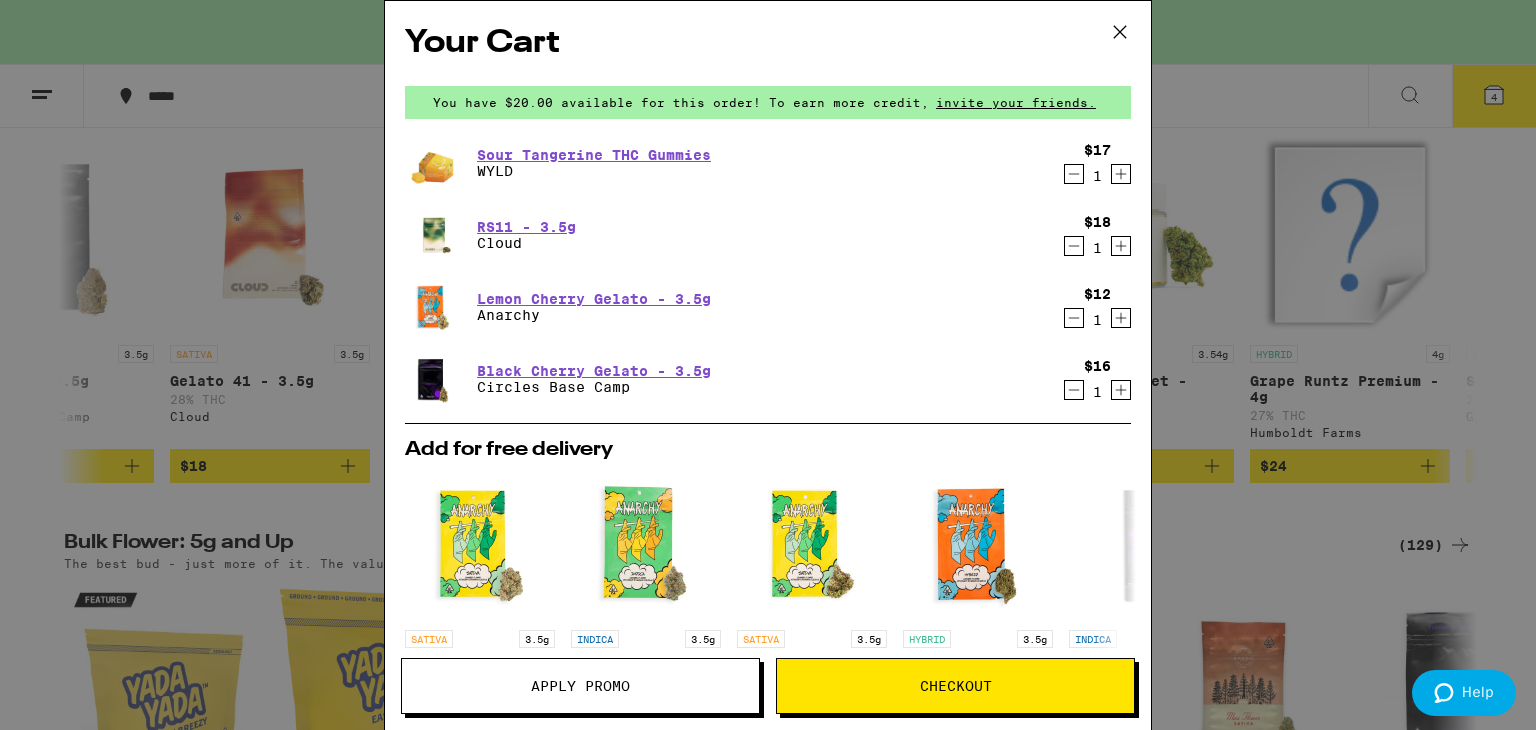 click on "Apply Promo" at bounding box center (580, 686) 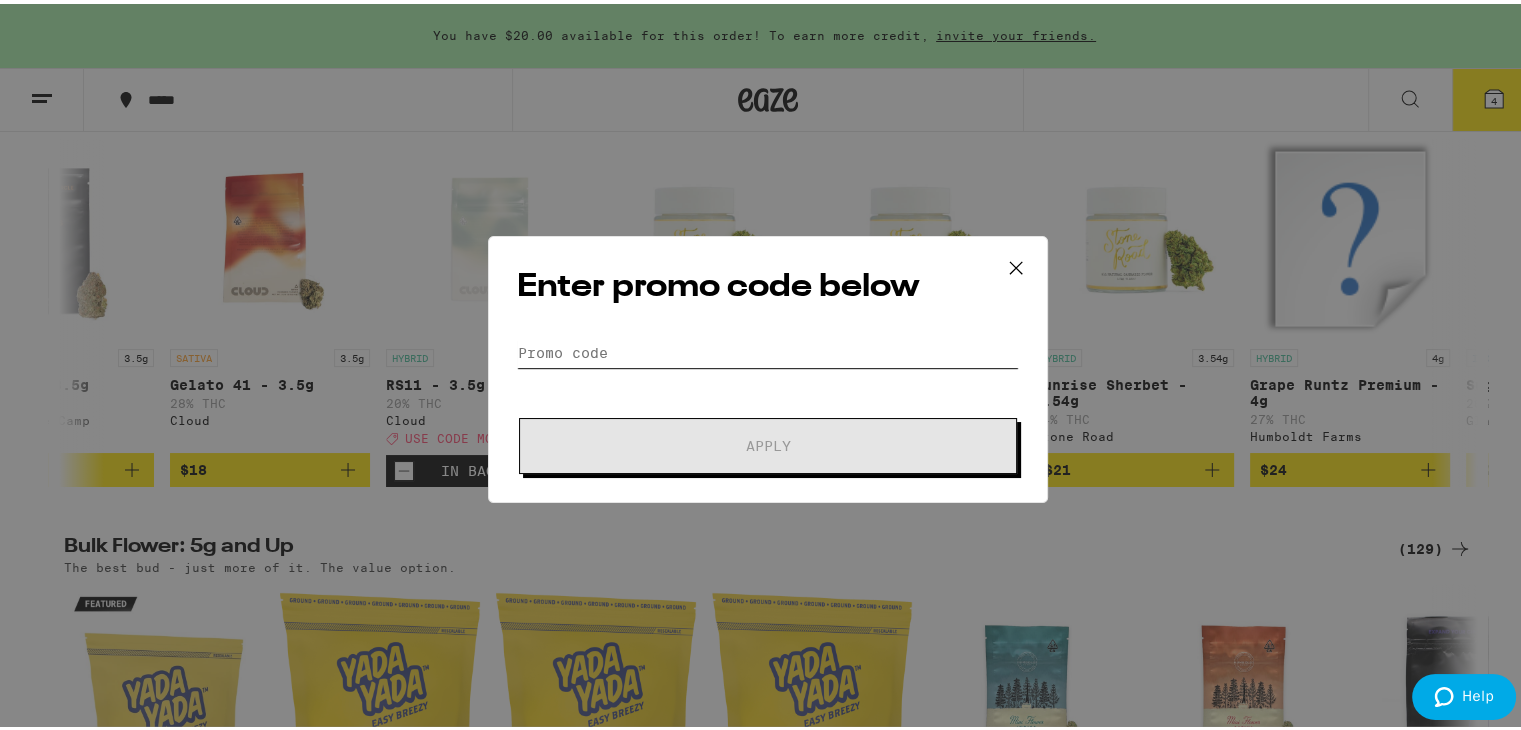 click on "Promo Code" at bounding box center [768, 349] 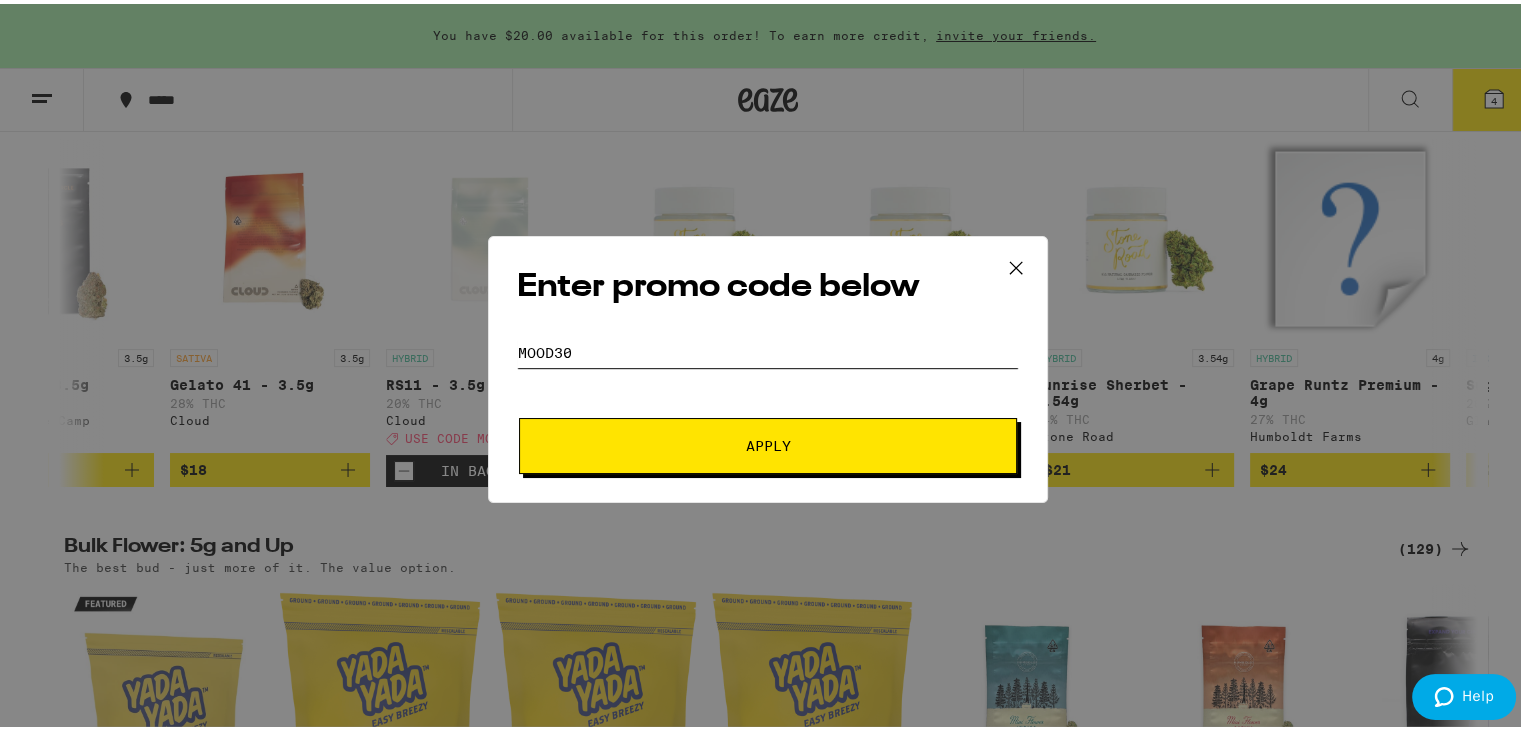 type on "mood30" 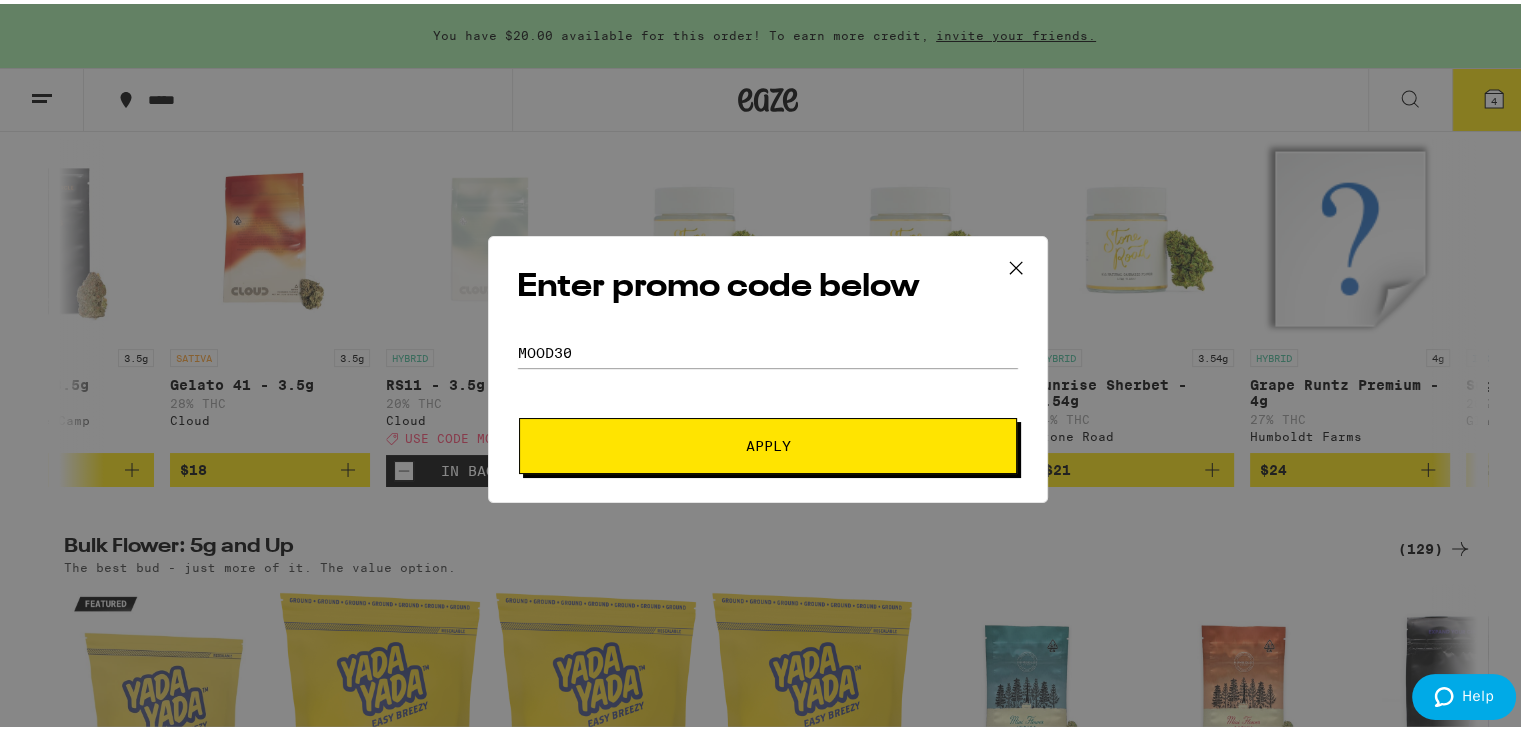 click on "Apply" at bounding box center (768, 442) 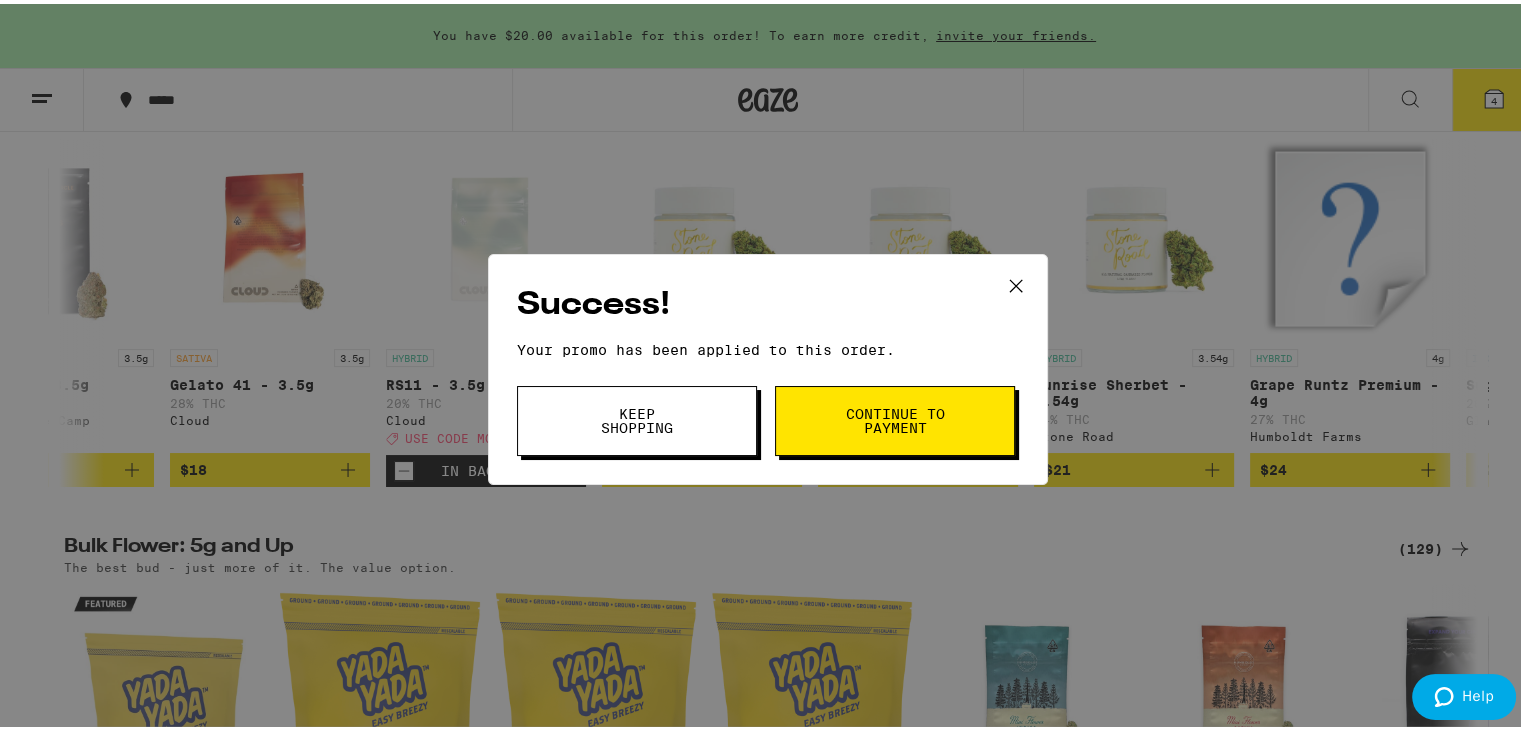 click 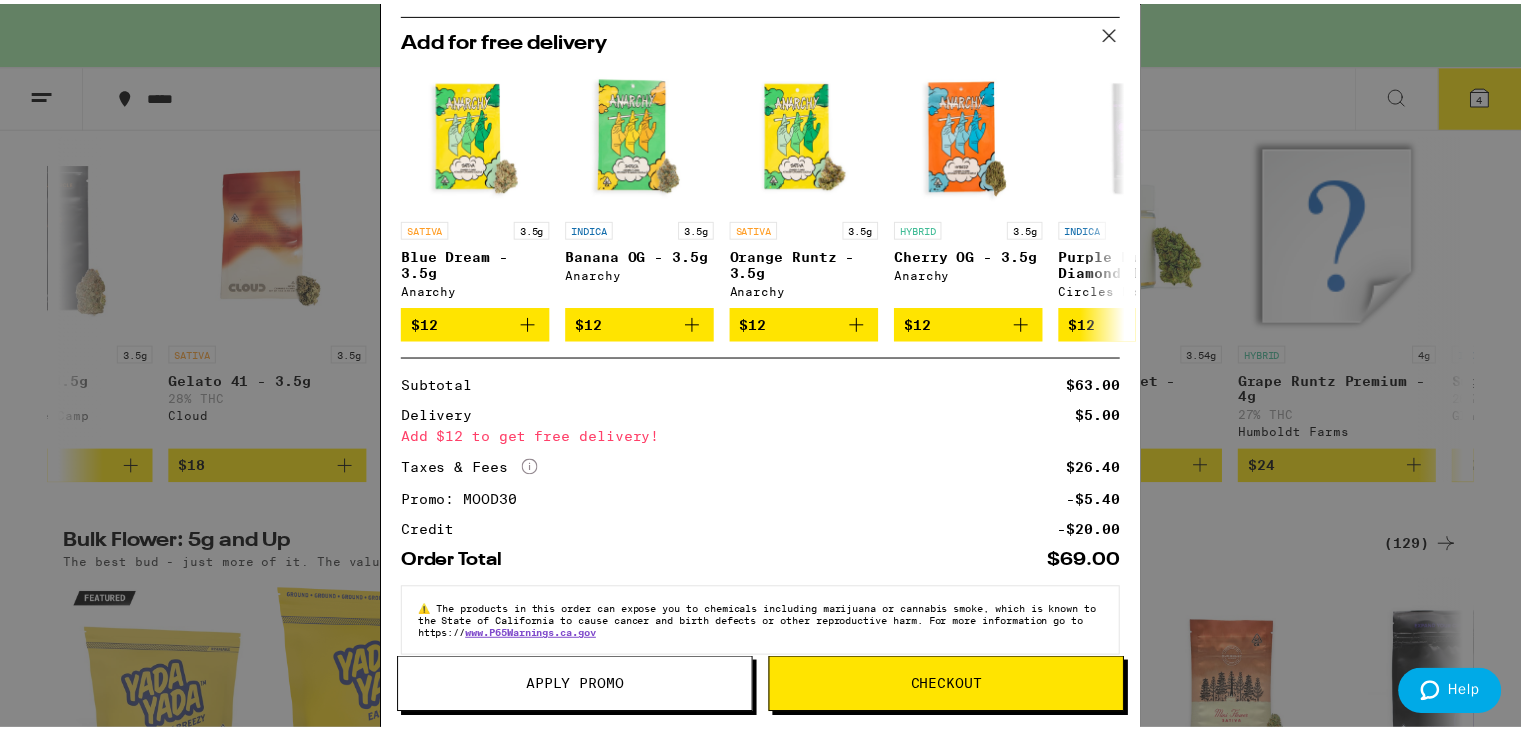 scroll, scrollTop: 412, scrollLeft: 0, axis: vertical 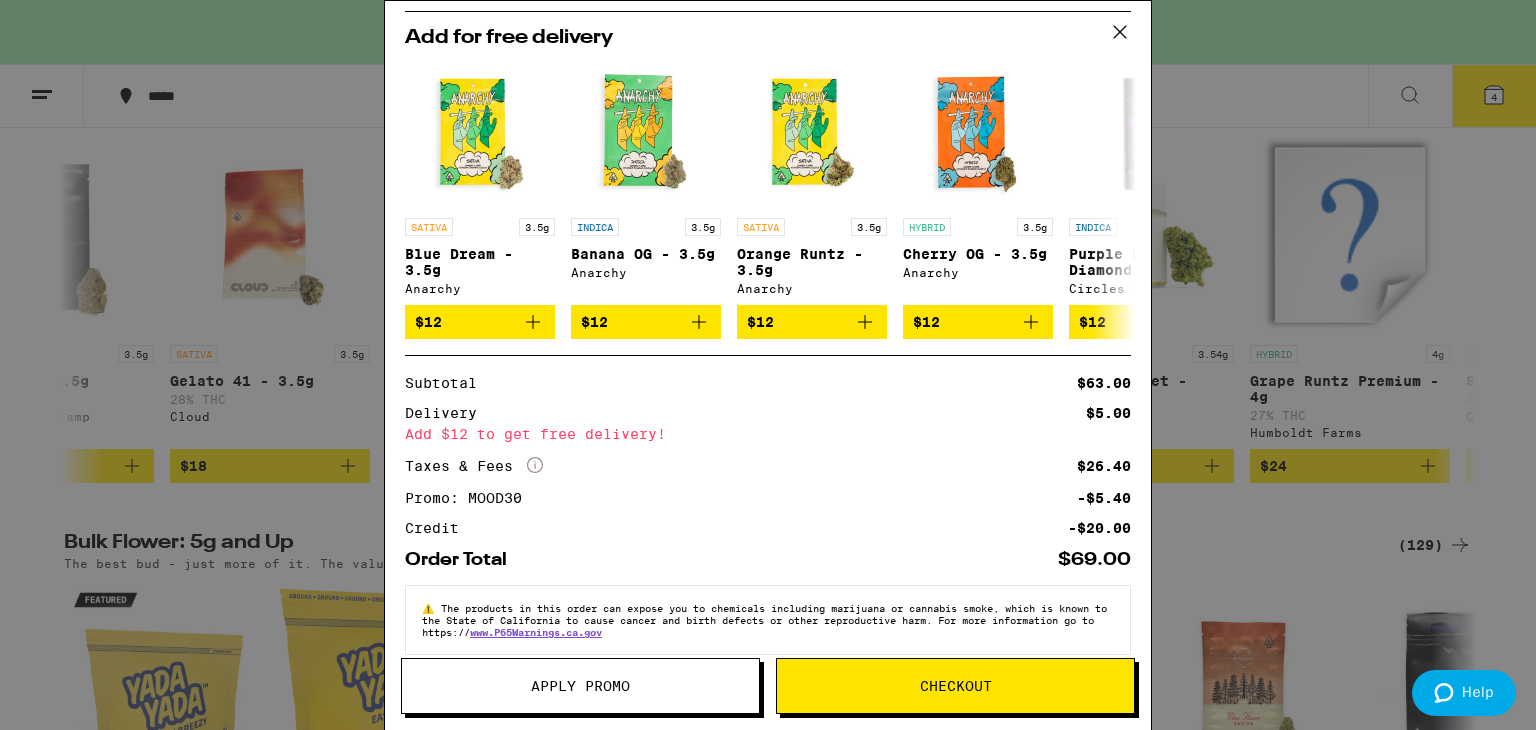 click 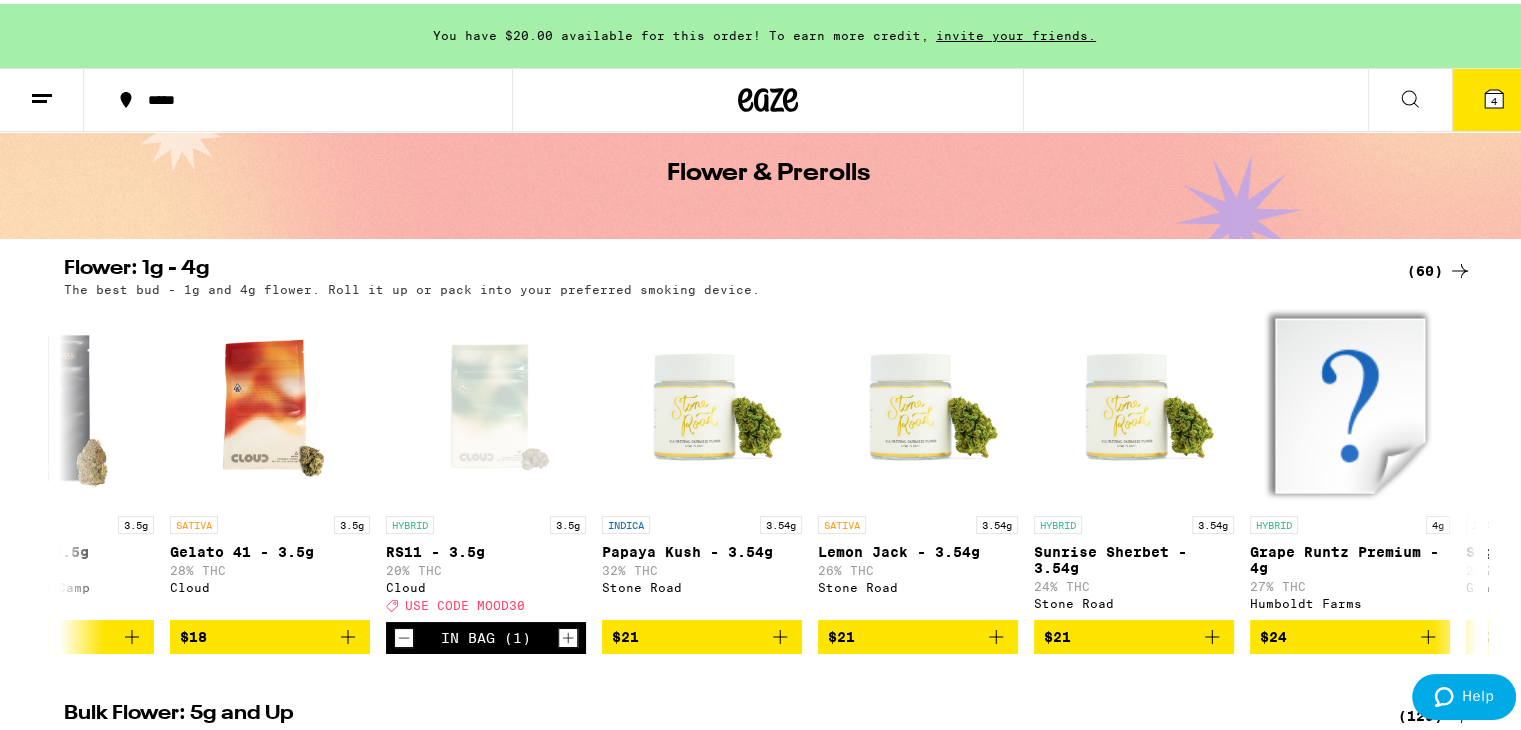 scroll, scrollTop: 191, scrollLeft: 0, axis: vertical 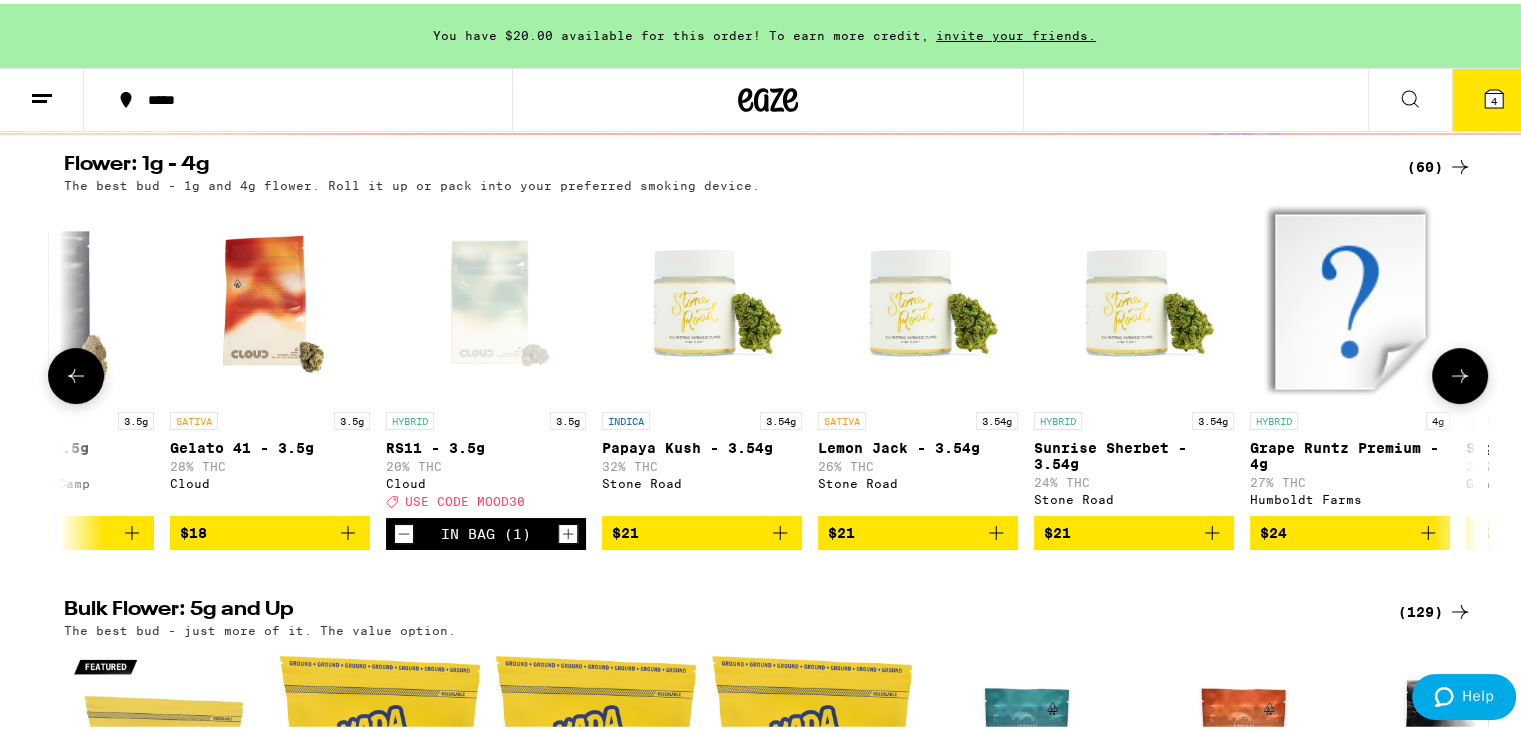 click 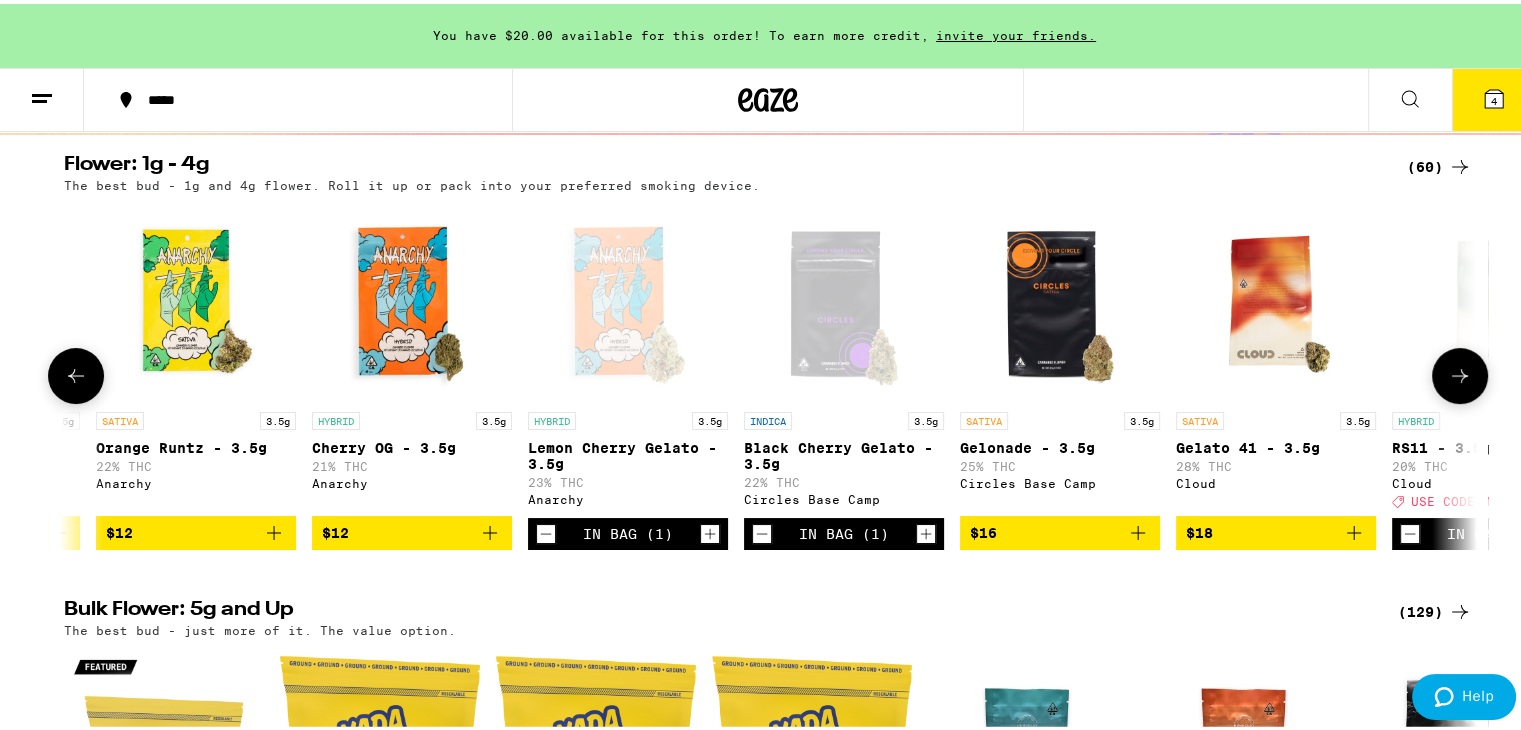 scroll, scrollTop: 0, scrollLeft: 0, axis: both 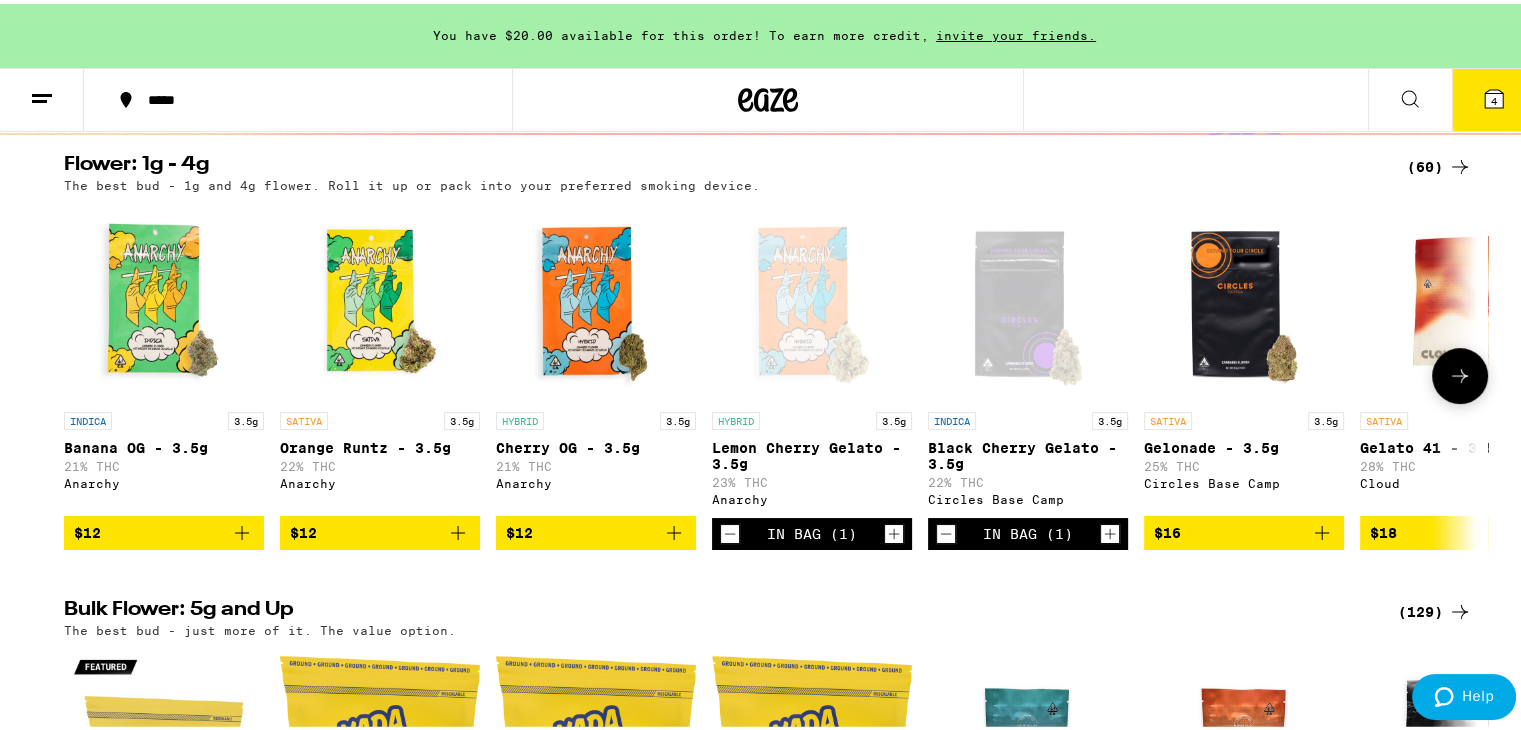 click on "Lemon Cherry Gelato - 3.5g" at bounding box center (812, 452) 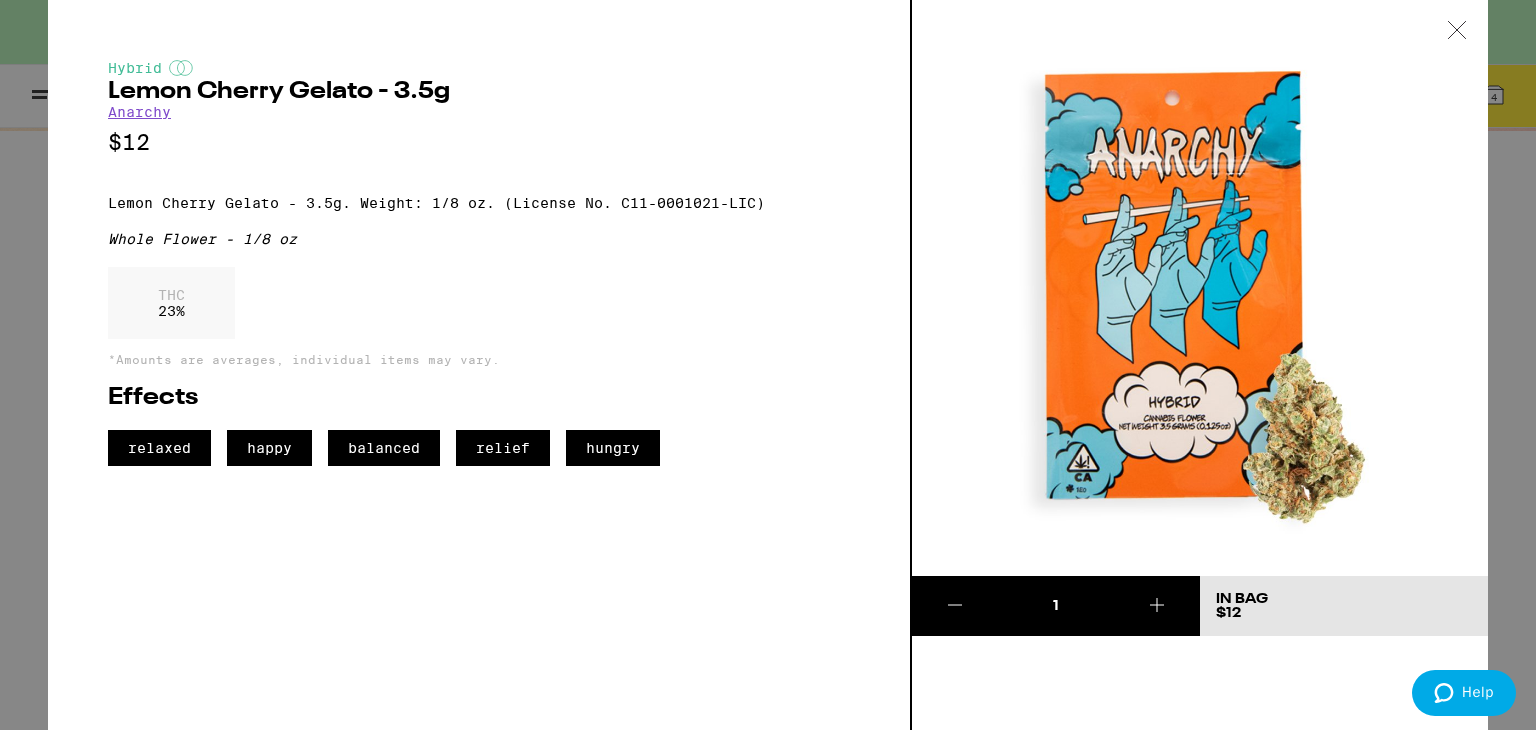 click 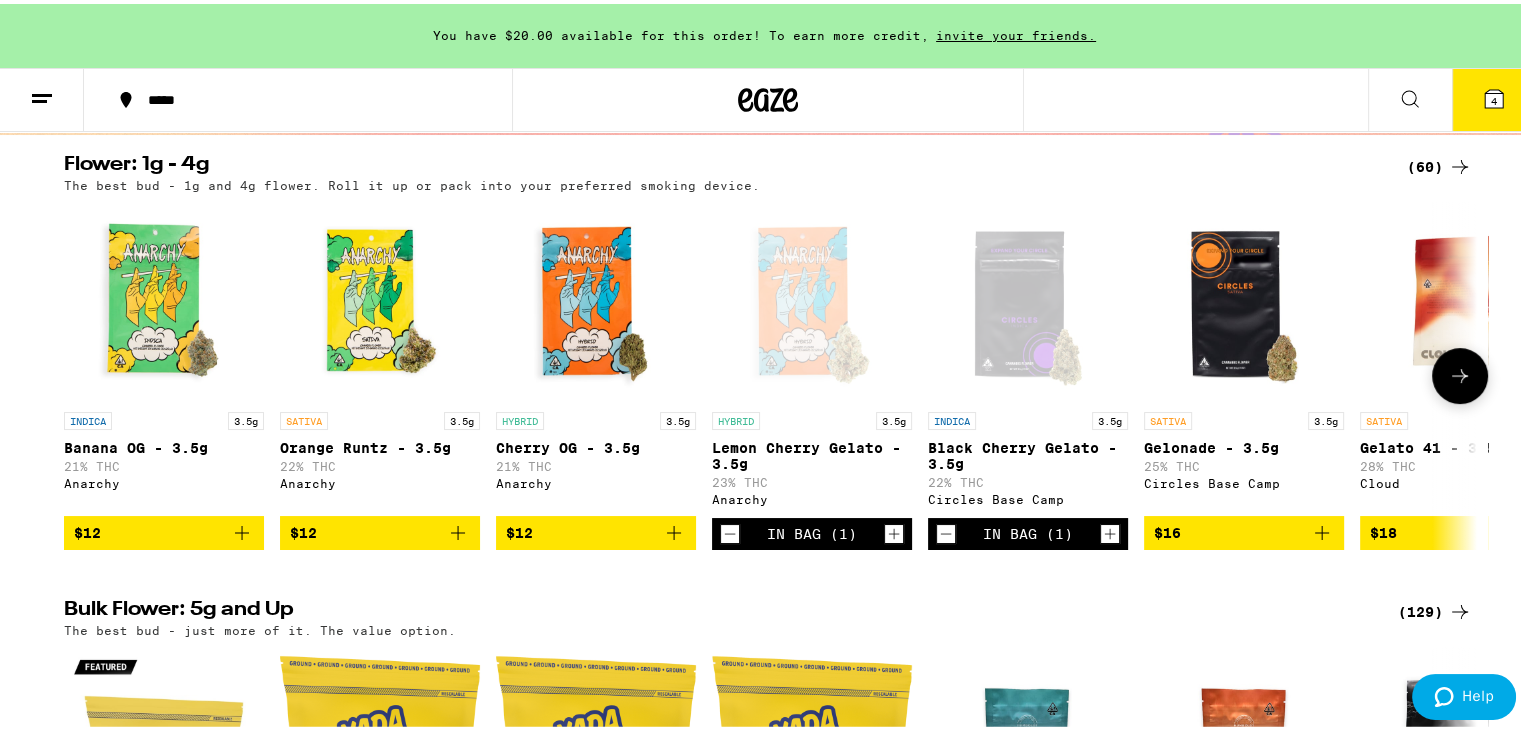 click on "Black Cherry Gelato - 3.5g" at bounding box center (1028, 452) 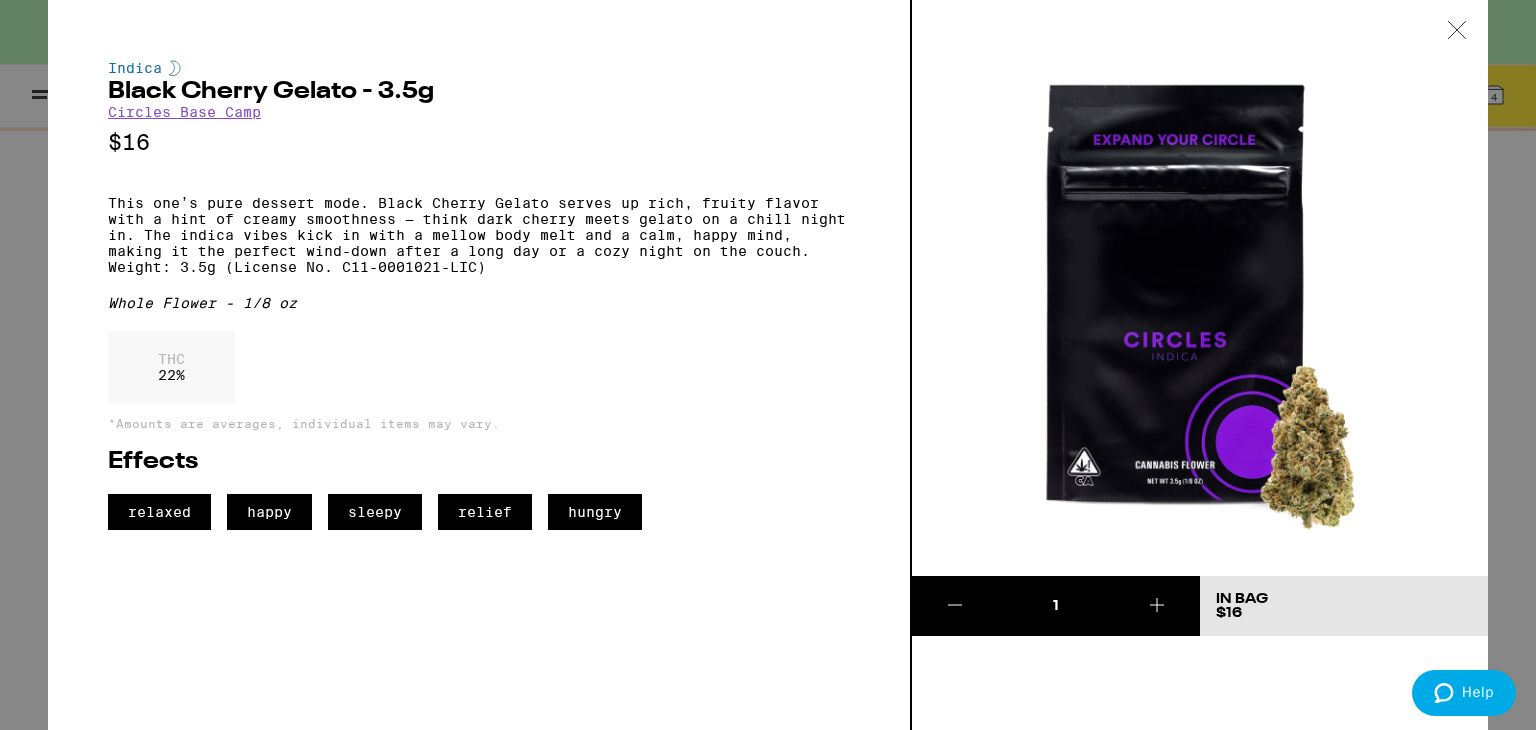 click 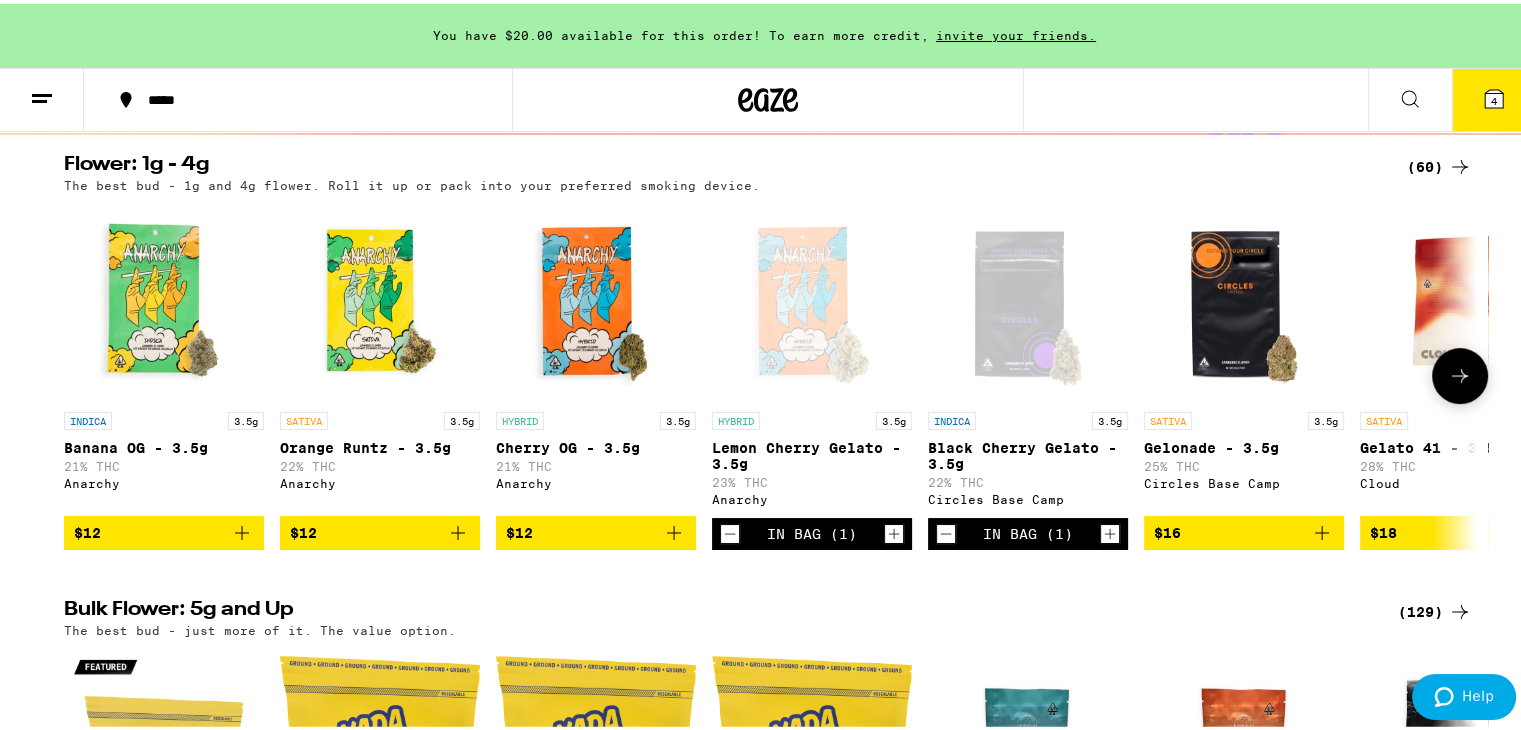 click at bounding box center (1460, 372) 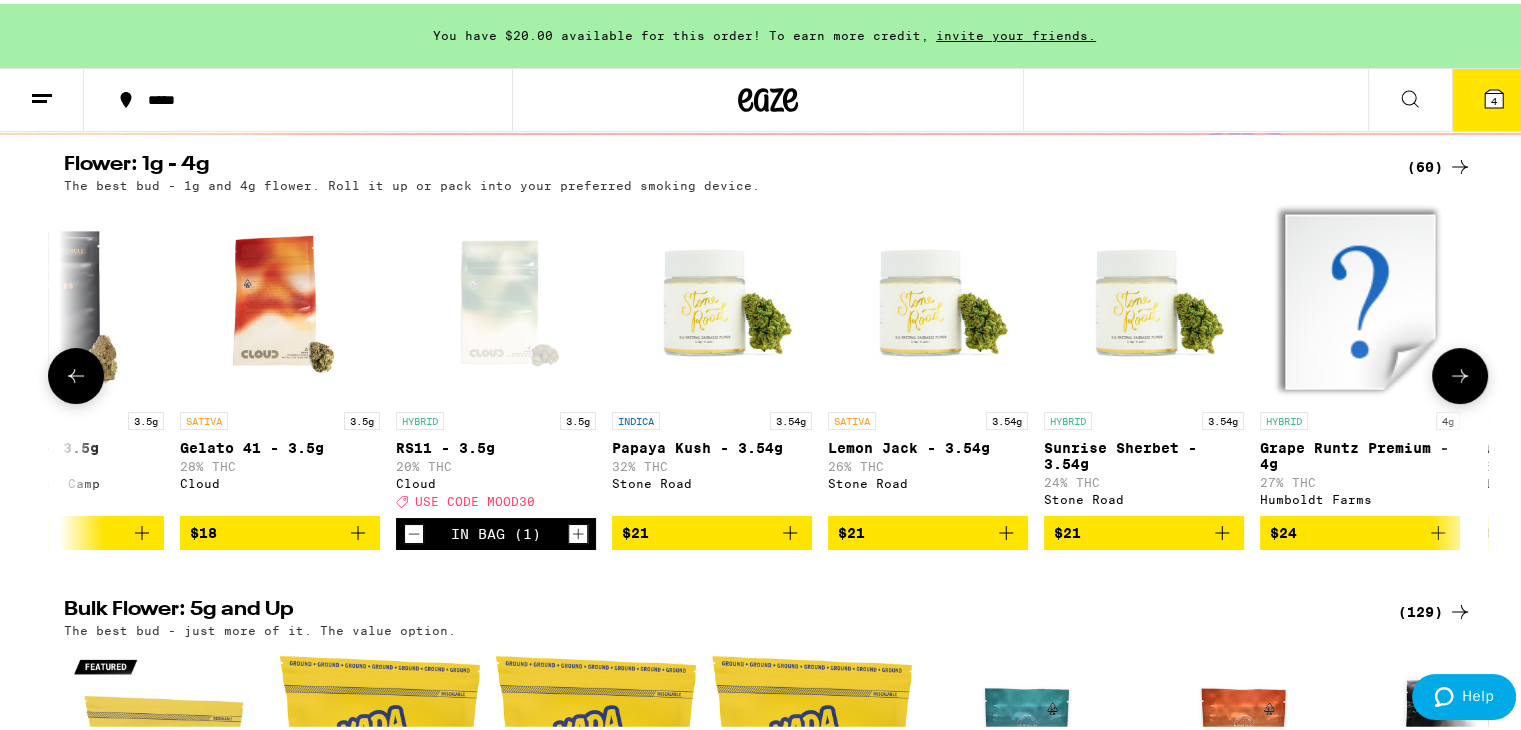 scroll, scrollTop: 0, scrollLeft: 1191, axis: horizontal 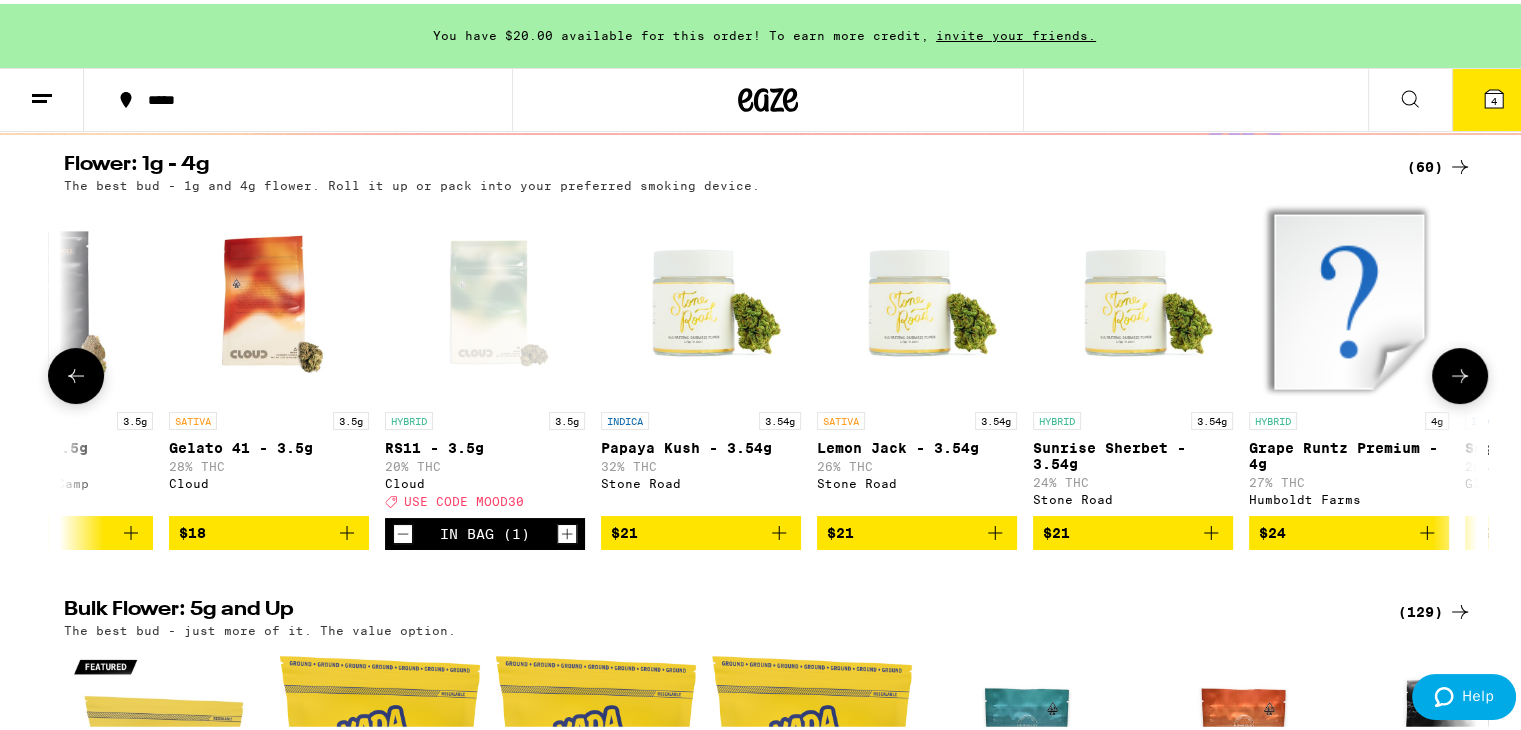 click 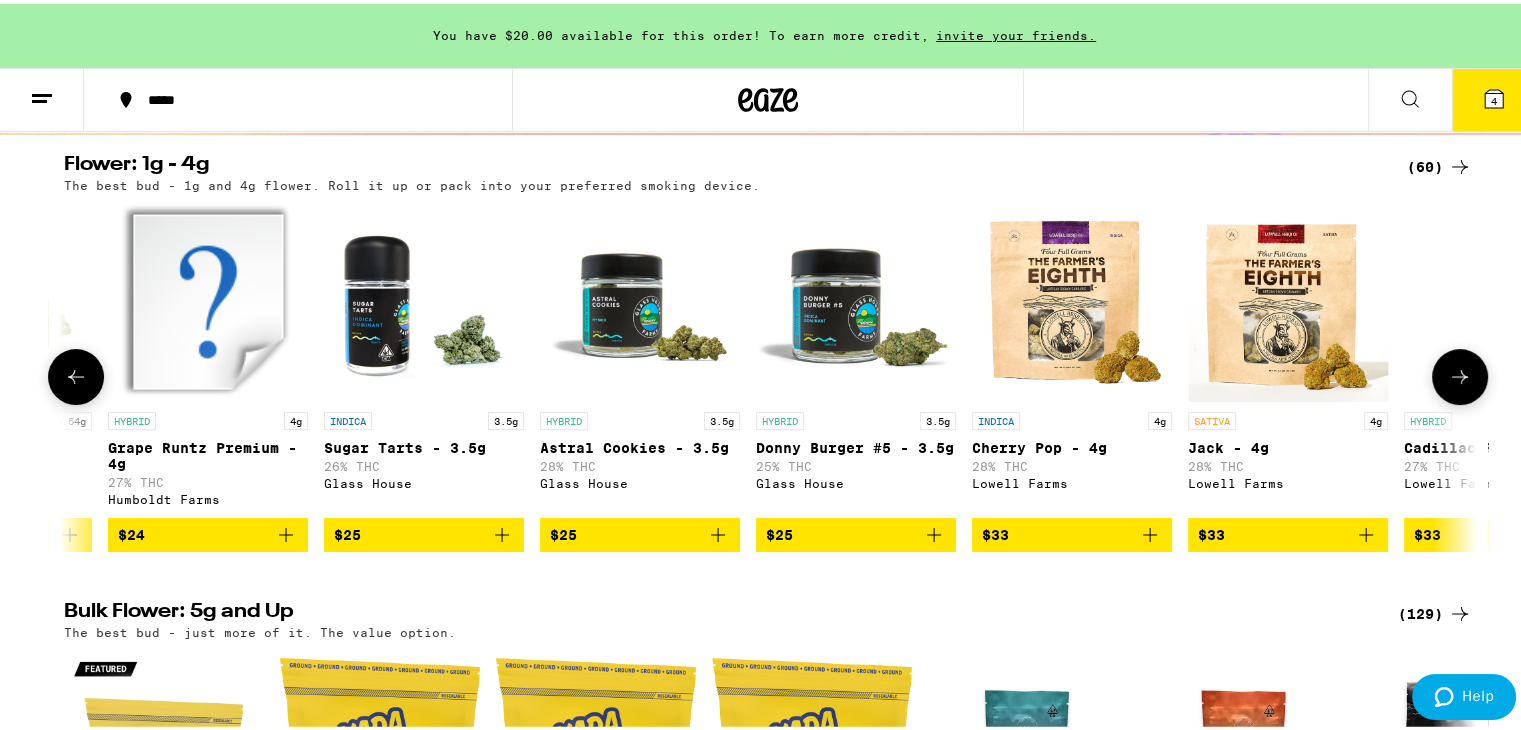 scroll, scrollTop: 0, scrollLeft: 2381, axis: horizontal 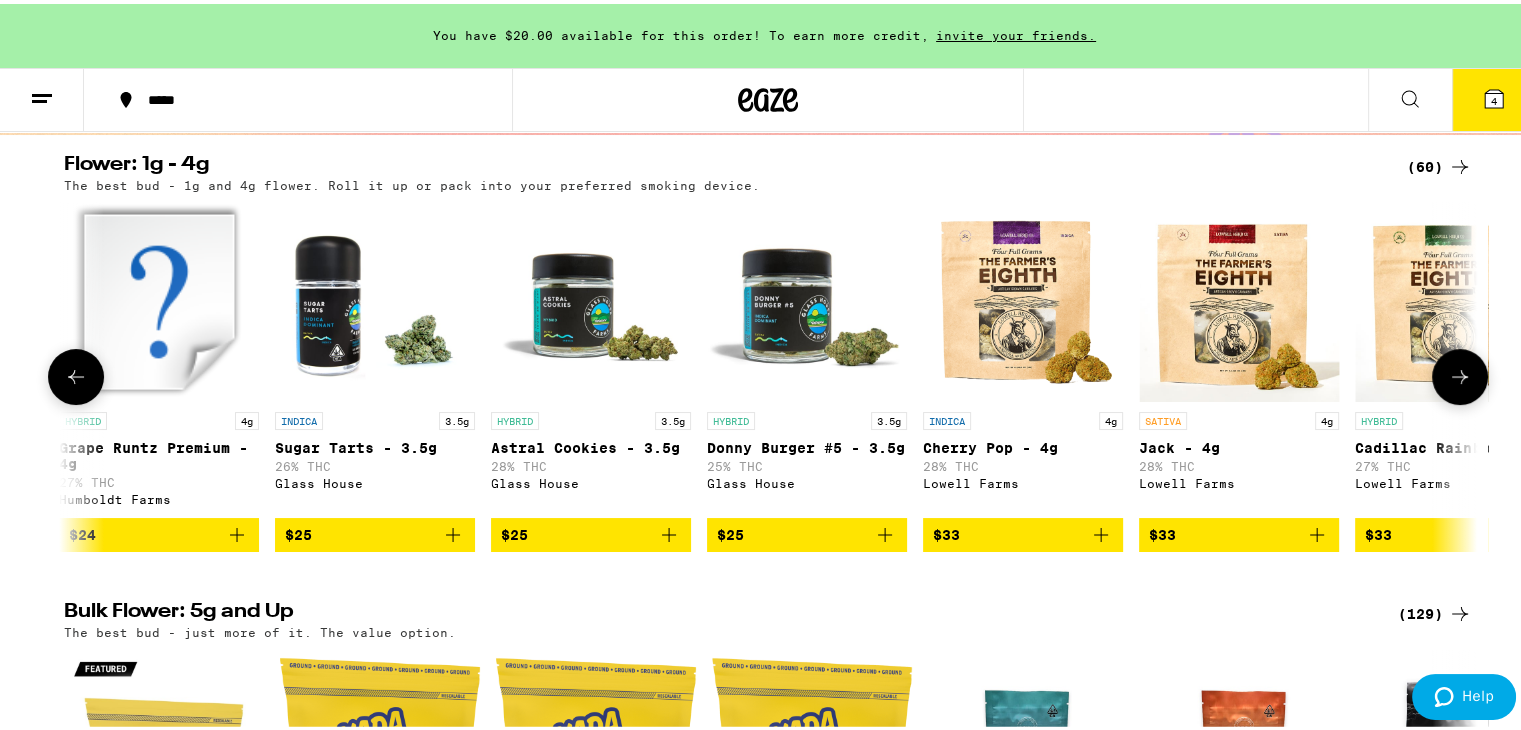 click 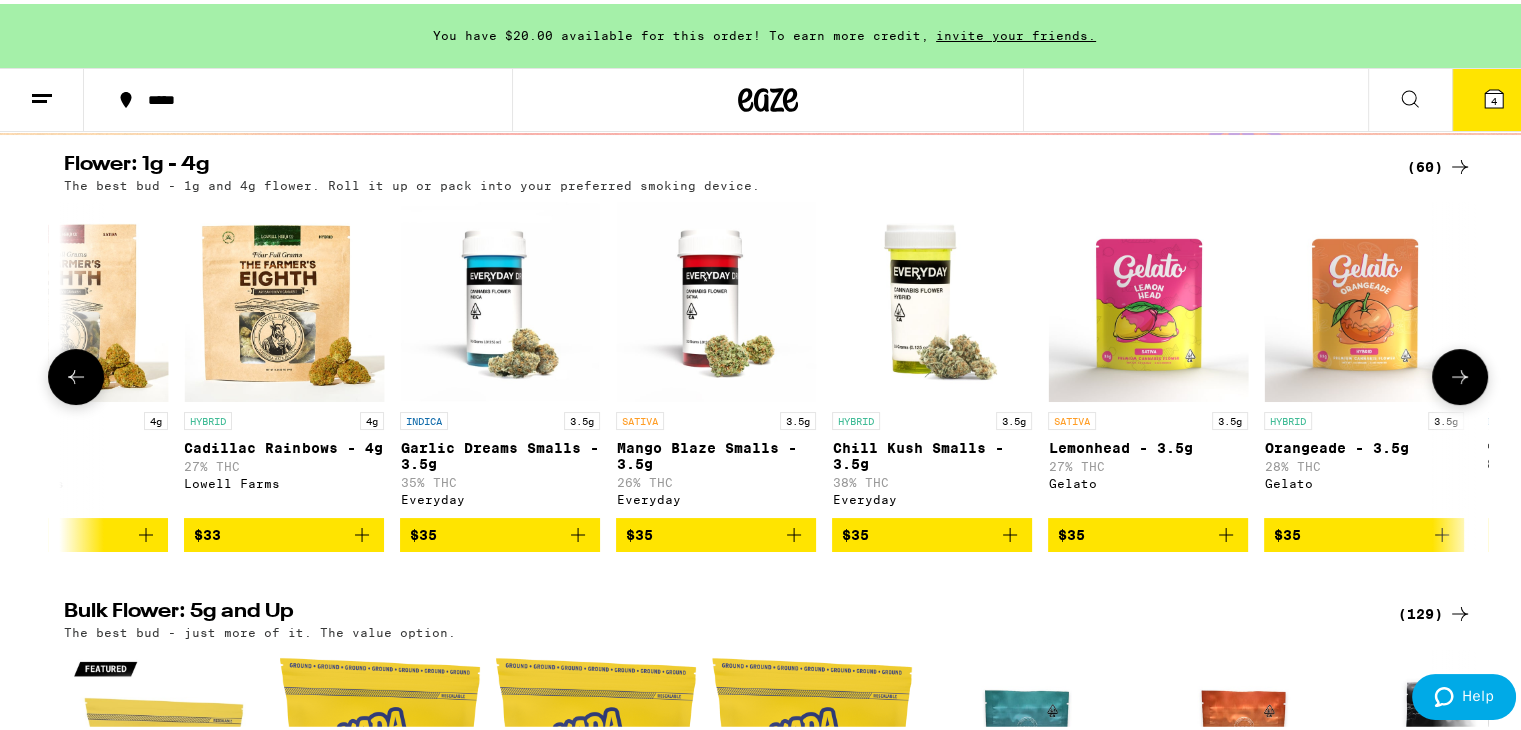 scroll, scrollTop: 0, scrollLeft: 3572, axis: horizontal 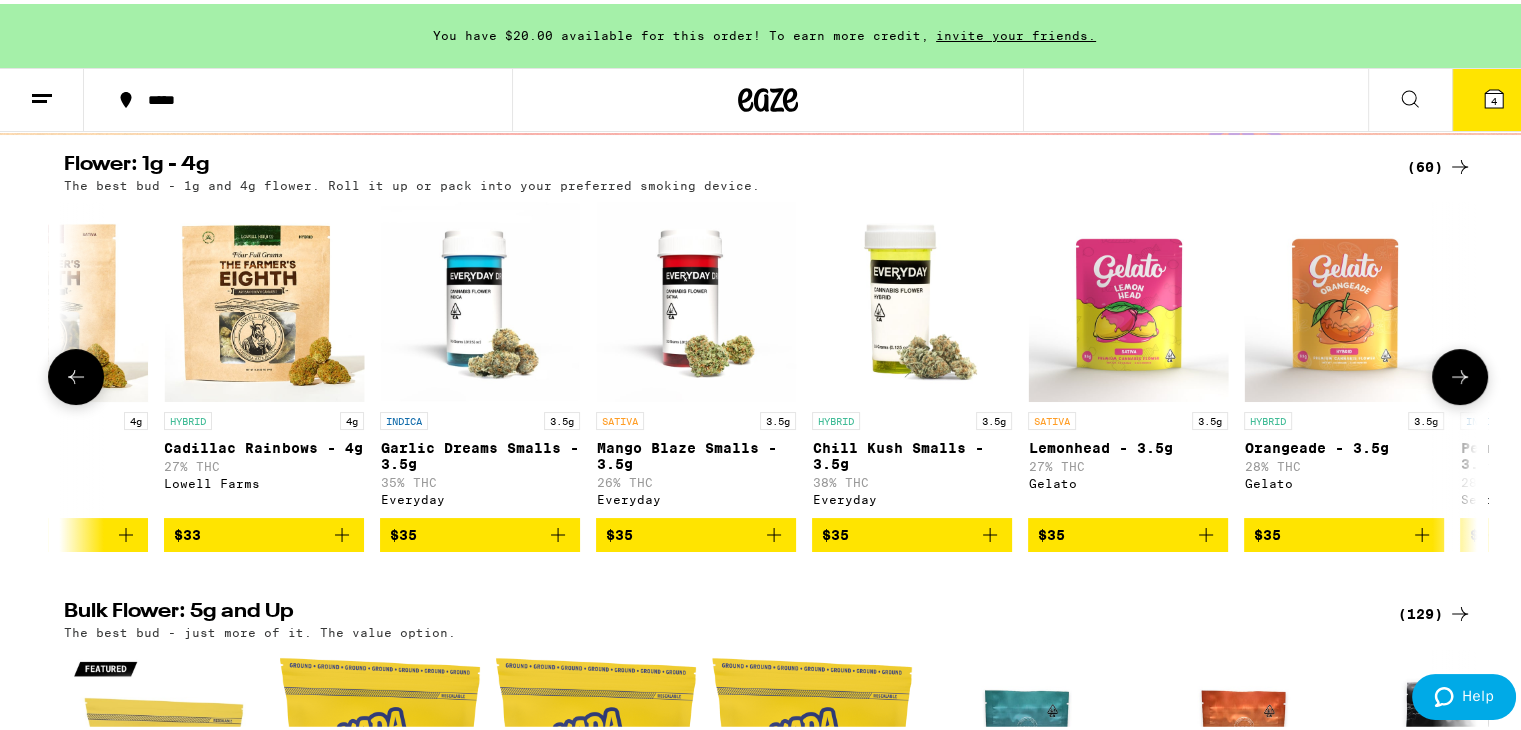 click 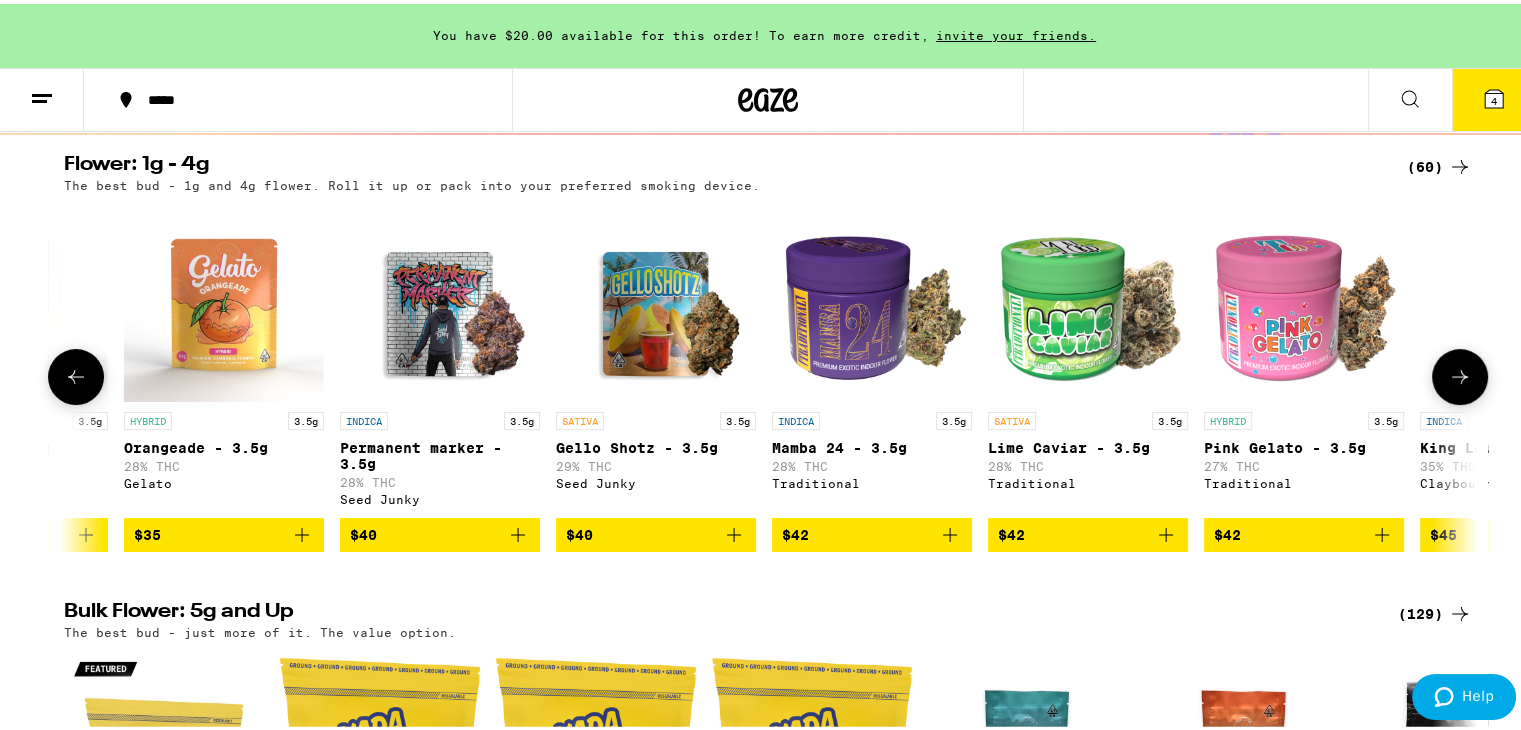 scroll, scrollTop: 0, scrollLeft: 4762, axis: horizontal 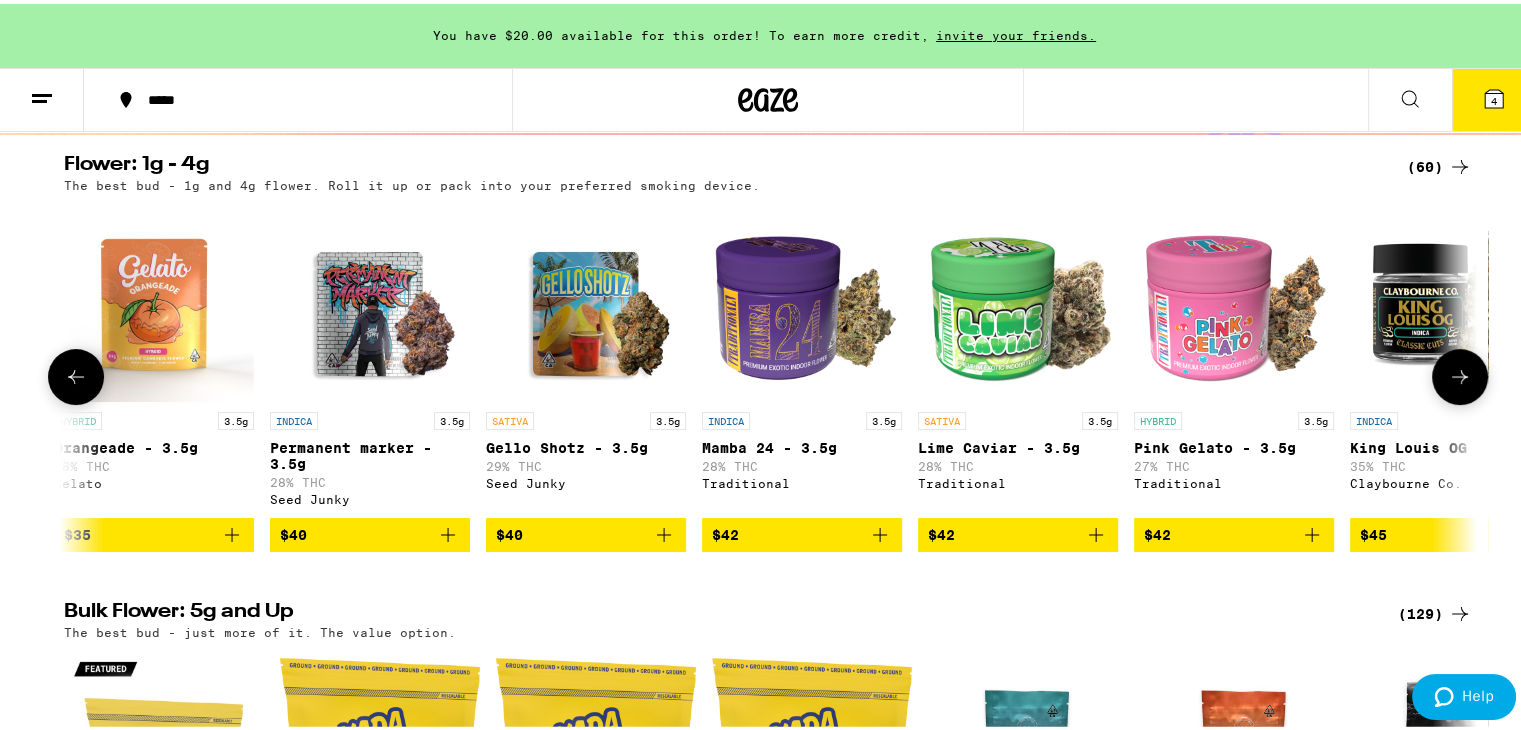 click 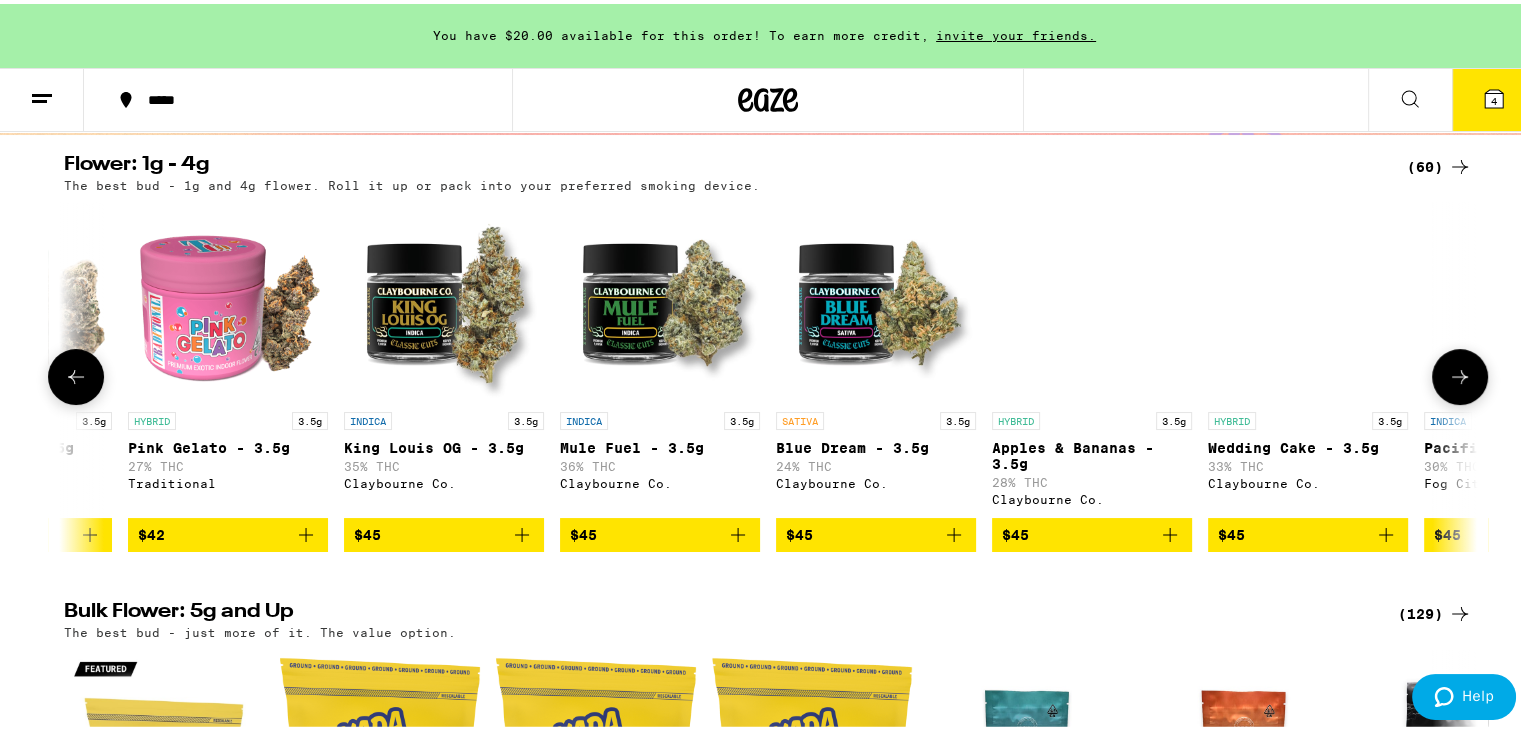 scroll, scrollTop: 0, scrollLeft: 5952, axis: horizontal 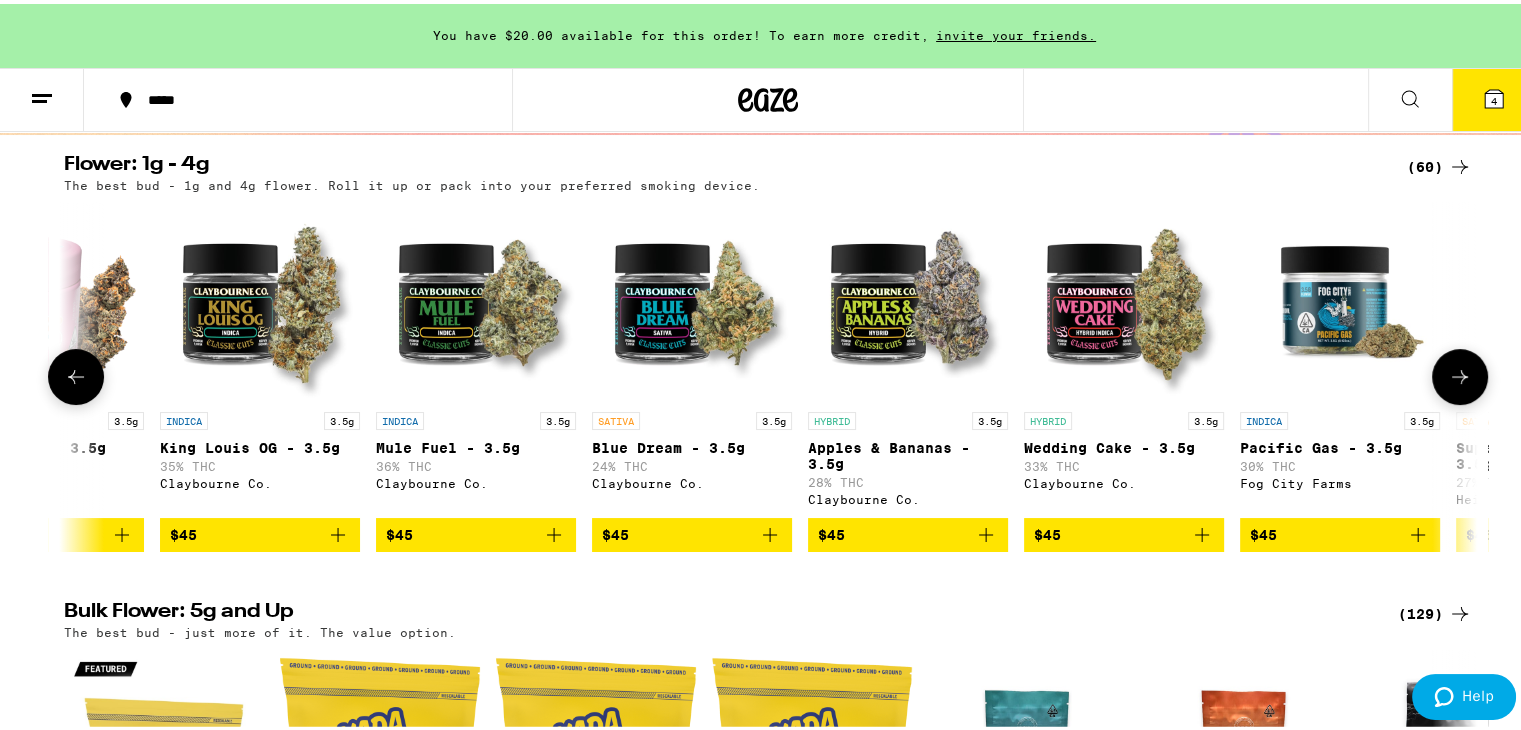 click 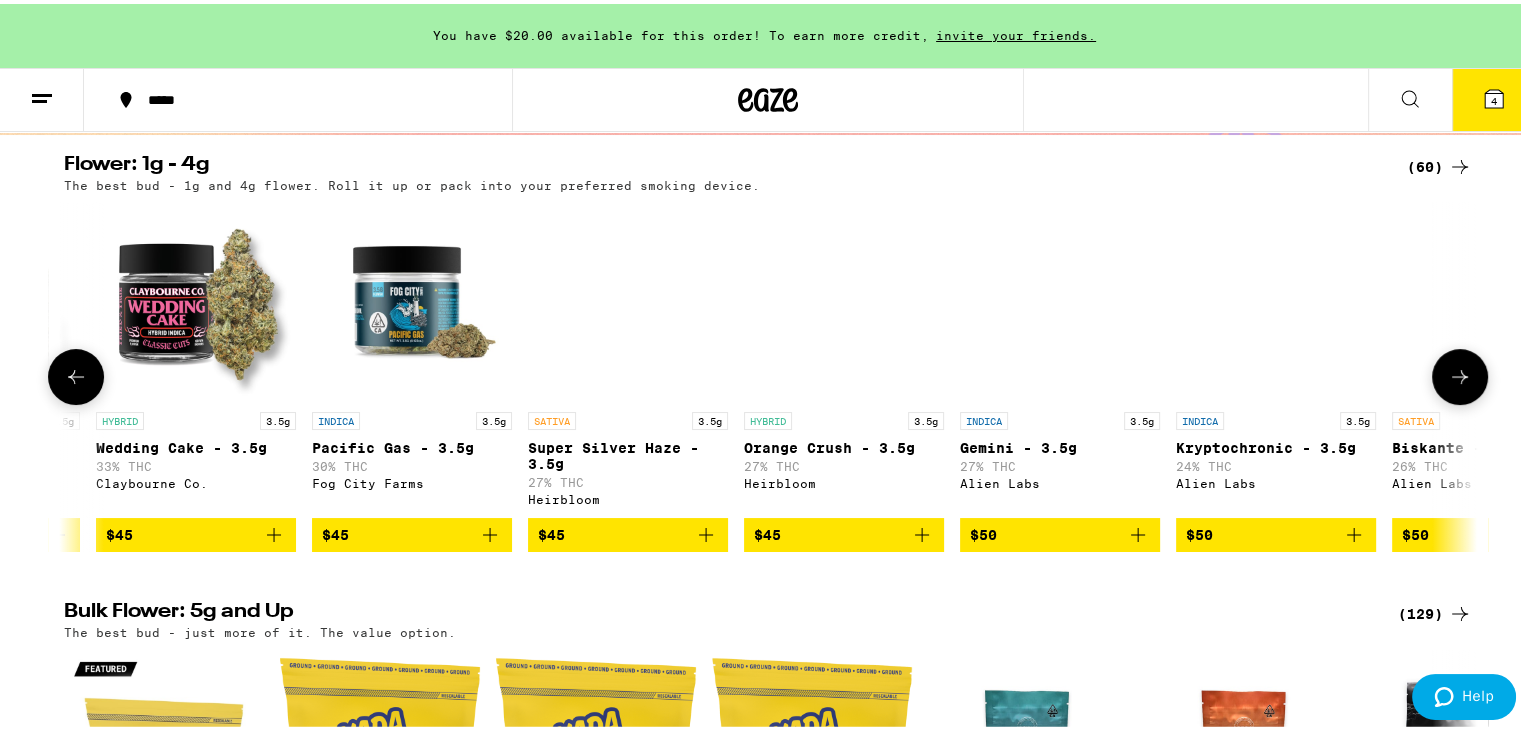 scroll, scrollTop: 0, scrollLeft: 7143, axis: horizontal 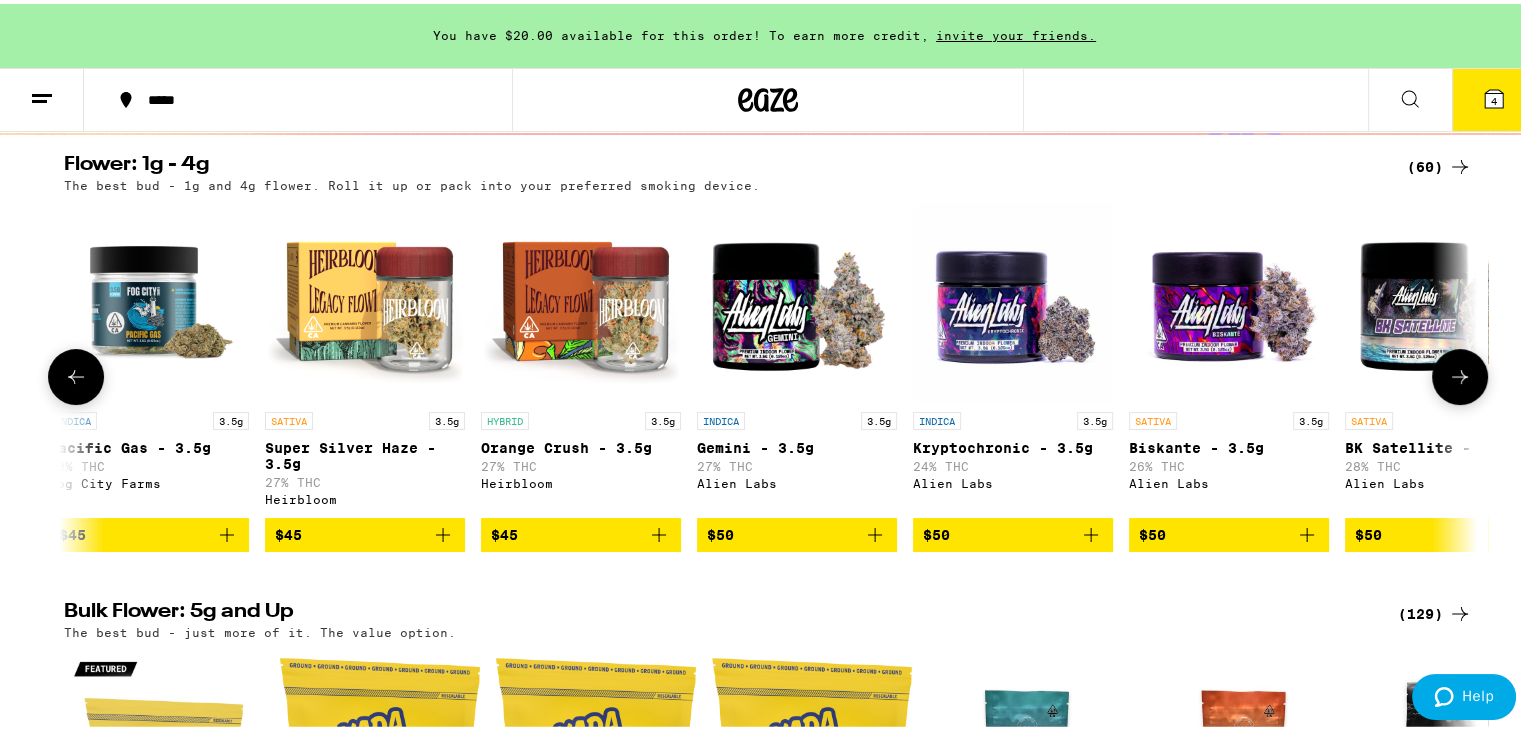 click 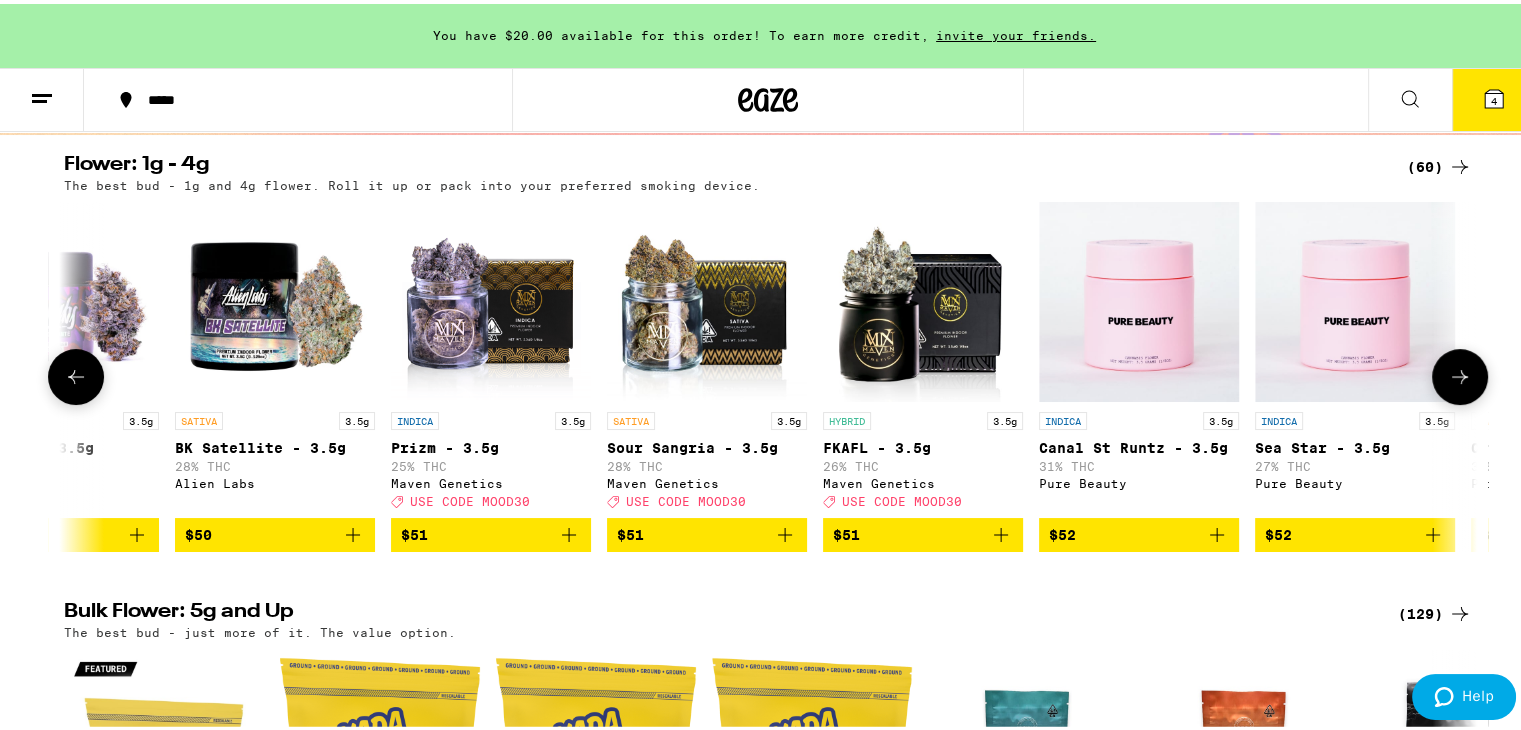 scroll, scrollTop: 0, scrollLeft: 8333, axis: horizontal 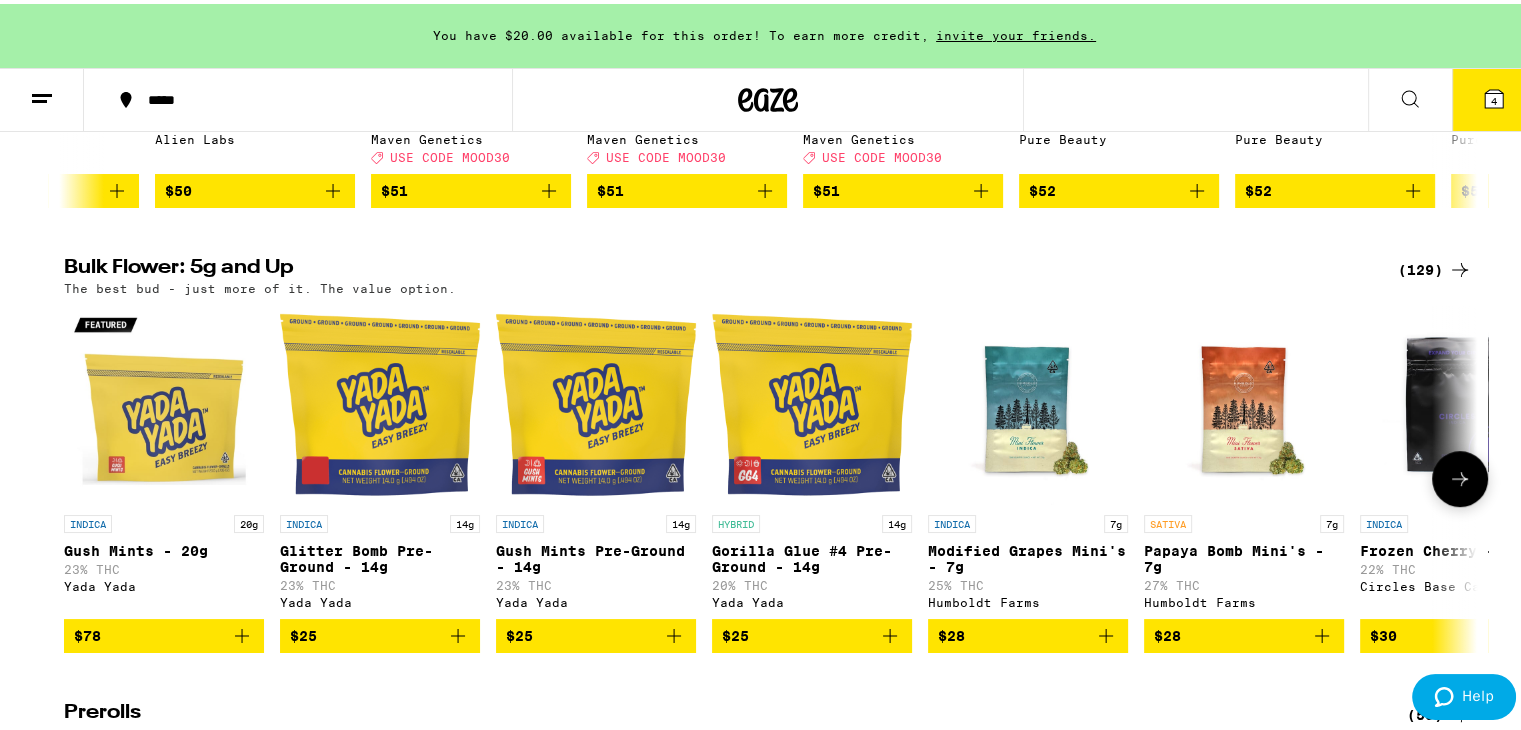 click 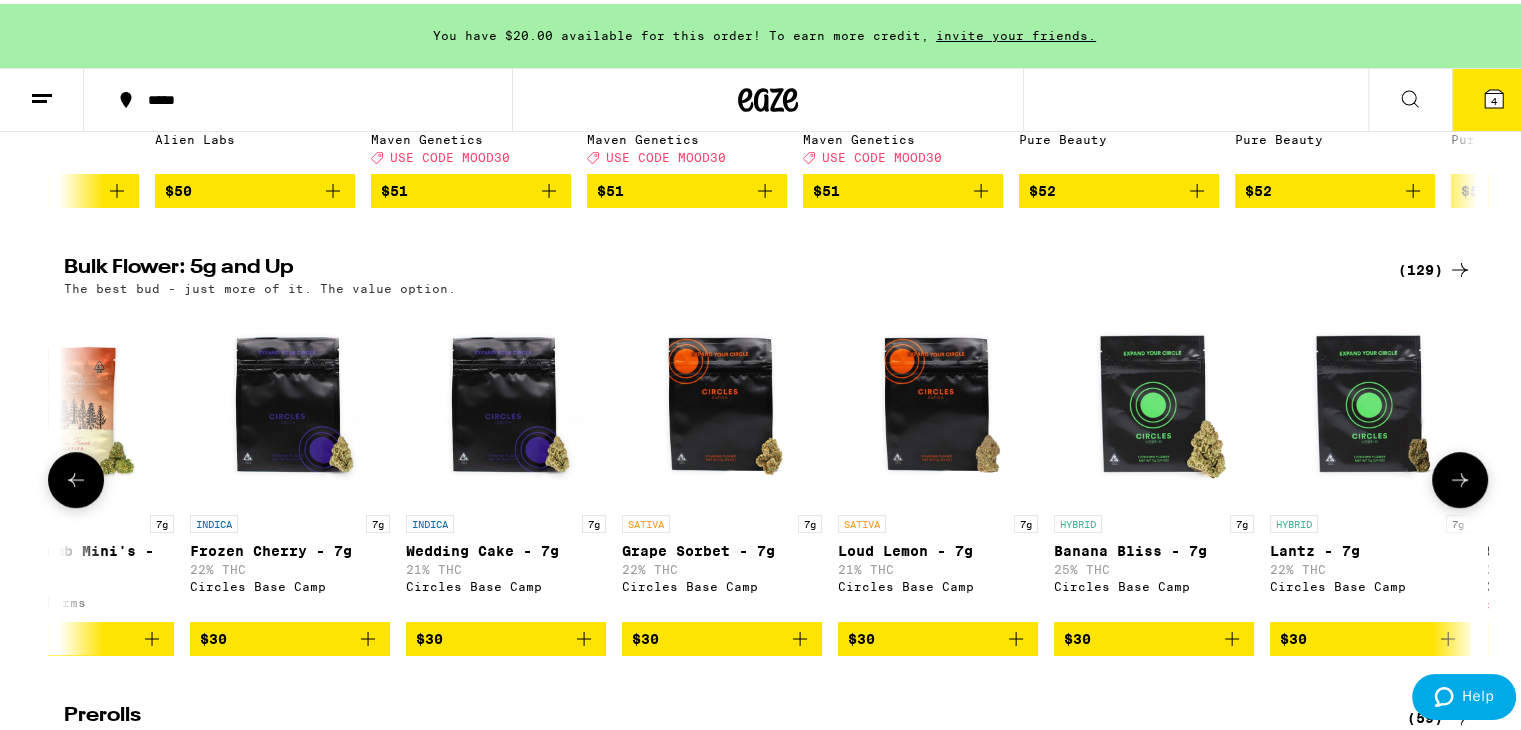 scroll, scrollTop: 0, scrollLeft: 1190, axis: horizontal 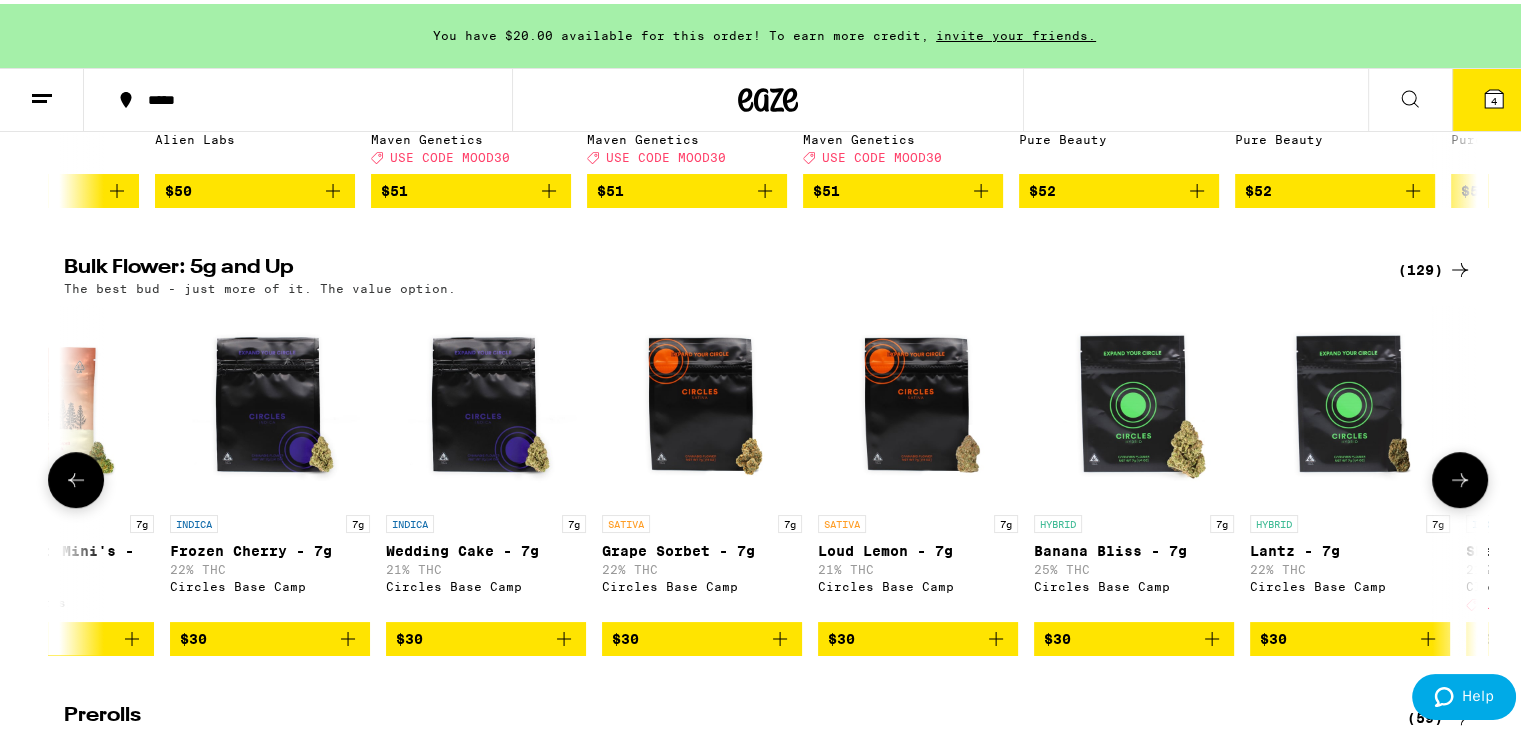 click 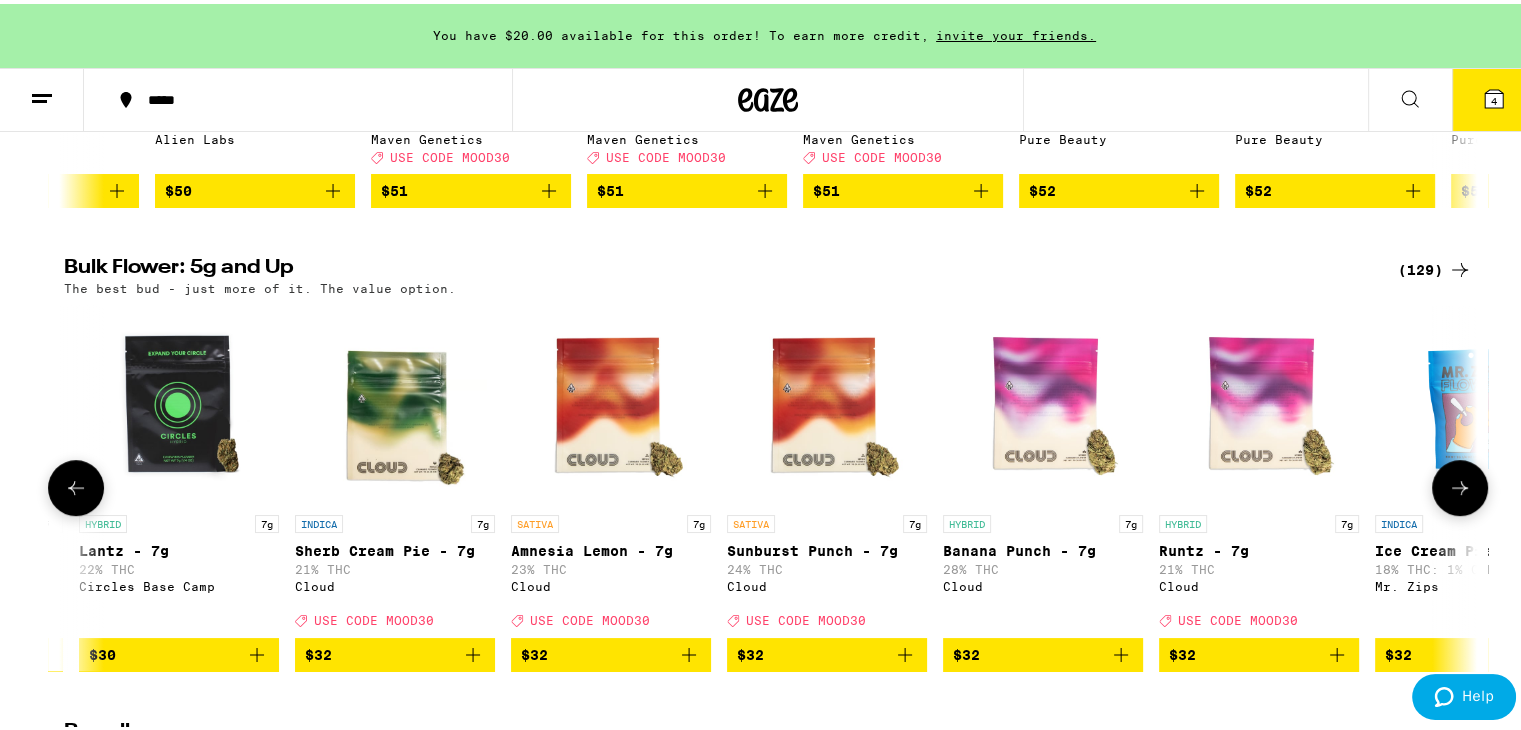 scroll, scrollTop: 0, scrollLeft: 2380, axis: horizontal 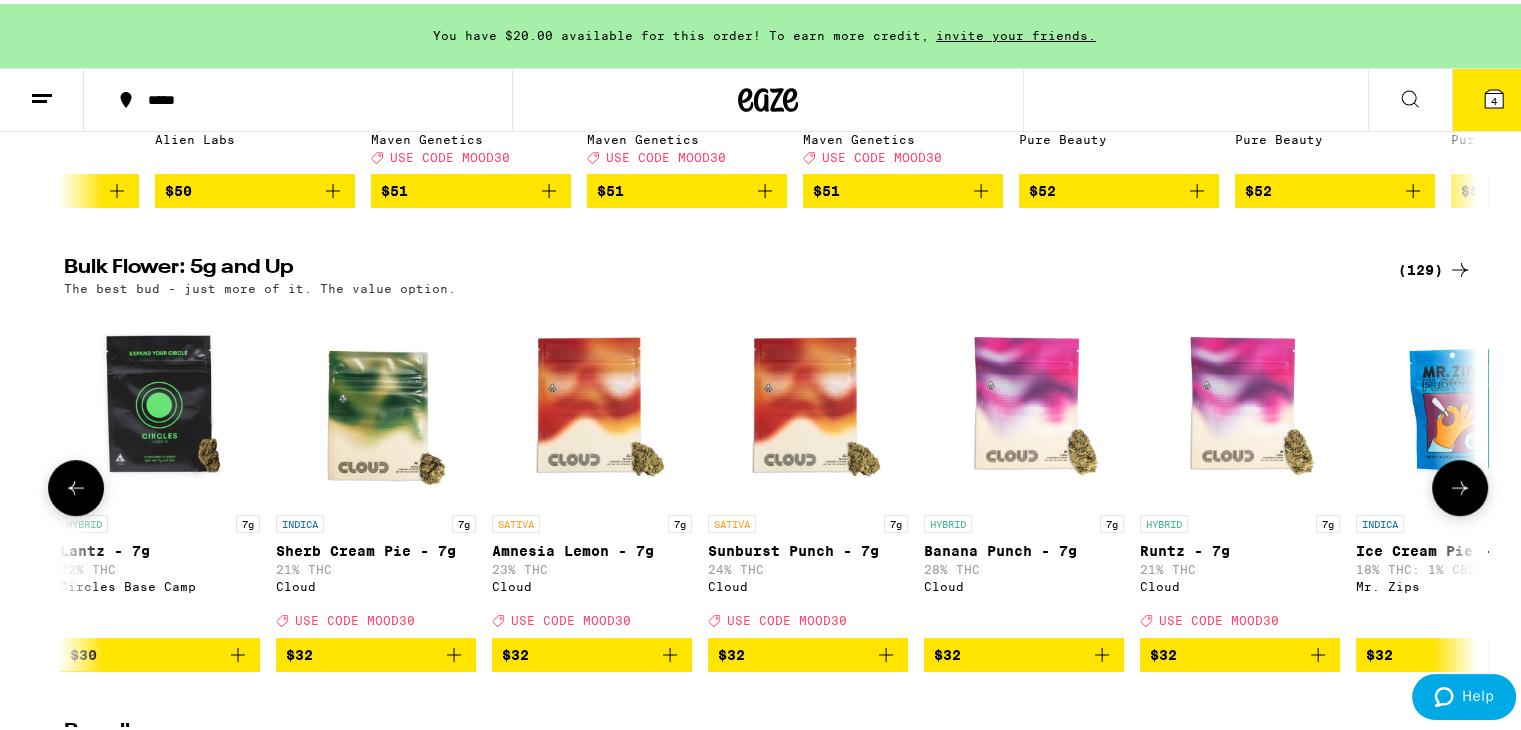 click on "Sherb Cream Pie - 7g" at bounding box center (376, 547) 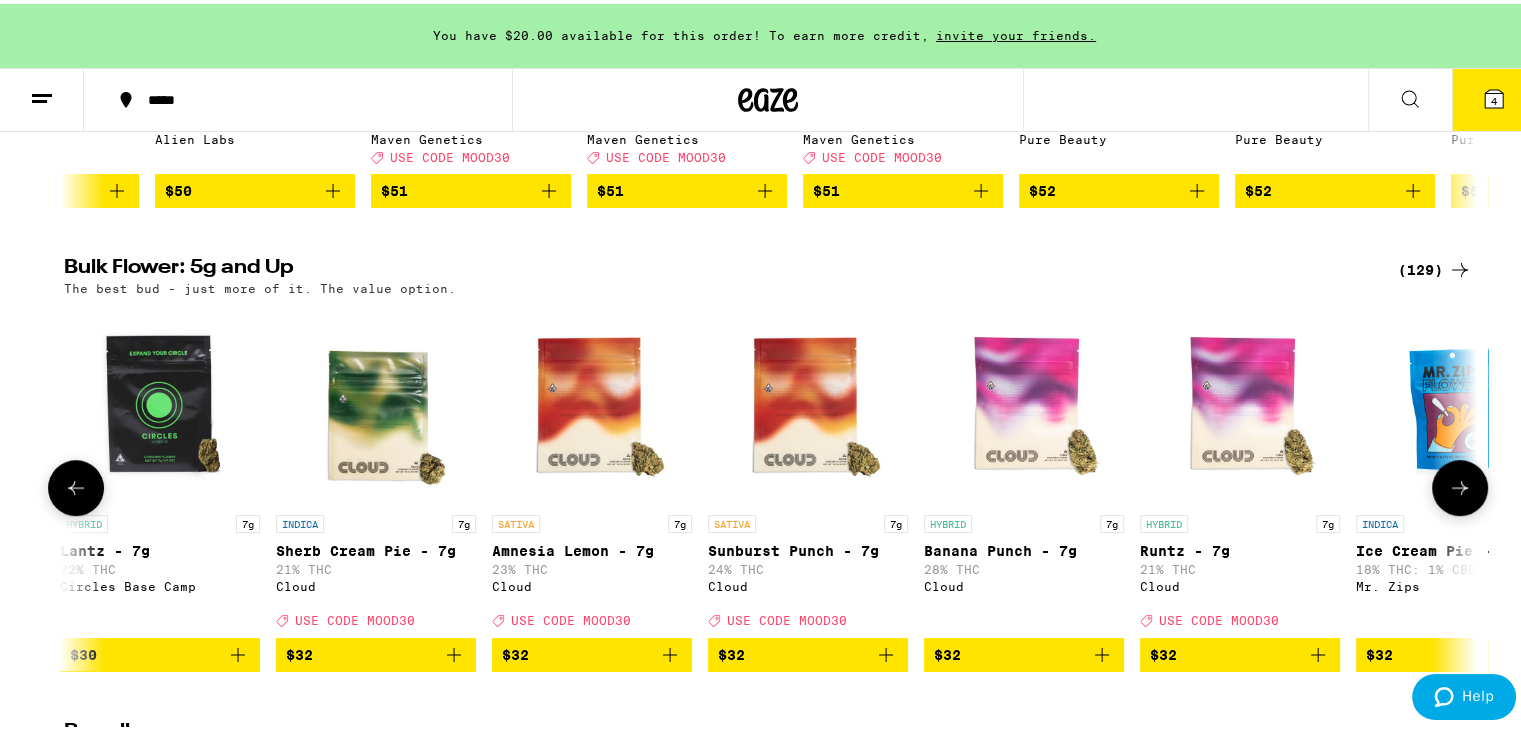 click 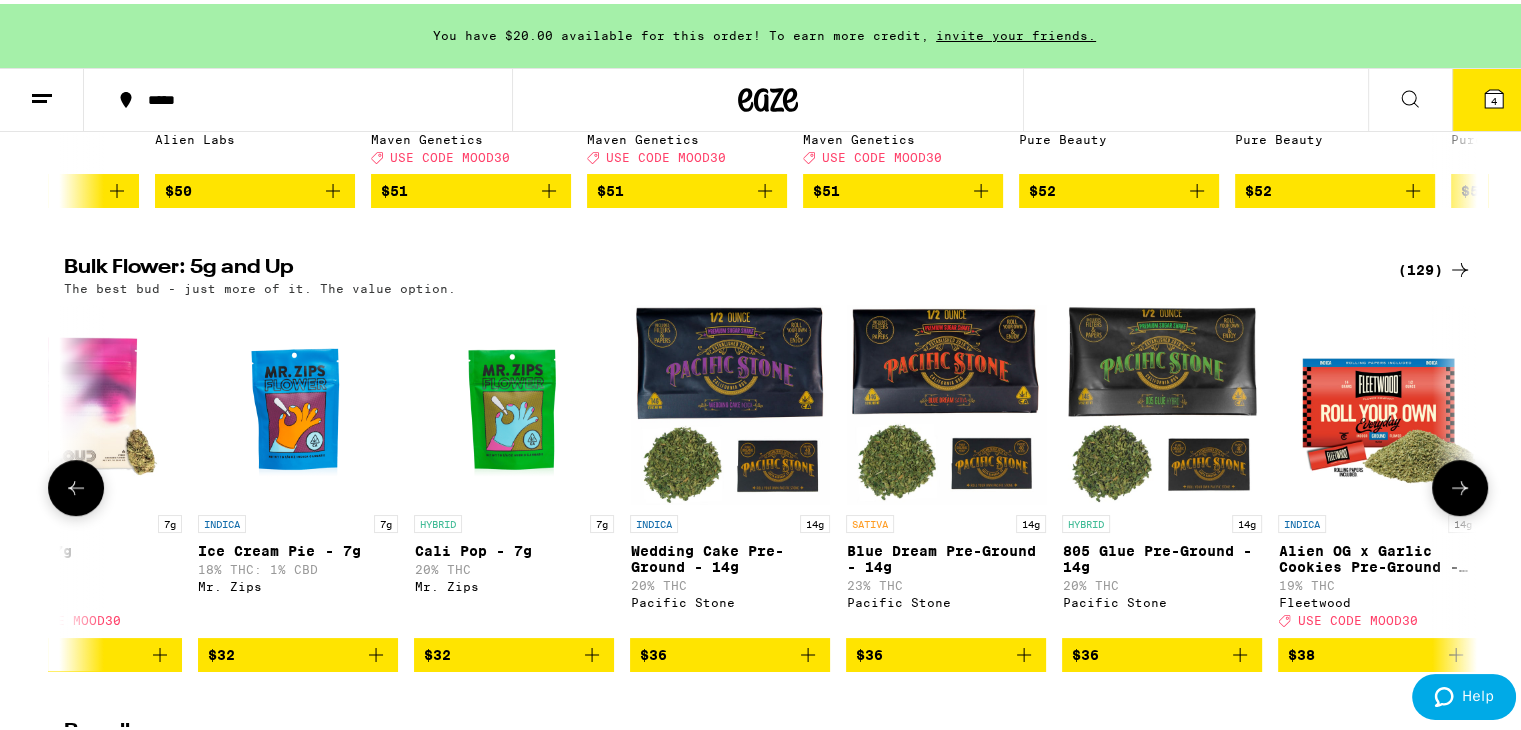scroll, scrollTop: 0, scrollLeft: 3571, axis: horizontal 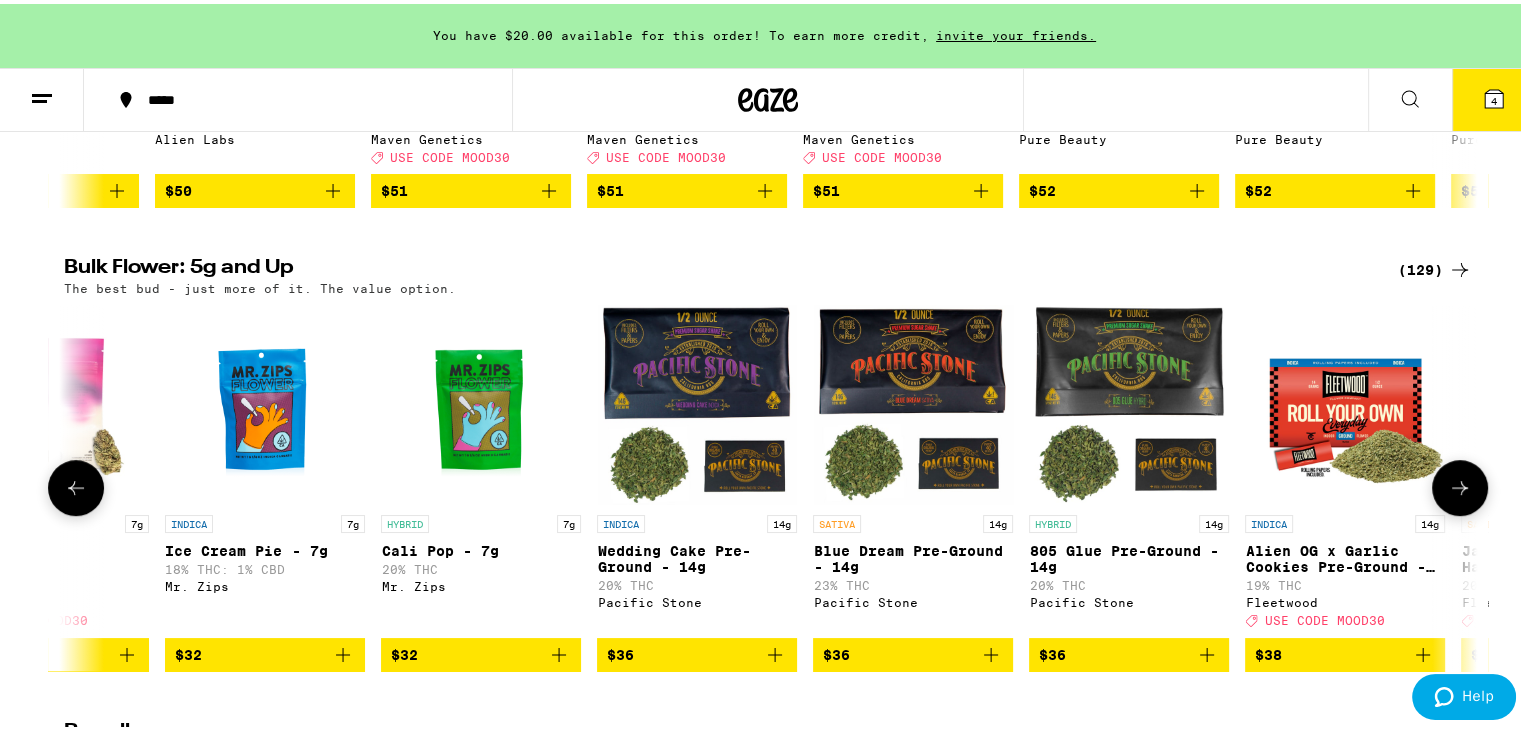 click 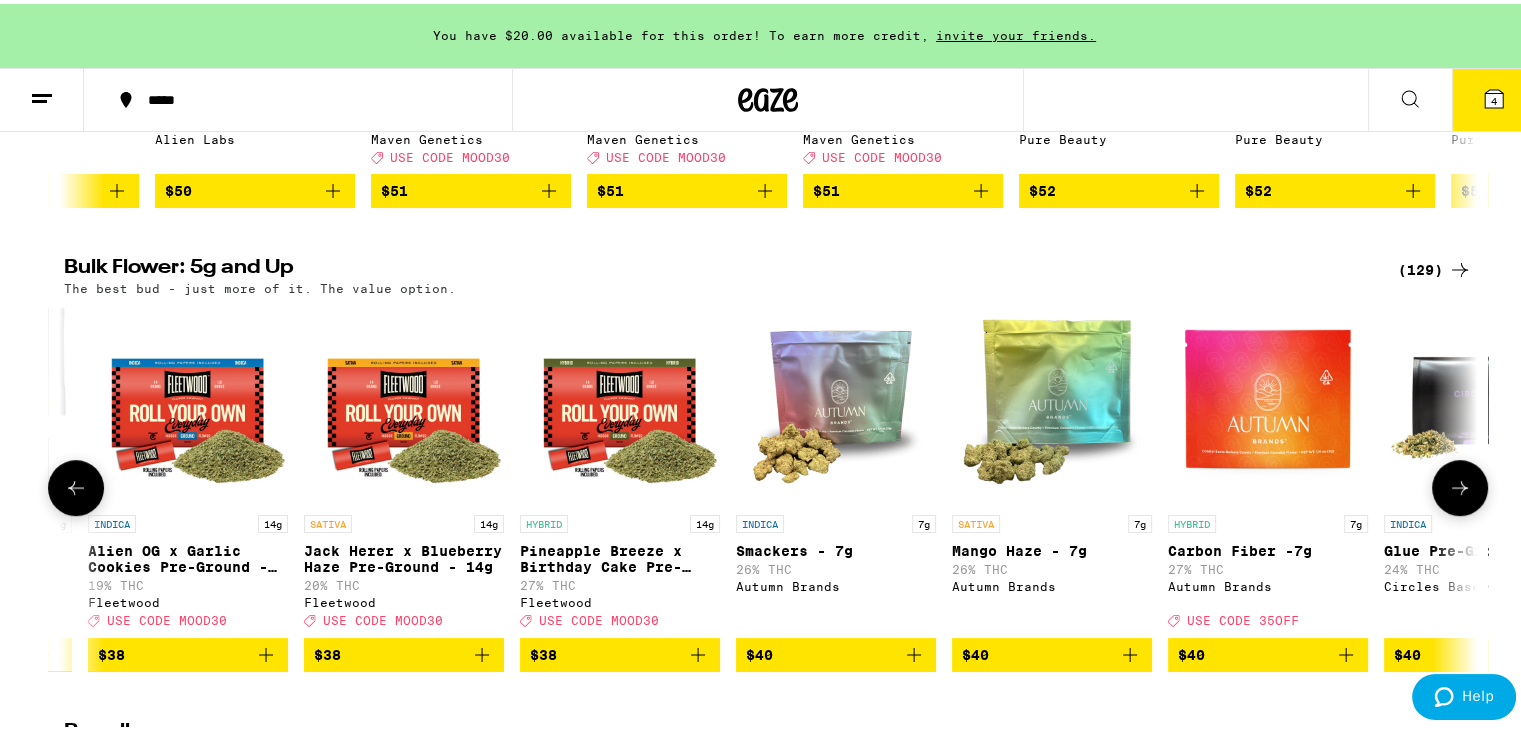 scroll, scrollTop: 0, scrollLeft: 4761, axis: horizontal 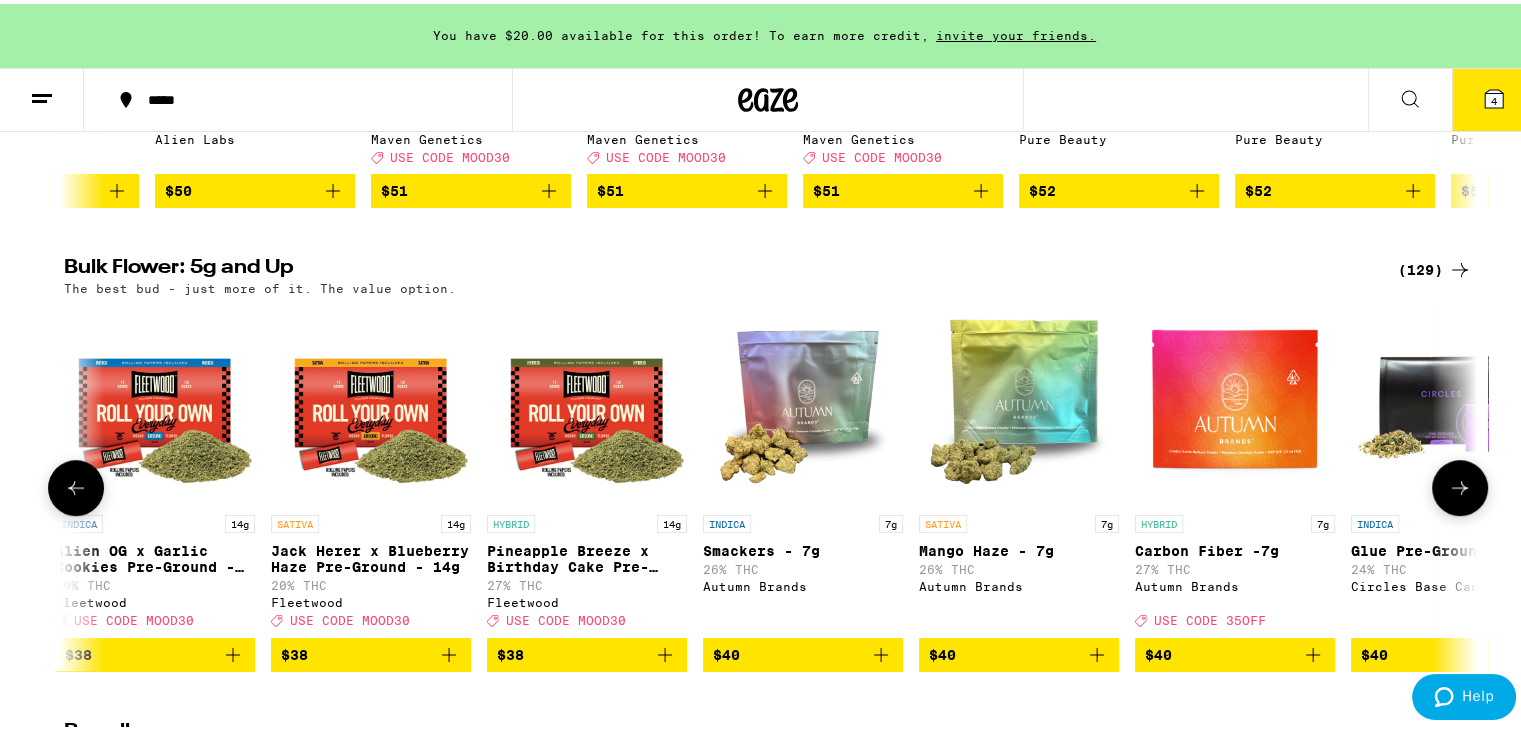 click 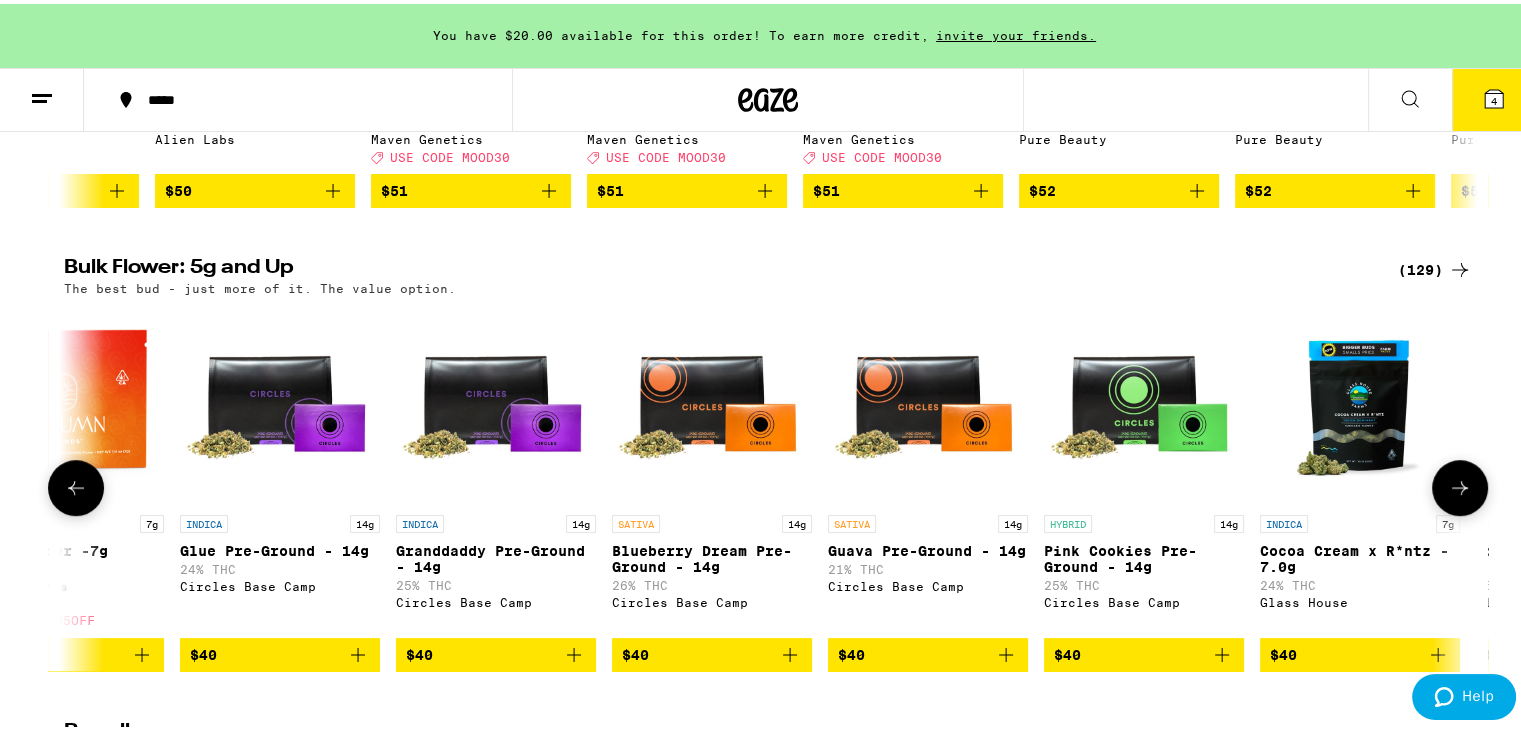 scroll, scrollTop: 0, scrollLeft: 5952, axis: horizontal 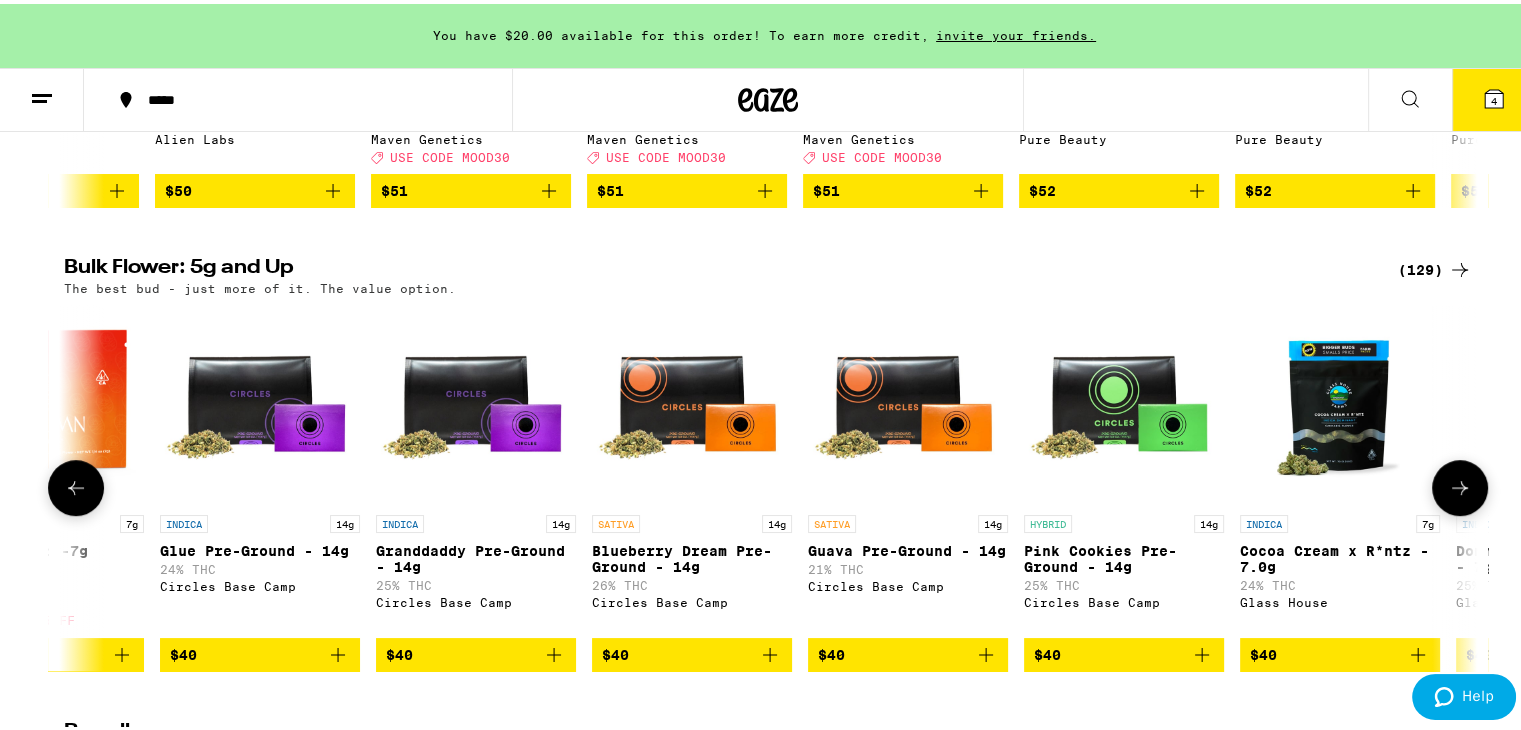 click 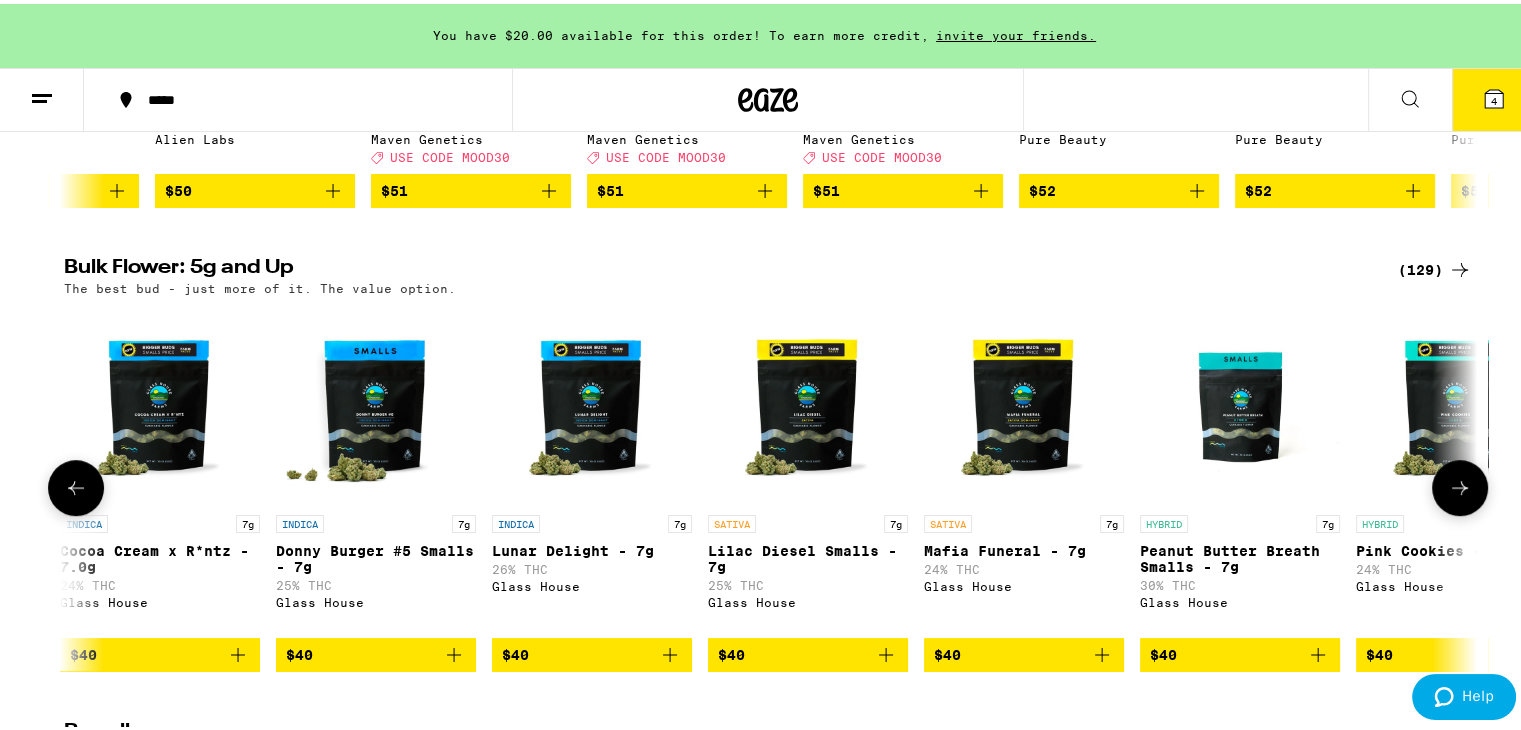 scroll, scrollTop: 0, scrollLeft: 7142, axis: horizontal 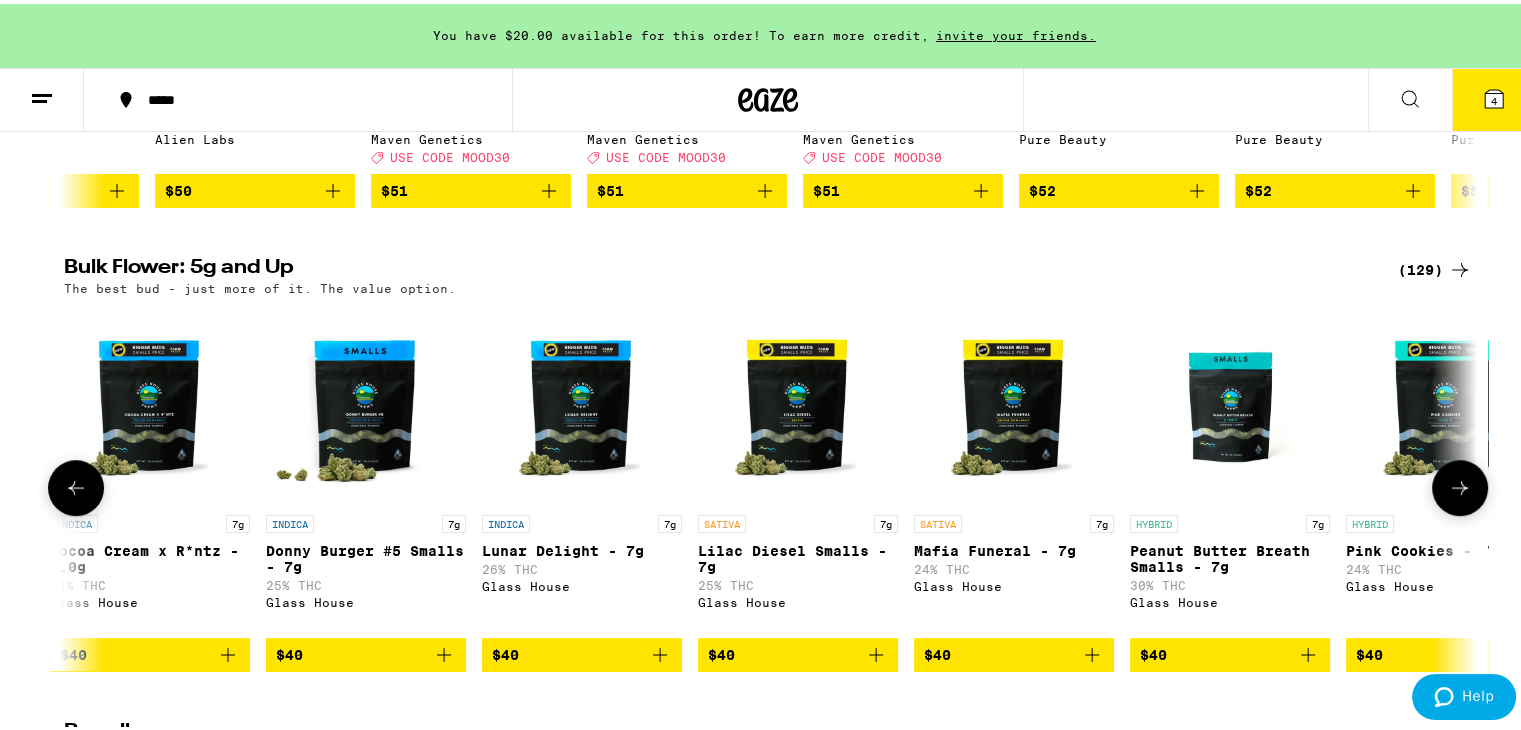 click 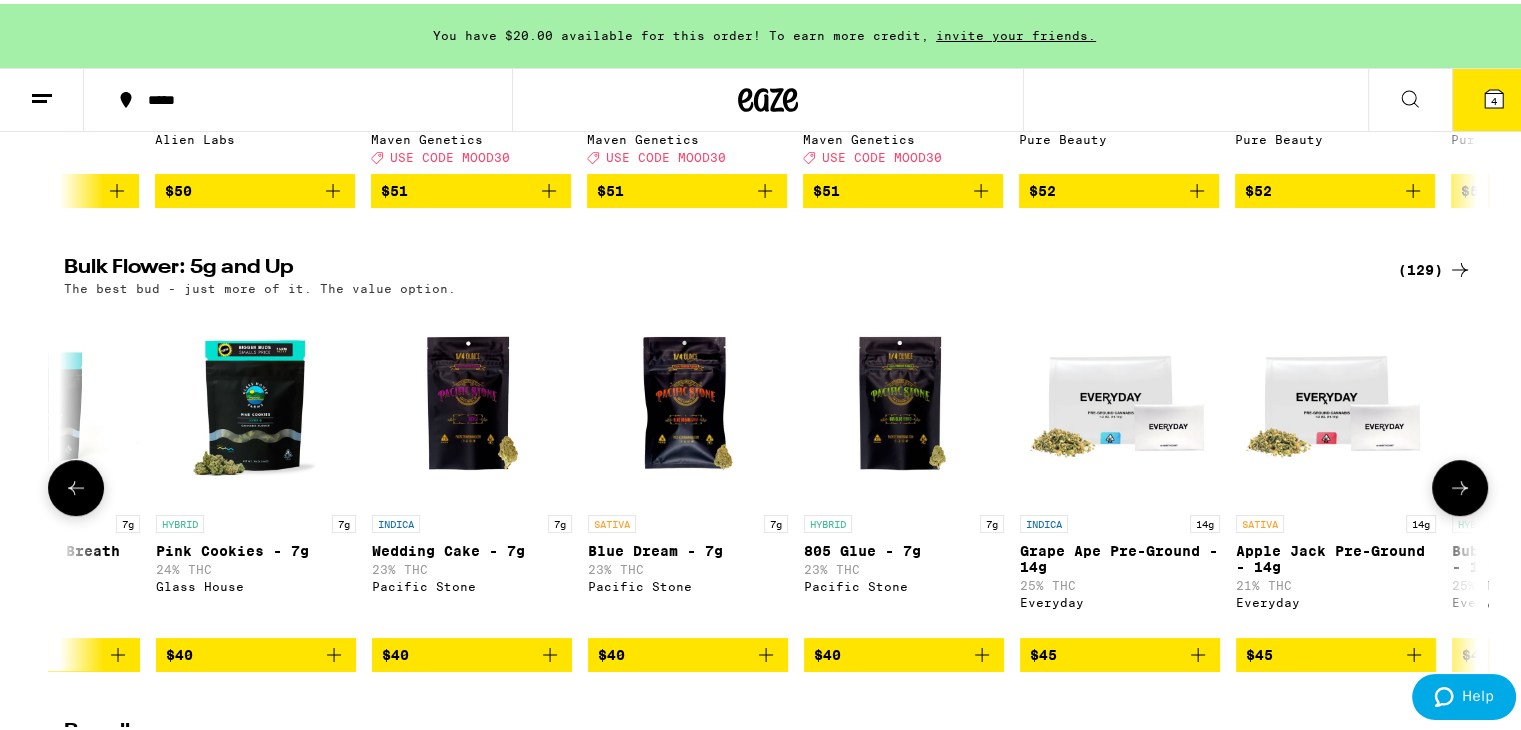 scroll, scrollTop: 0, scrollLeft: 8332, axis: horizontal 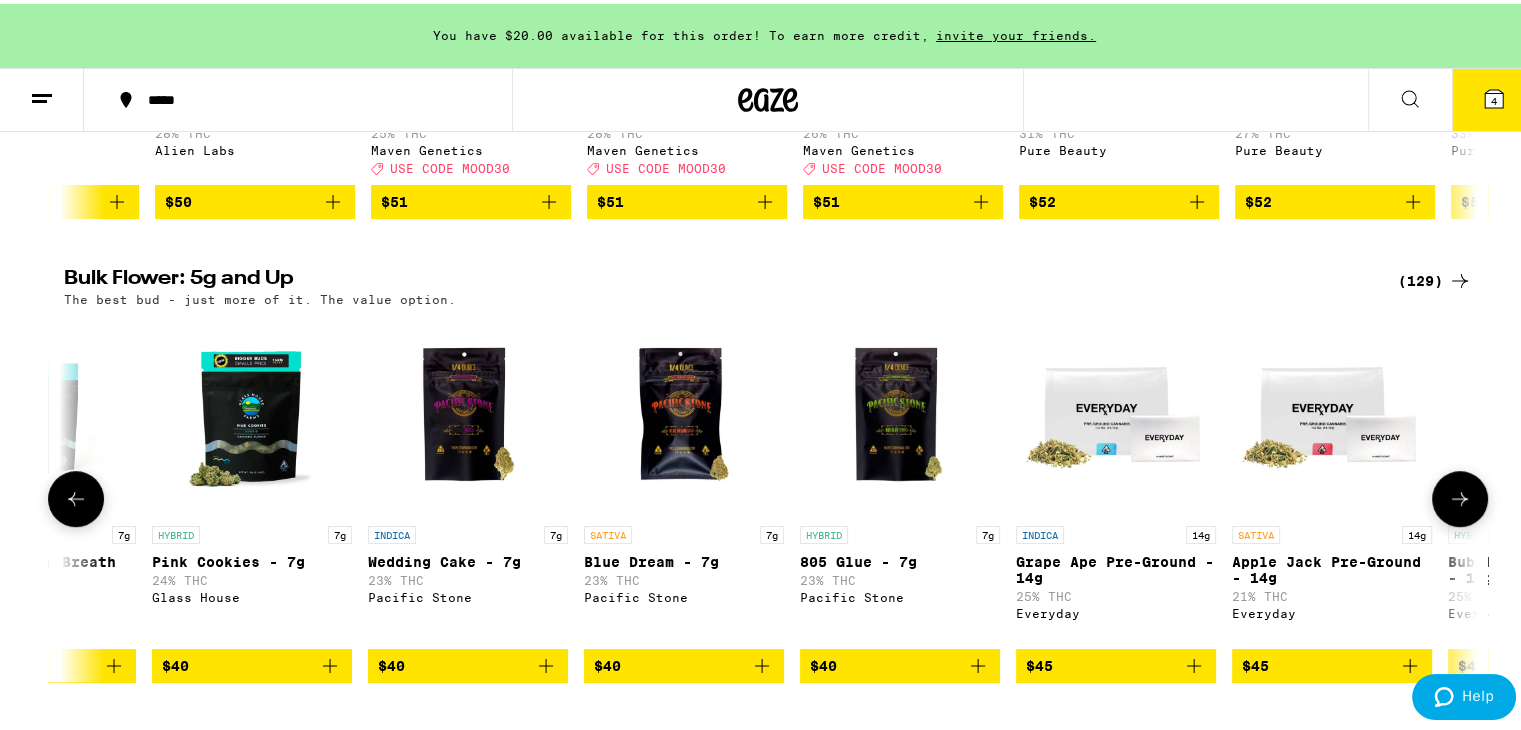 click 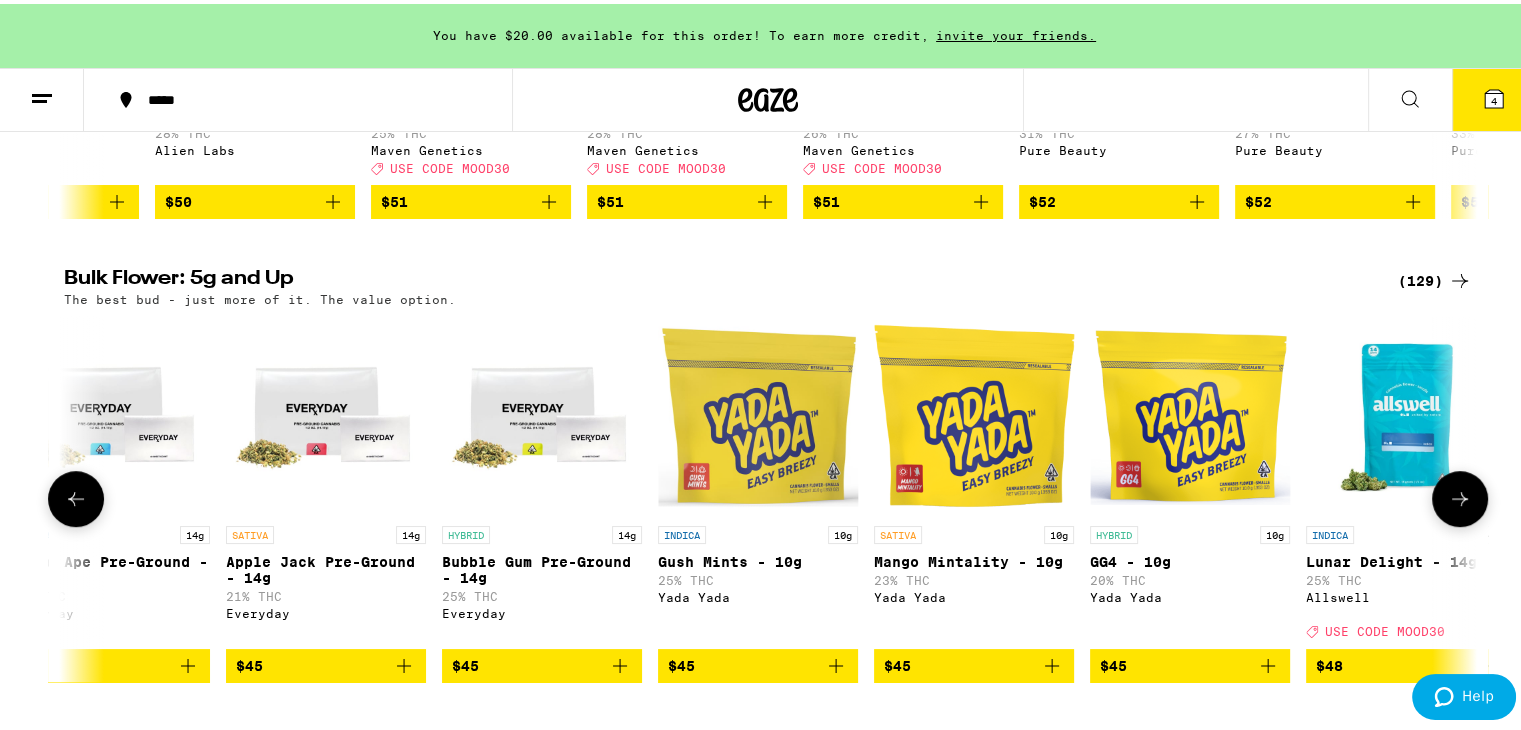 scroll, scrollTop: 0, scrollLeft: 9527, axis: horizontal 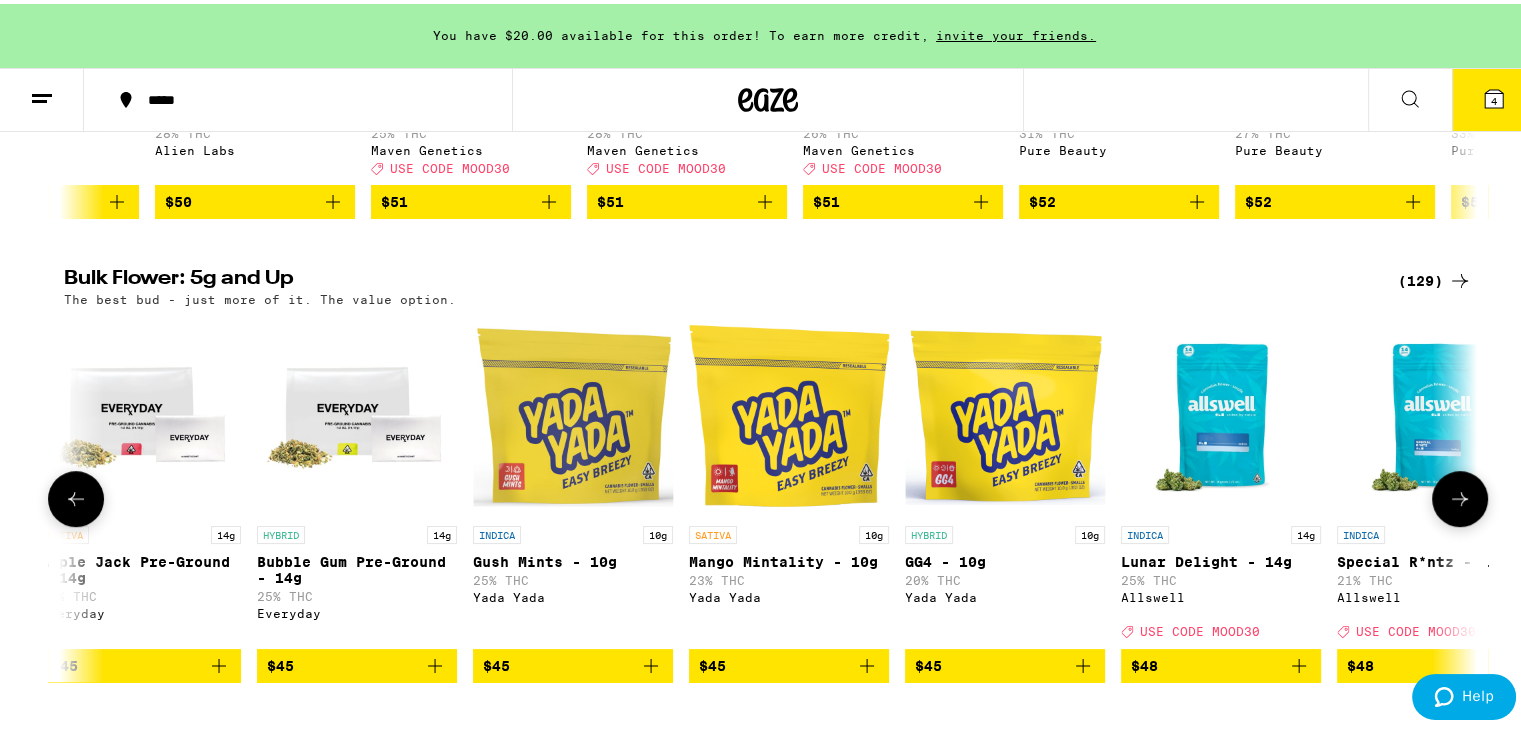 click 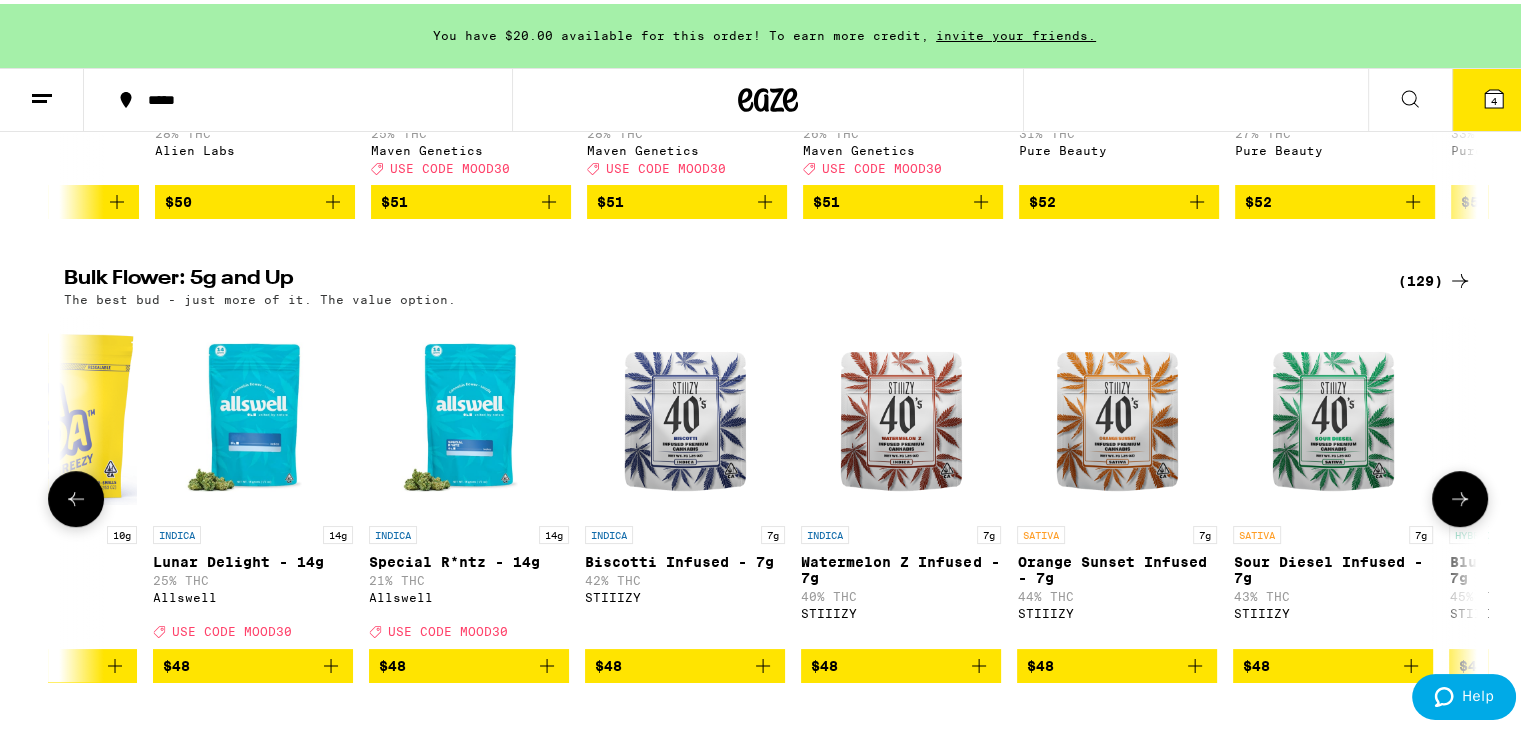 scroll, scrollTop: 0, scrollLeft: 10717, axis: horizontal 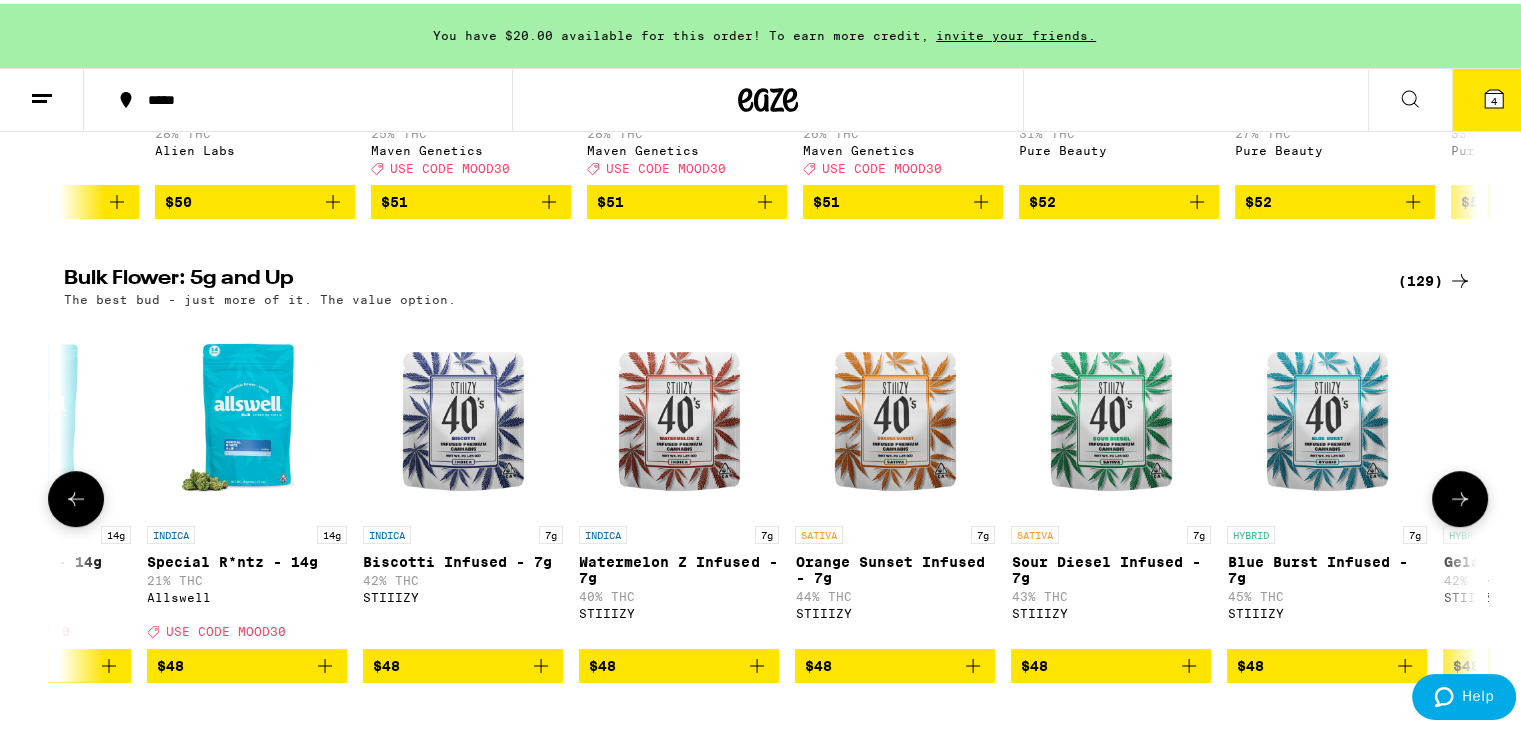 click 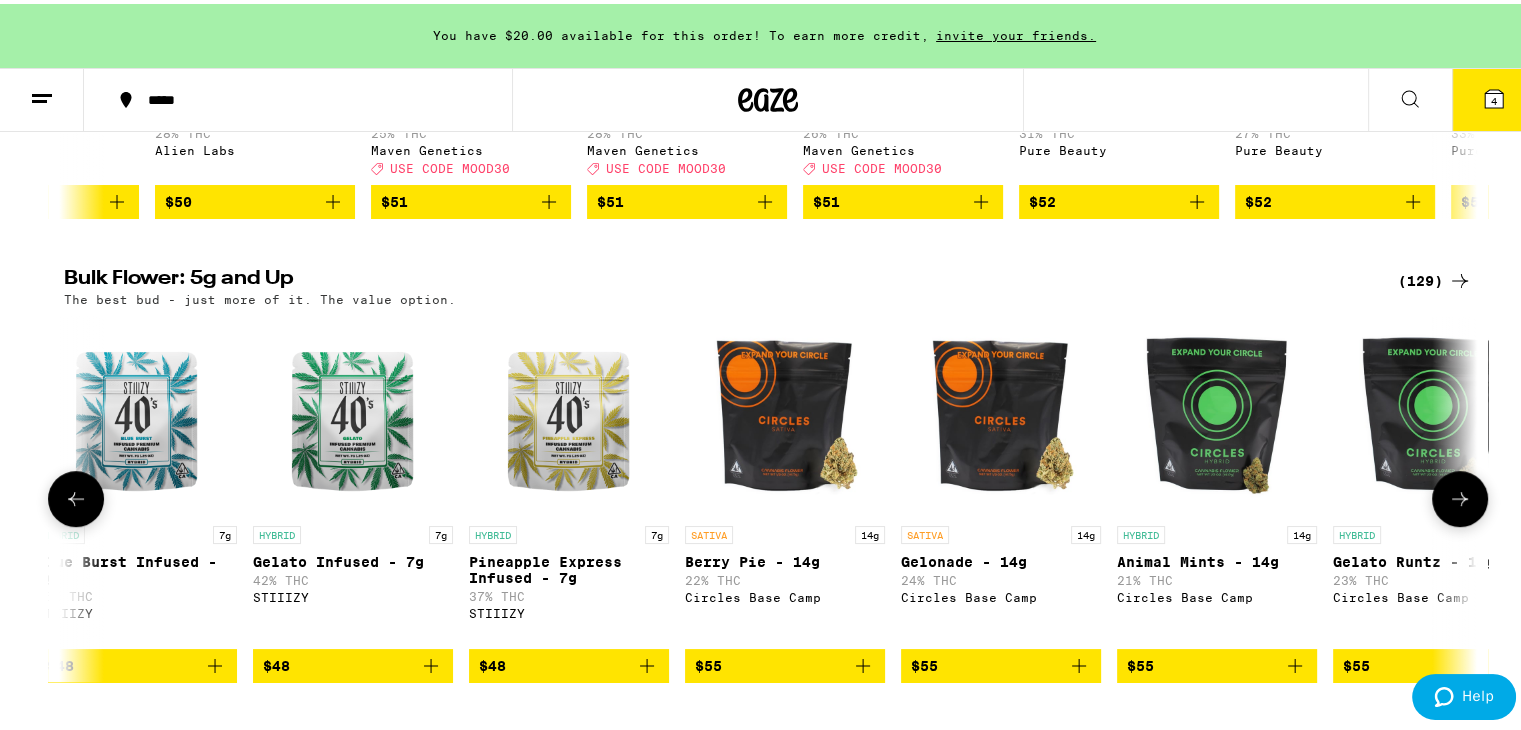 scroll, scrollTop: 0, scrollLeft: 11908, axis: horizontal 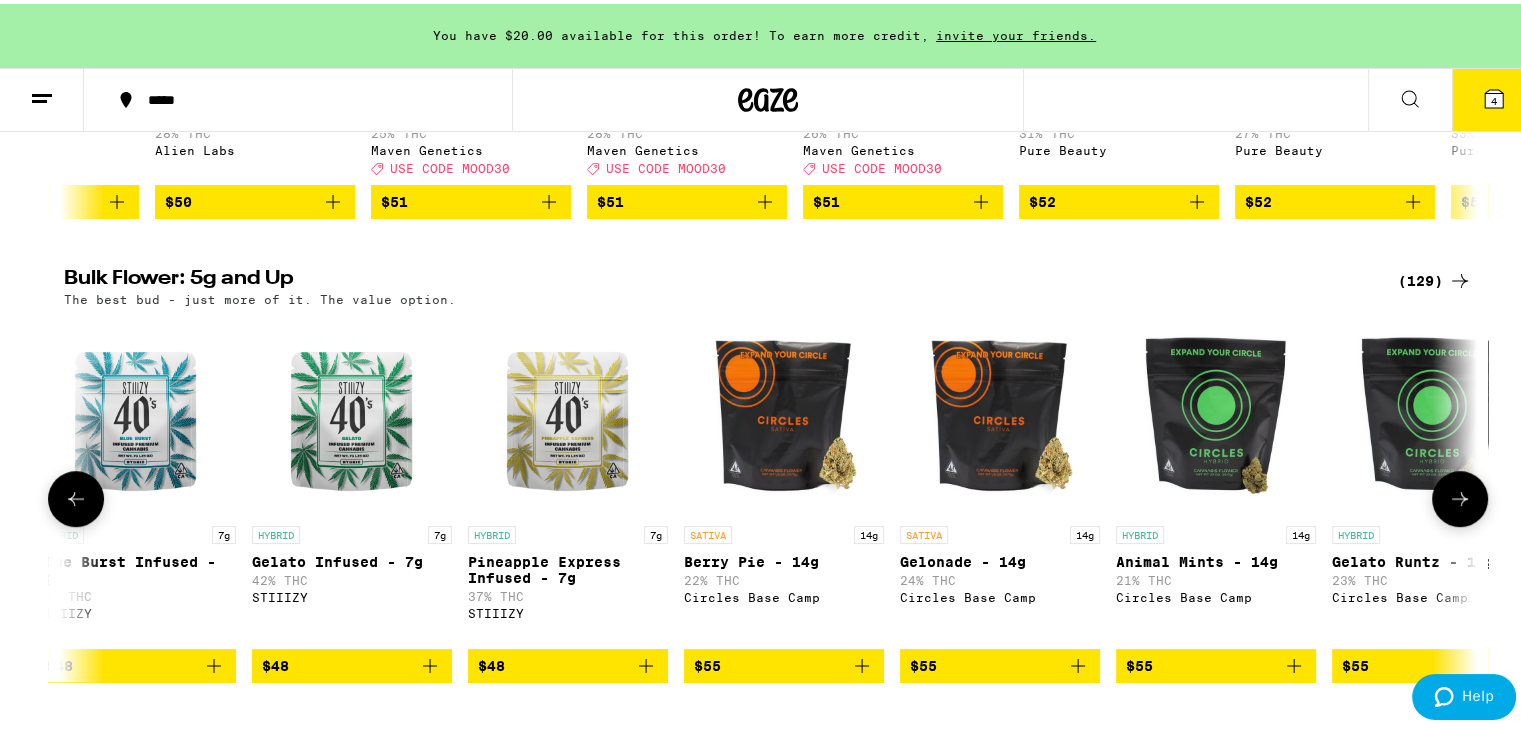 click 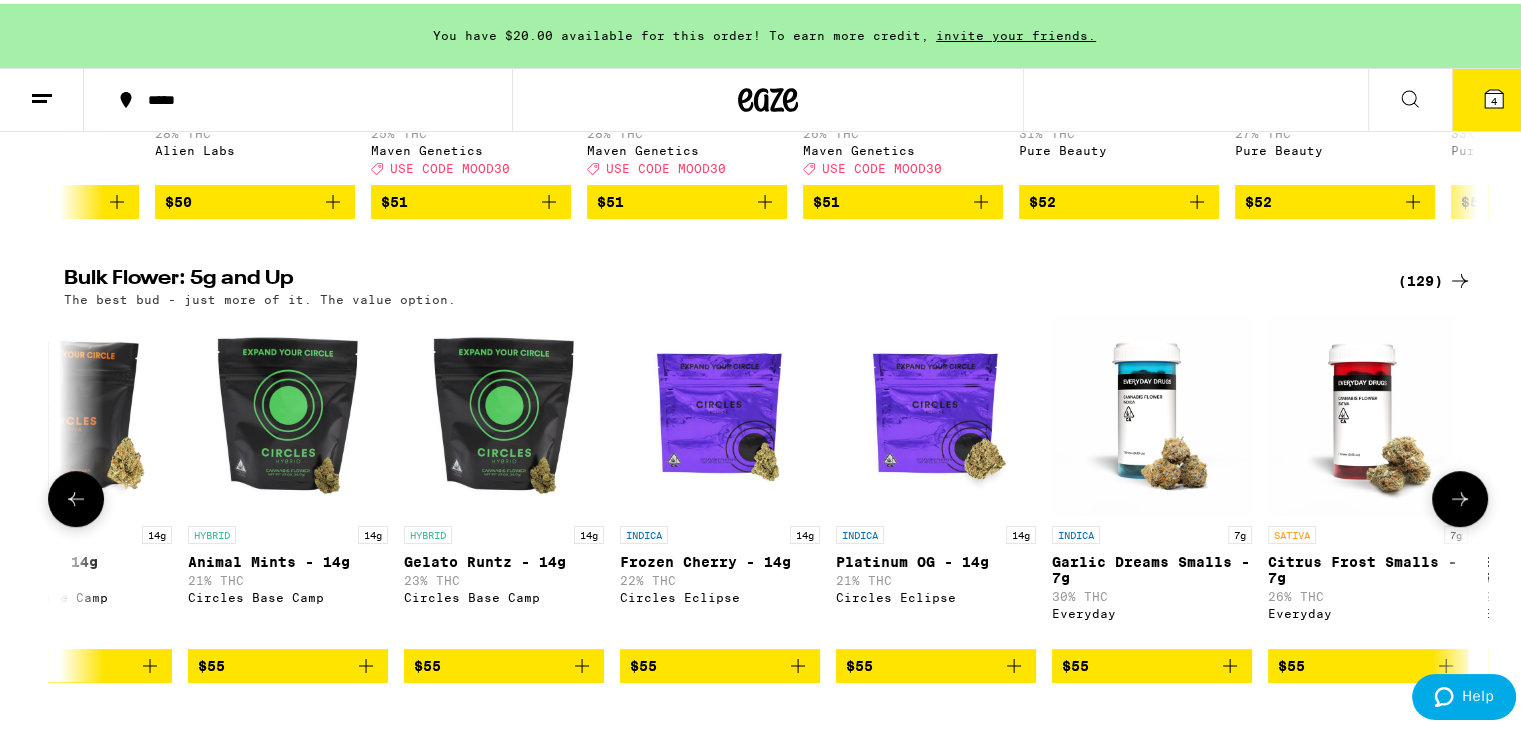 scroll, scrollTop: 0, scrollLeft: 13098, axis: horizontal 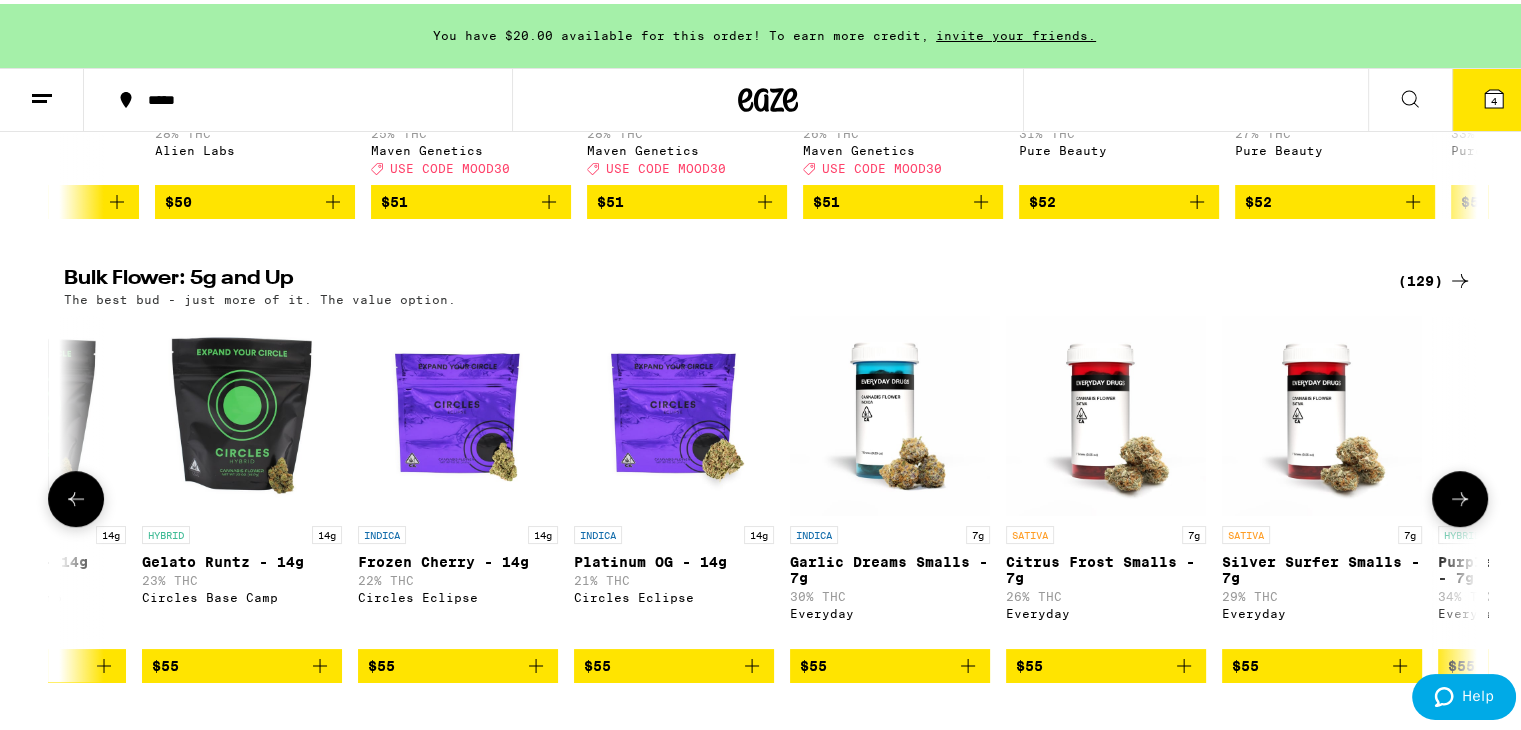 click 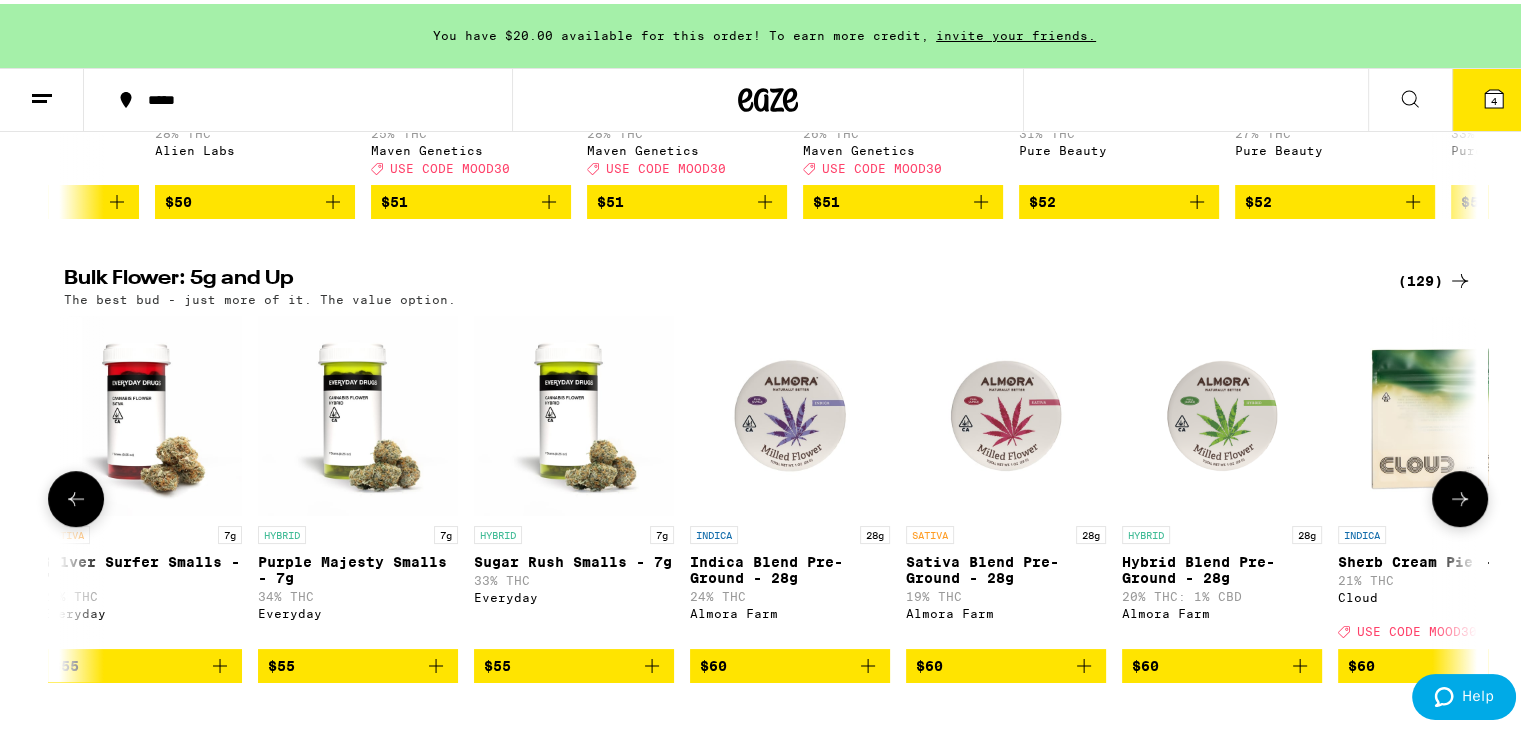 scroll, scrollTop: 0, scrollLeft: 14288, axis: horizontal 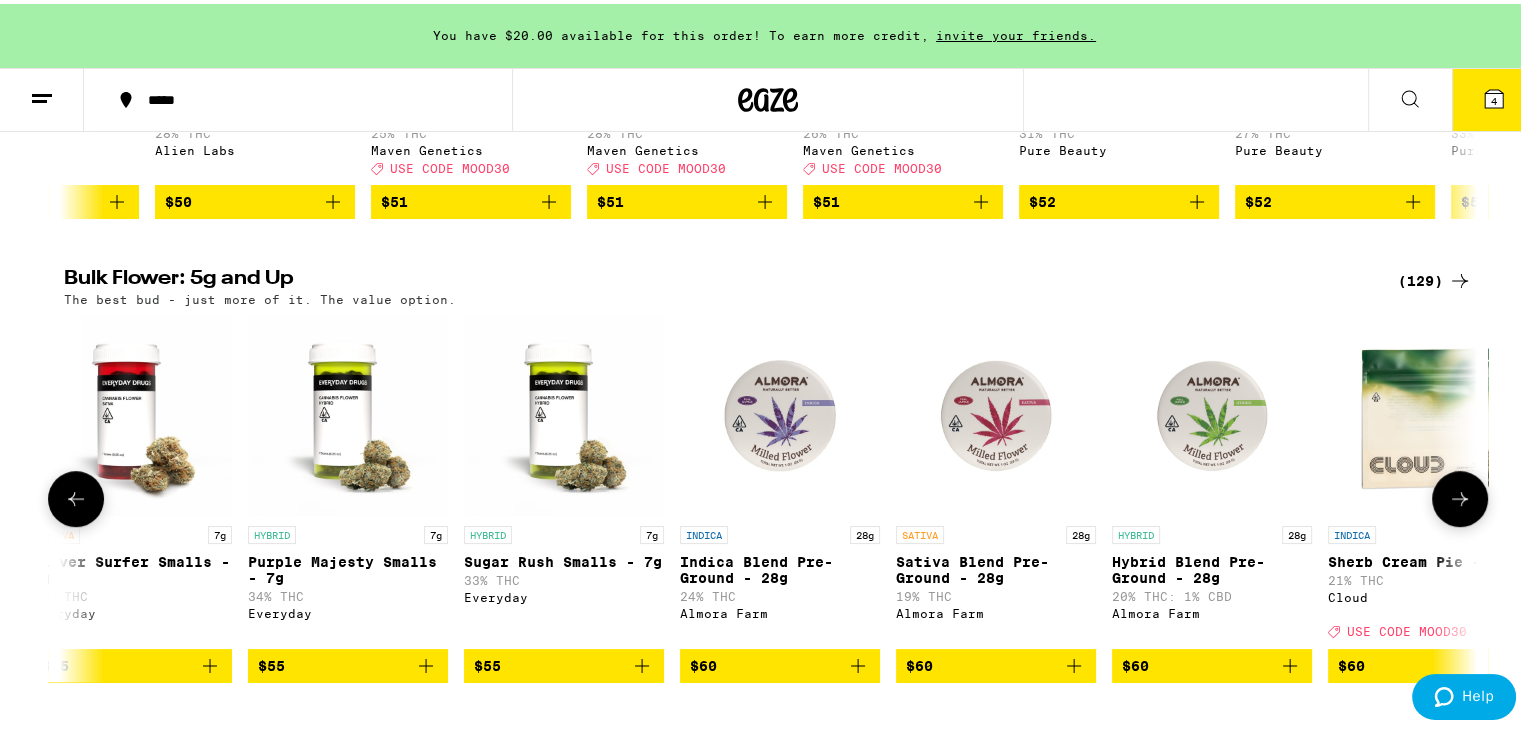 click 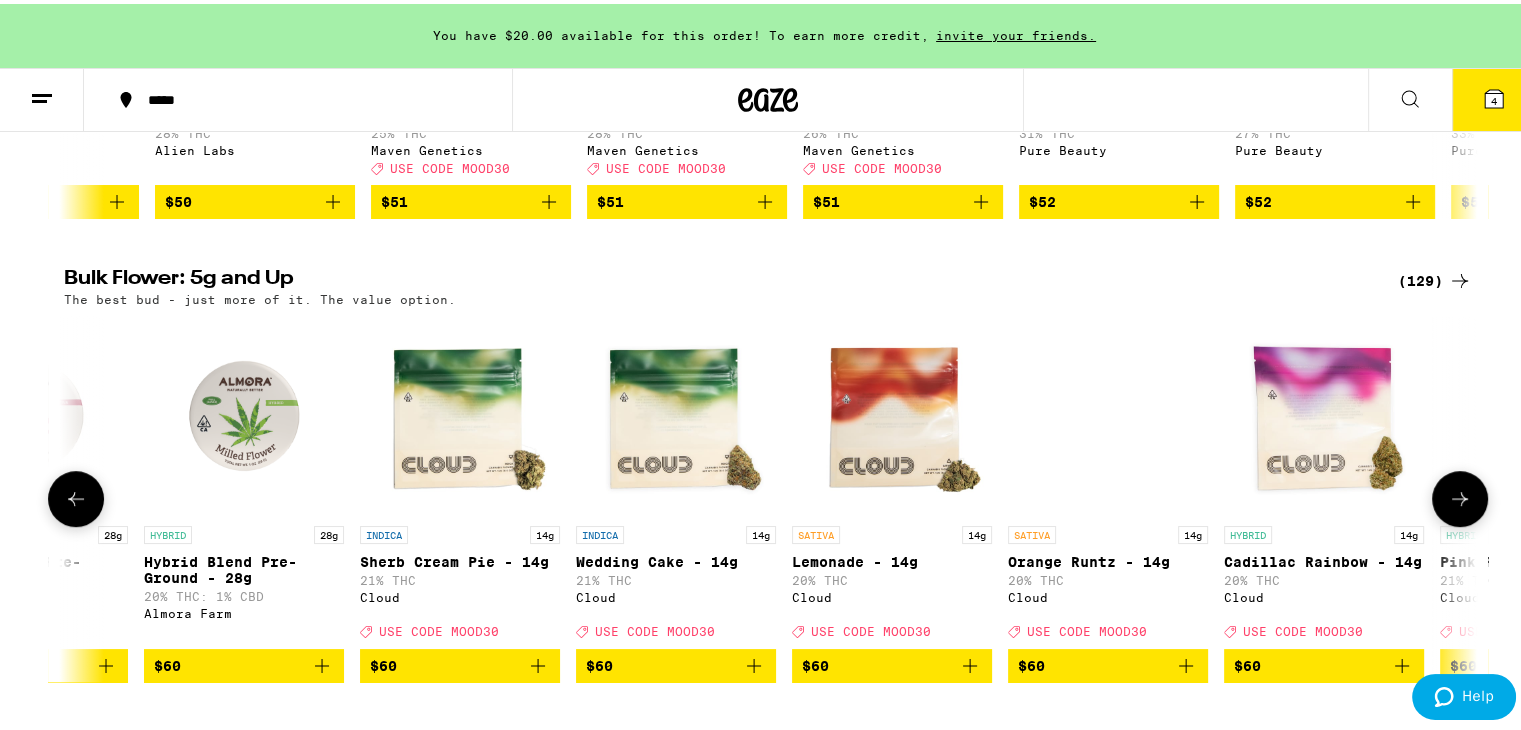 scroll, scrollTop: 0, scrollLeft: 15479, axis: horizontal 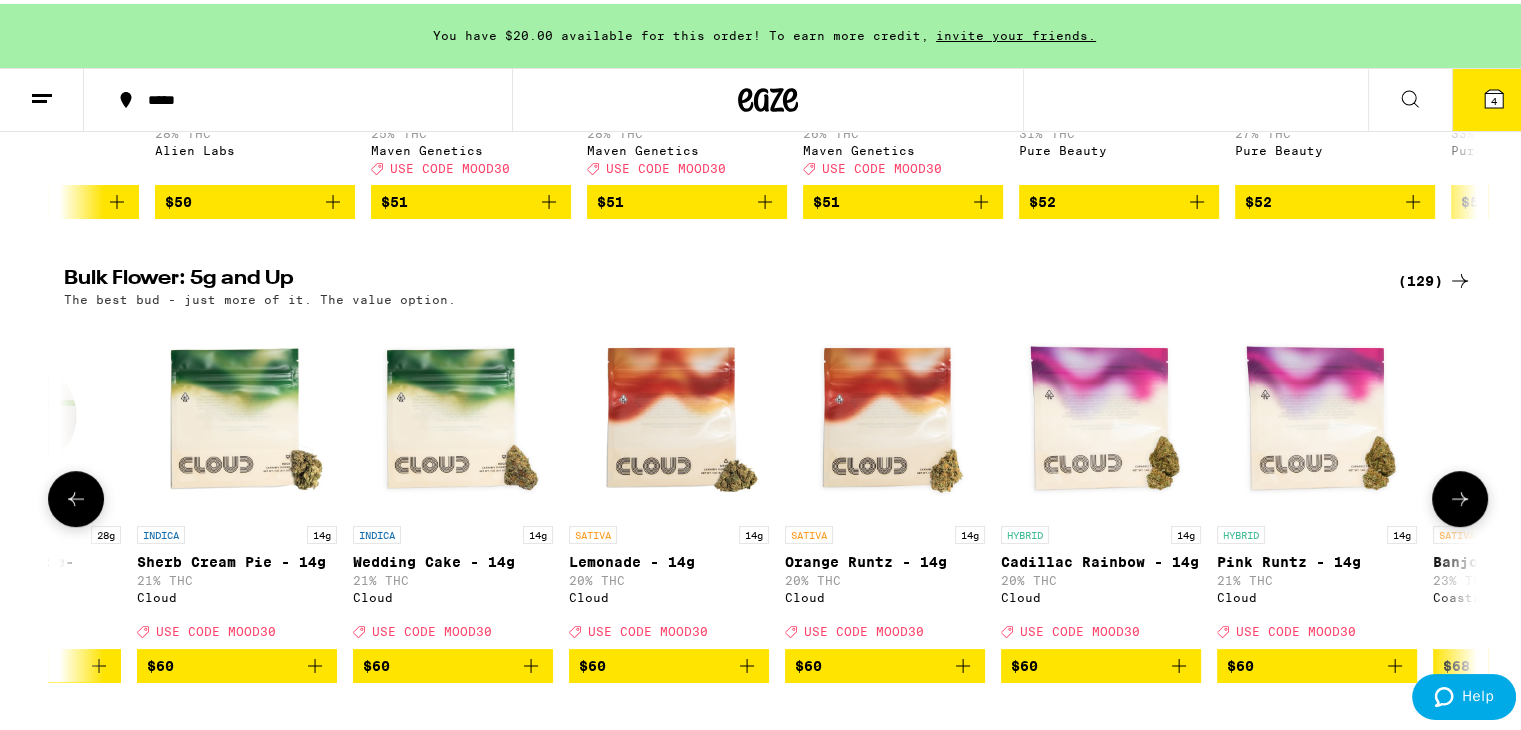 click 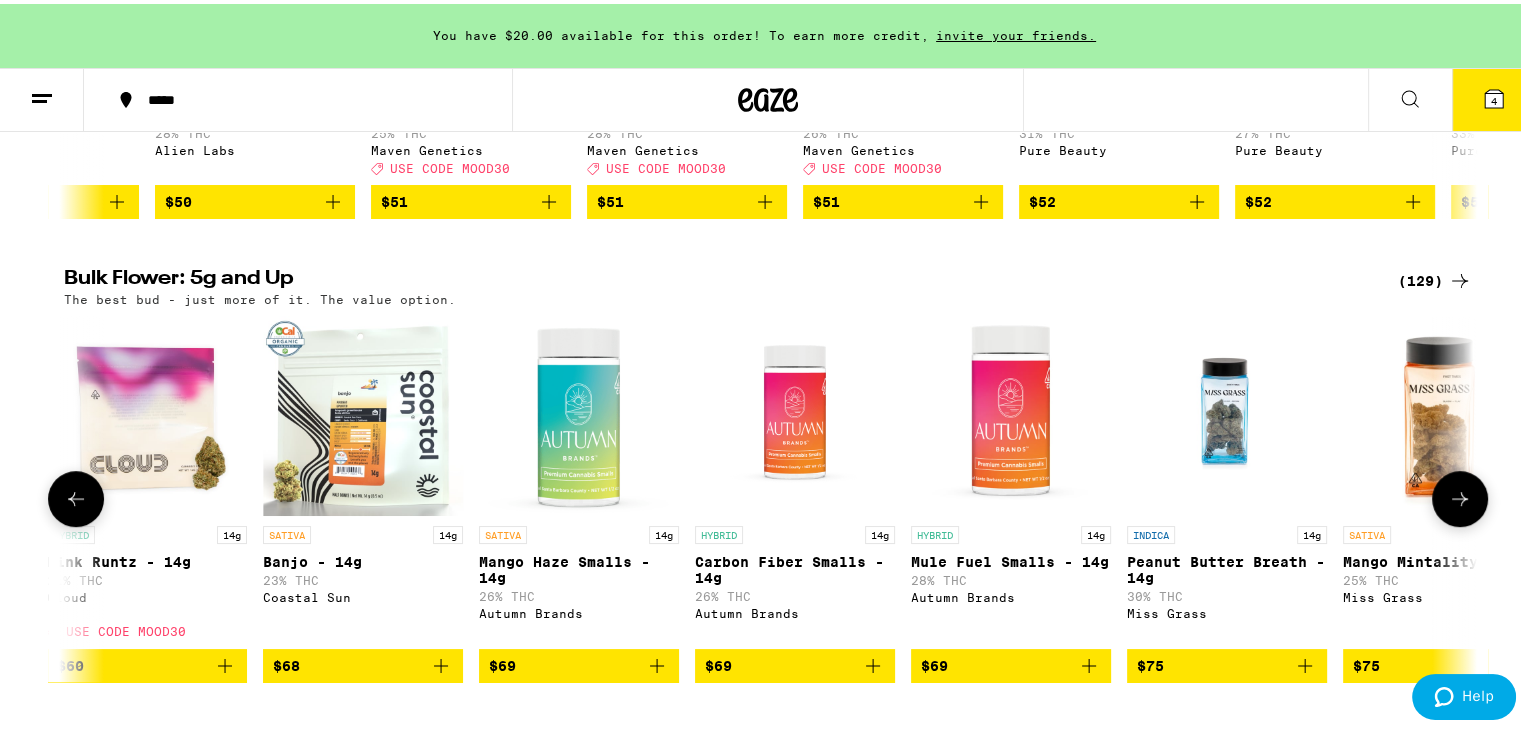 scroll, scrollTop: 0, scrollLeft: 16669, axis: horizontal 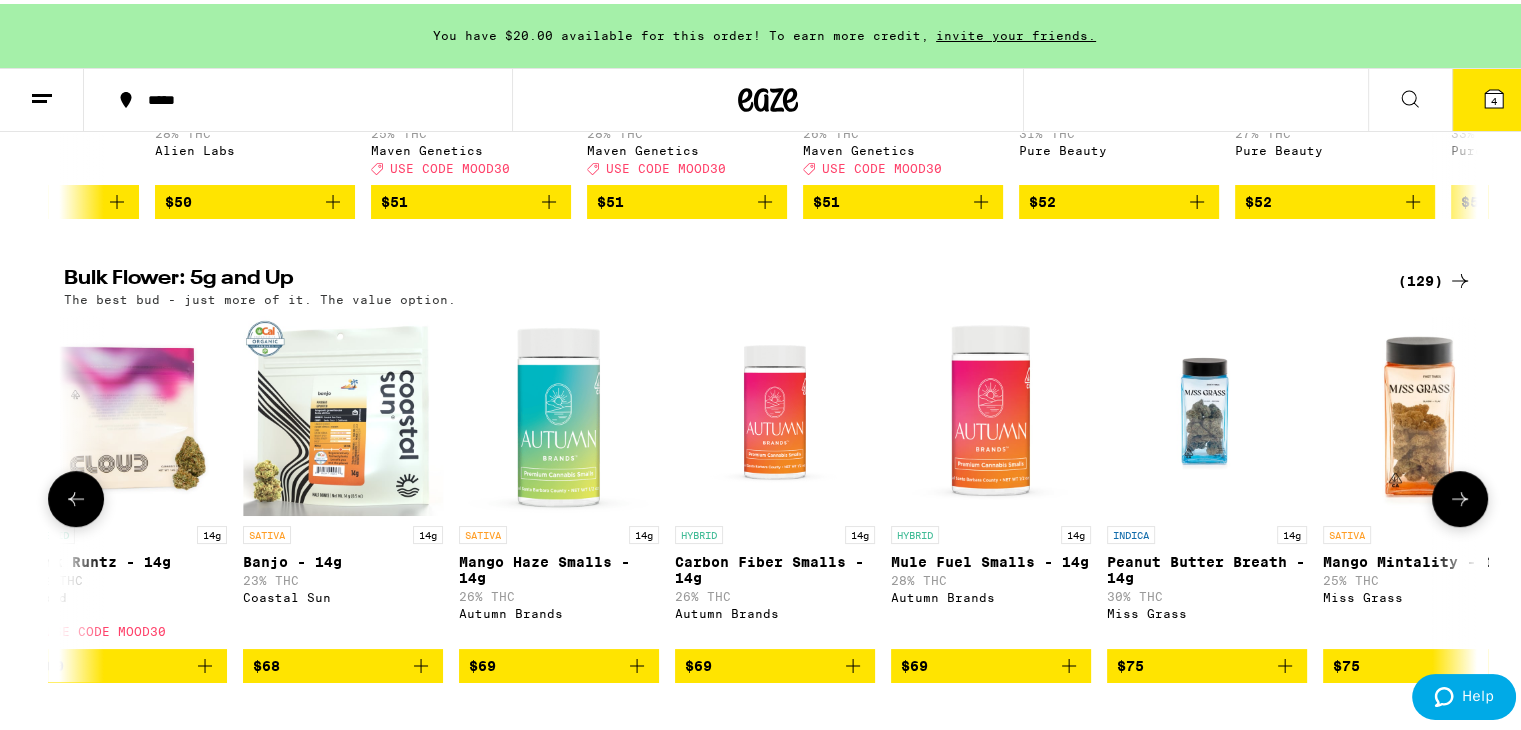 click 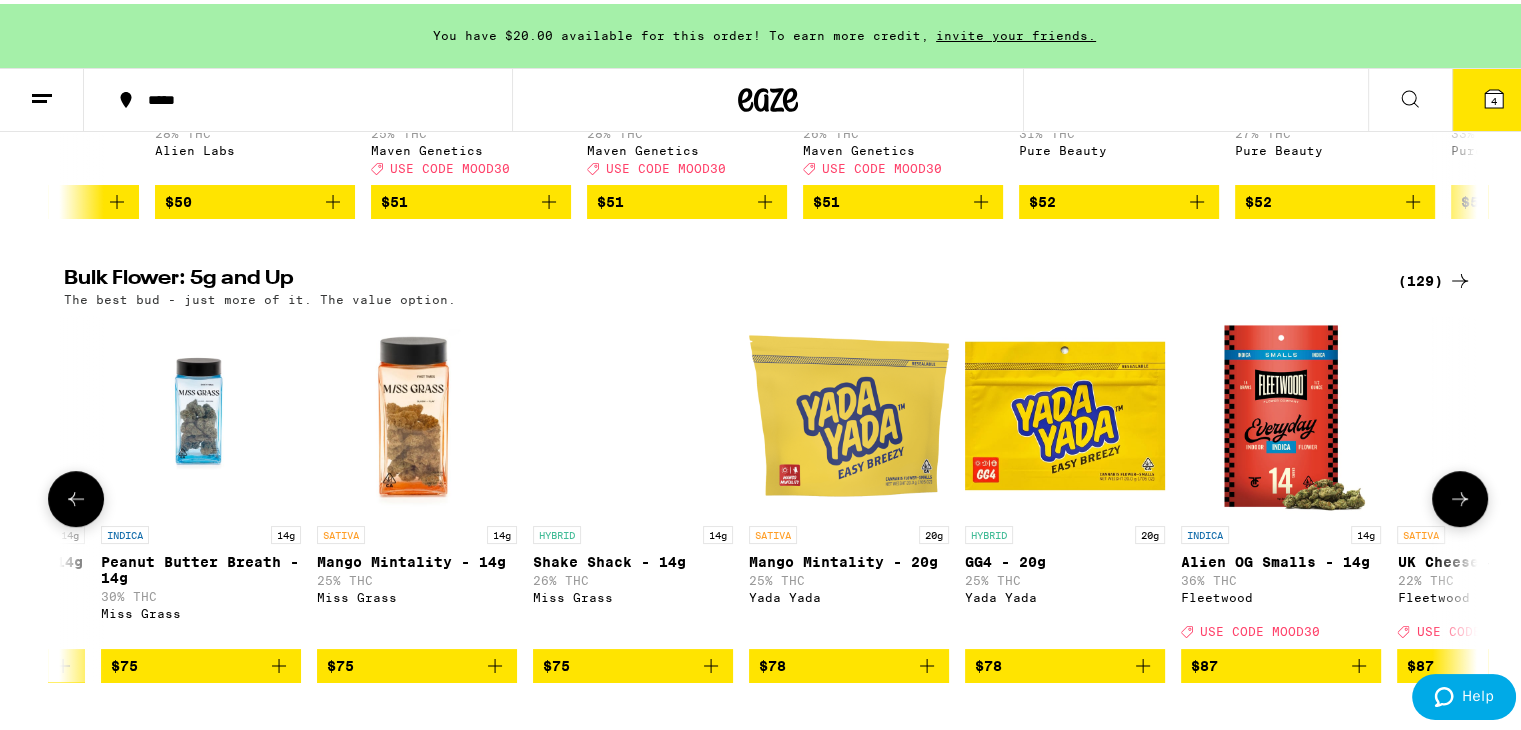 scroll, scrollTop: 0, scrollLeft: 17860, axis: horizontal 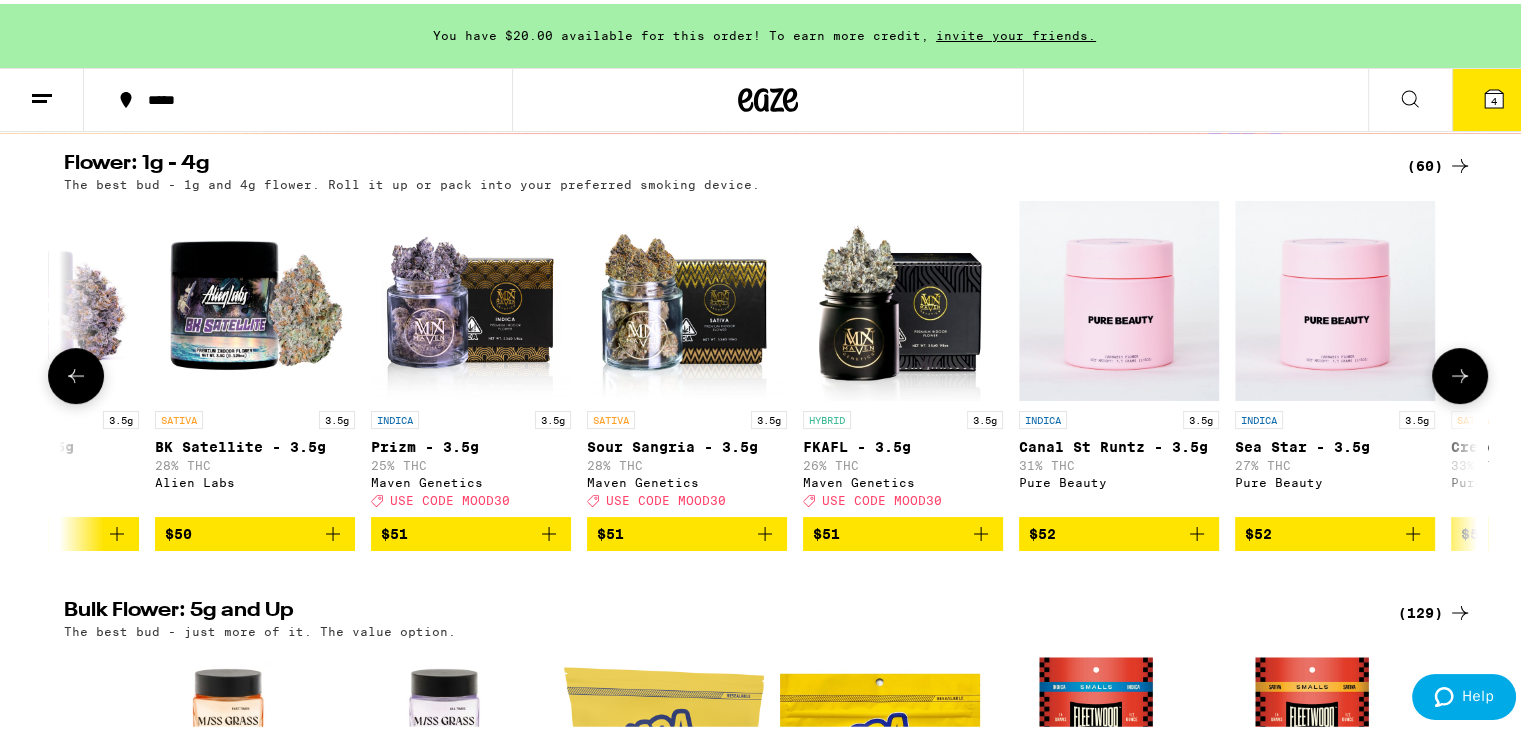 click 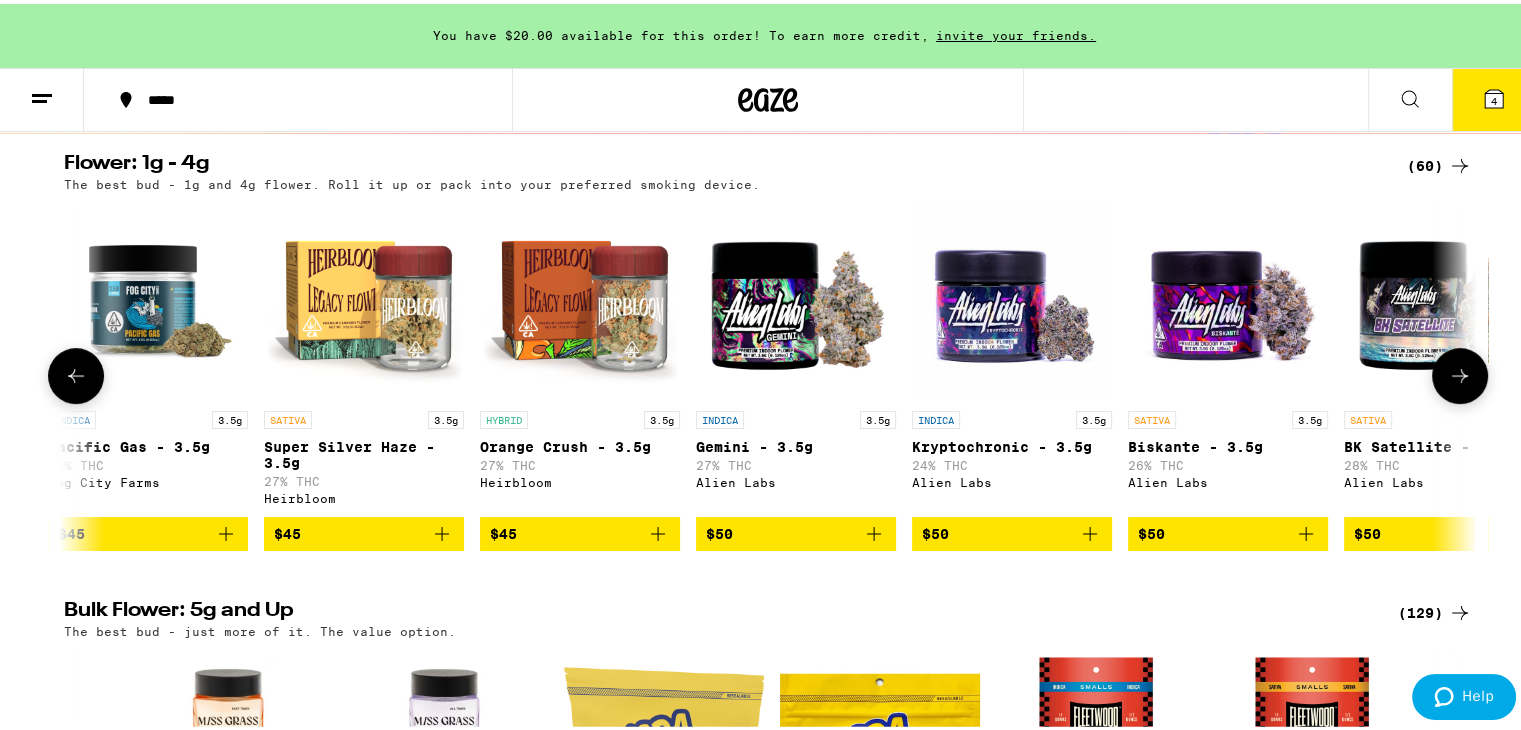 click 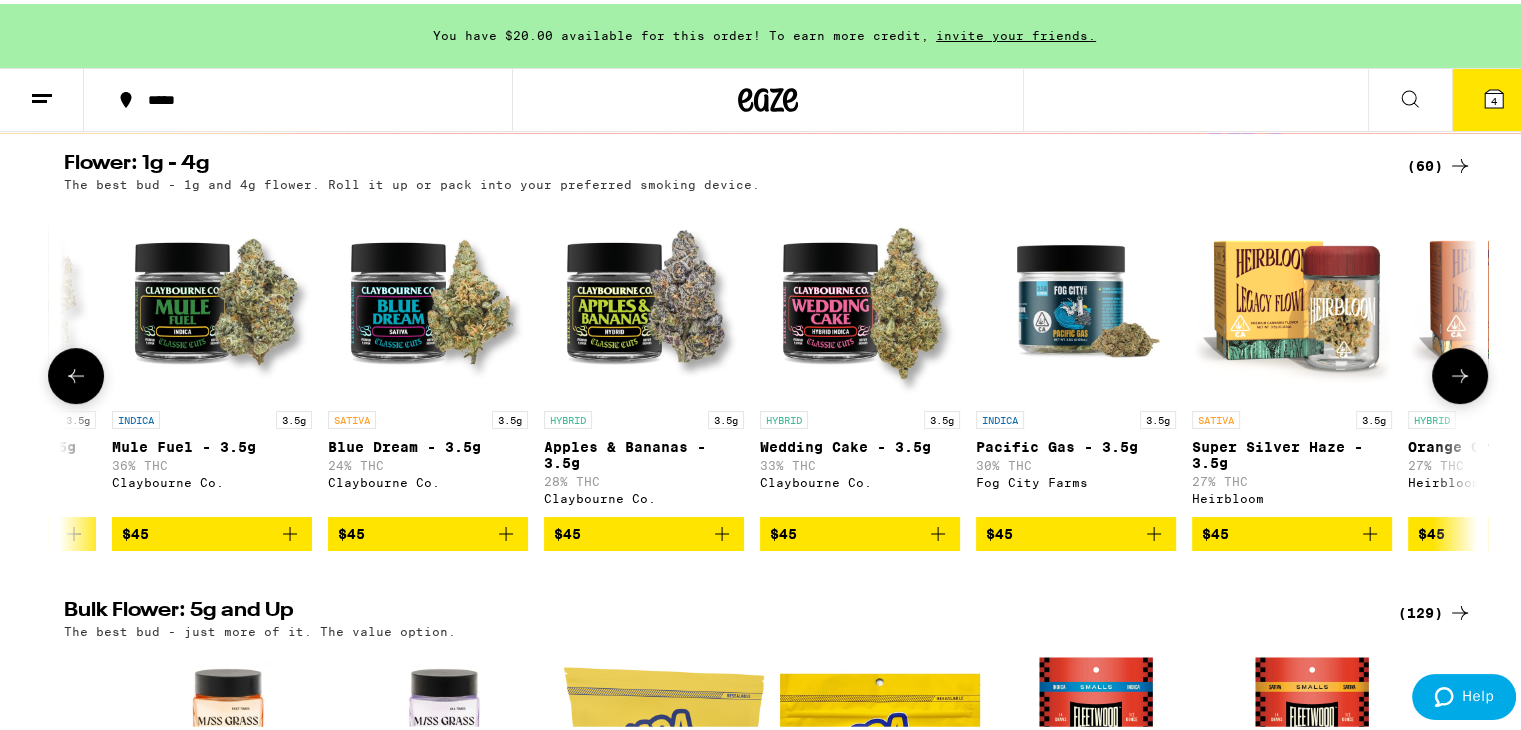 scroll, scrollTop: 0, scrollLeft: 5954, axis: horizontal 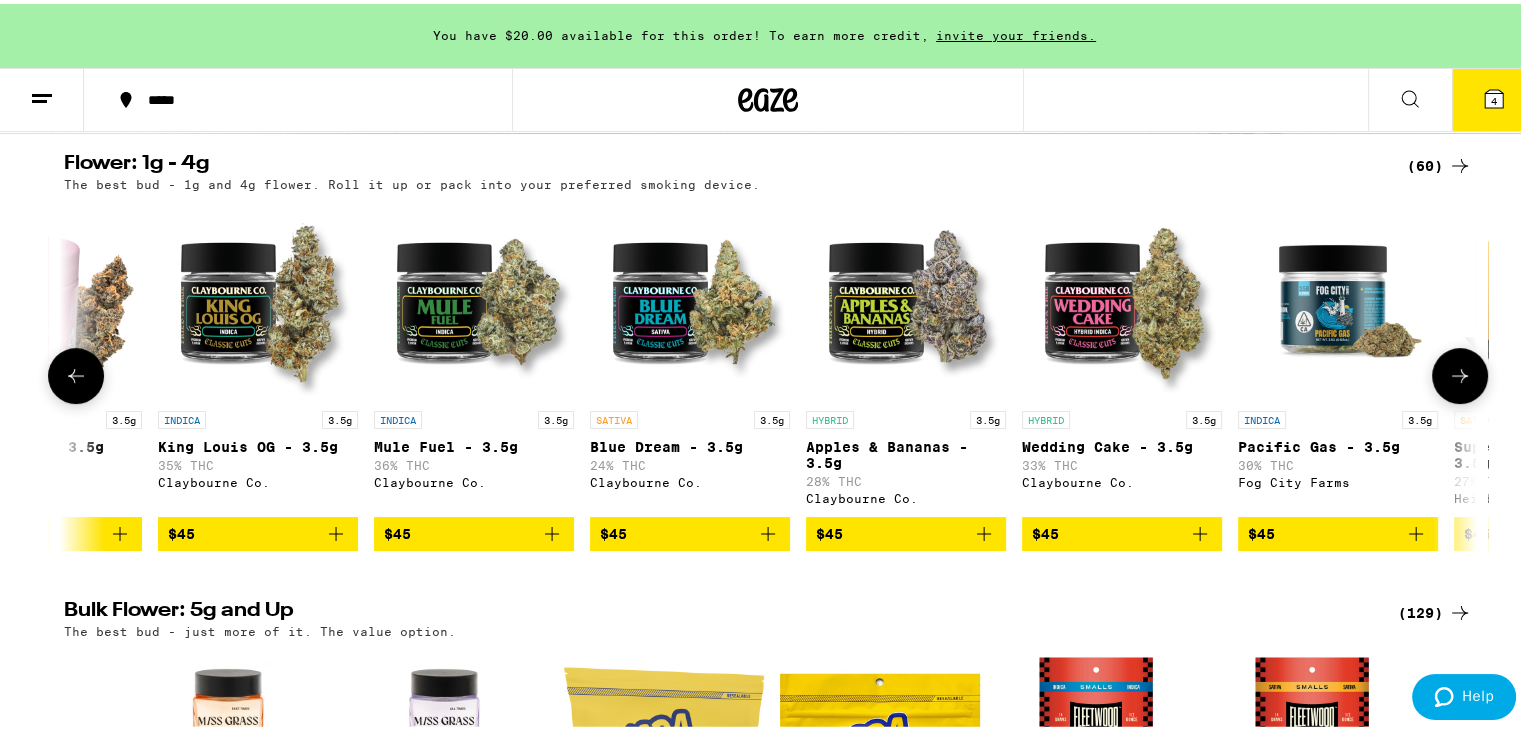 click 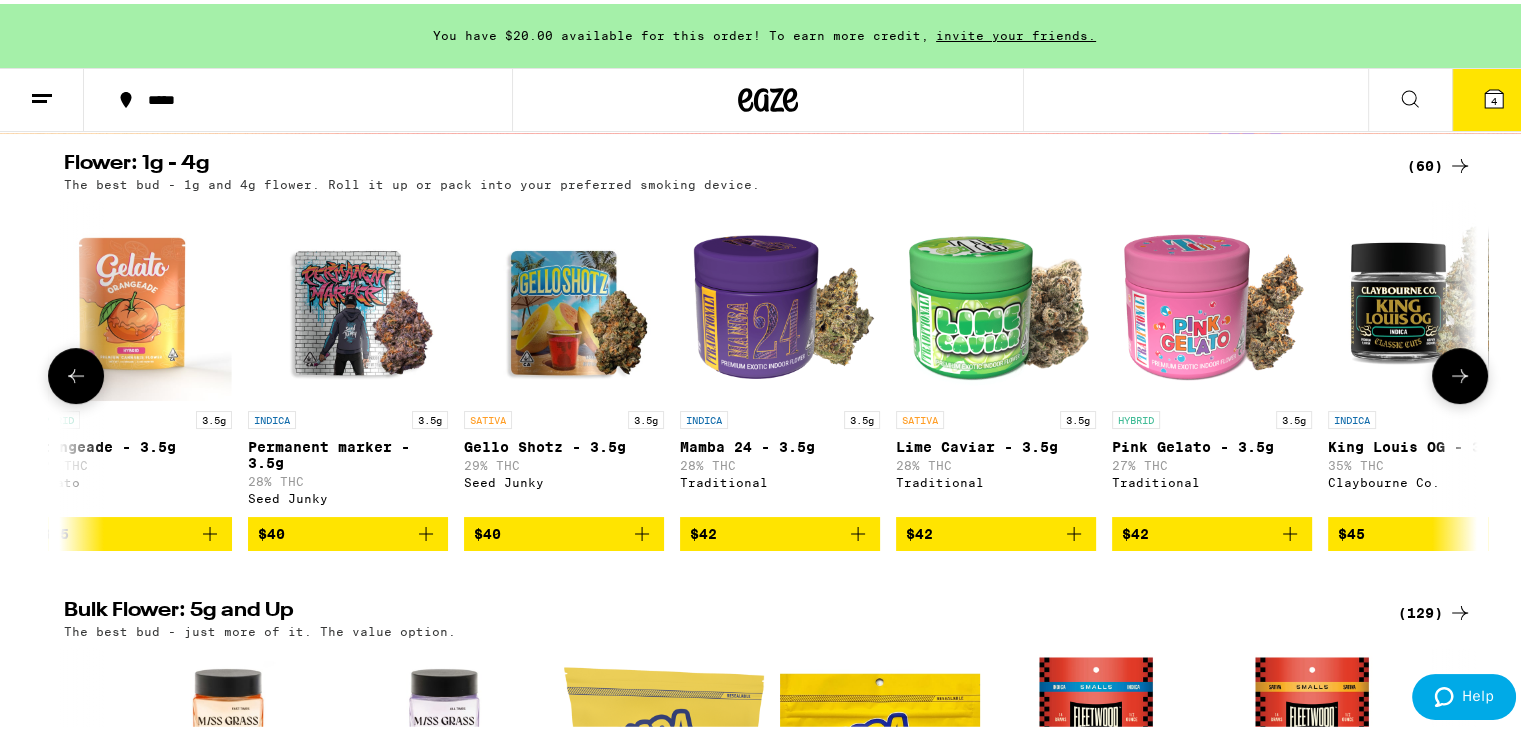 scroll, scrollTop: 0, scrollLeft: 4764, axis: horizontal 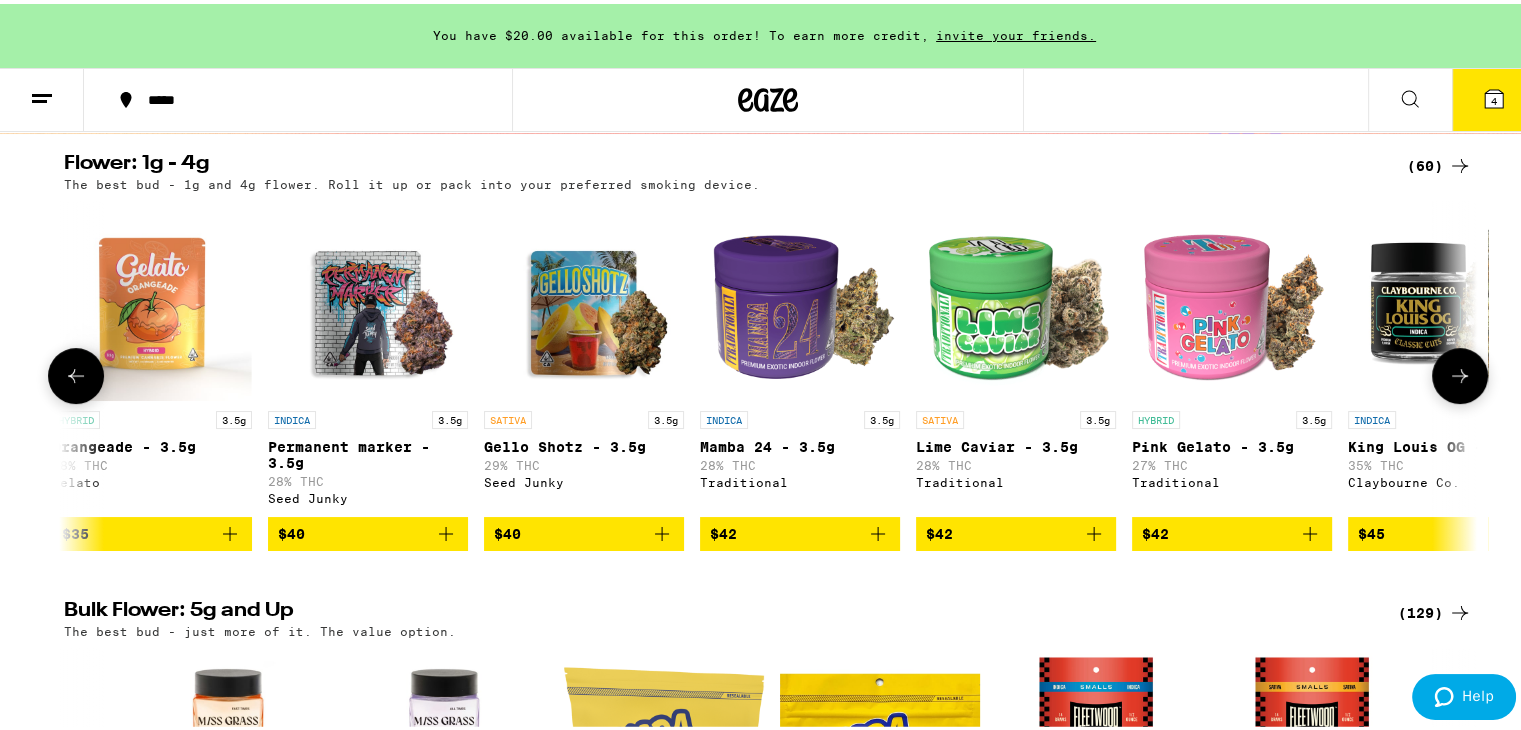 click 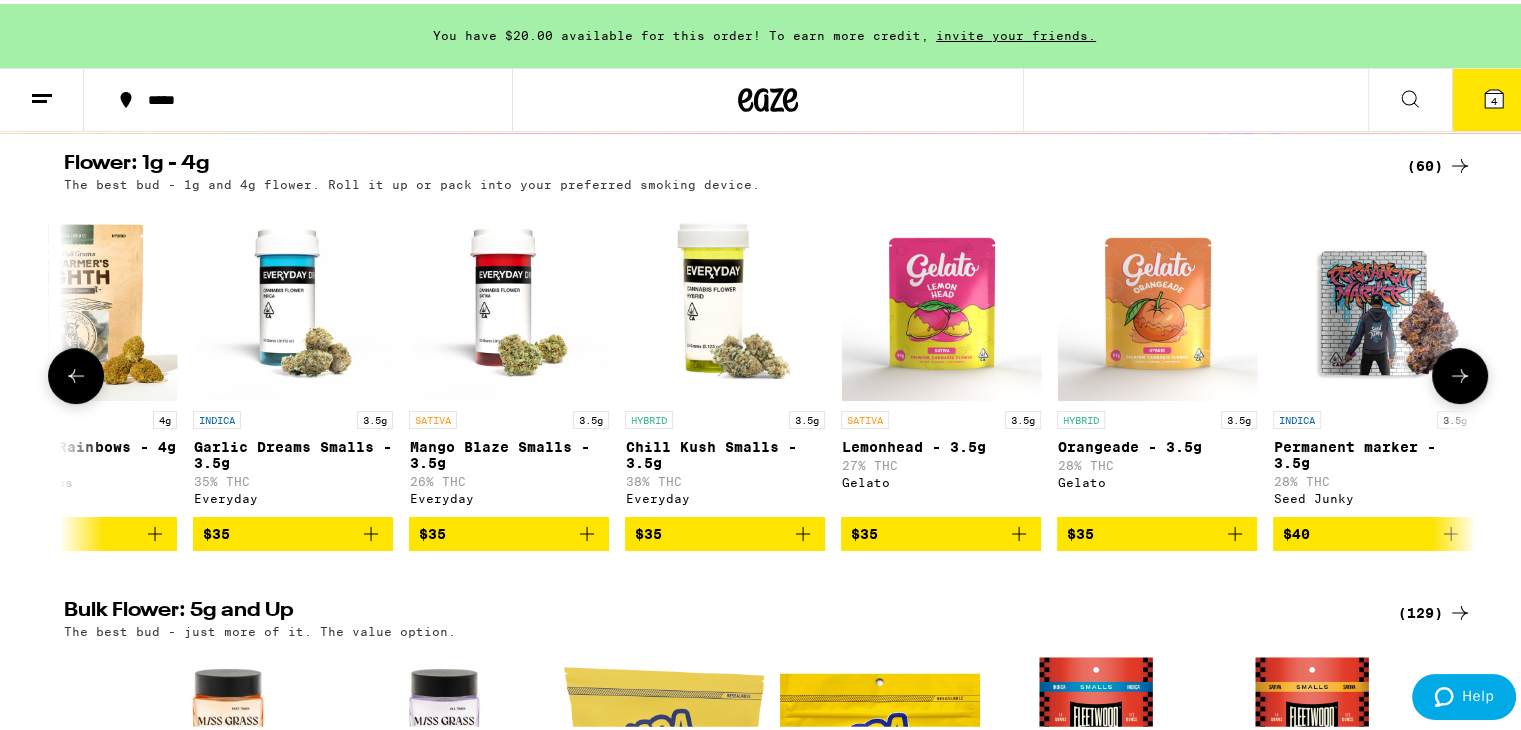 scroll, scrollTop: 0, scrollLeft: 3575, axis: horizontal 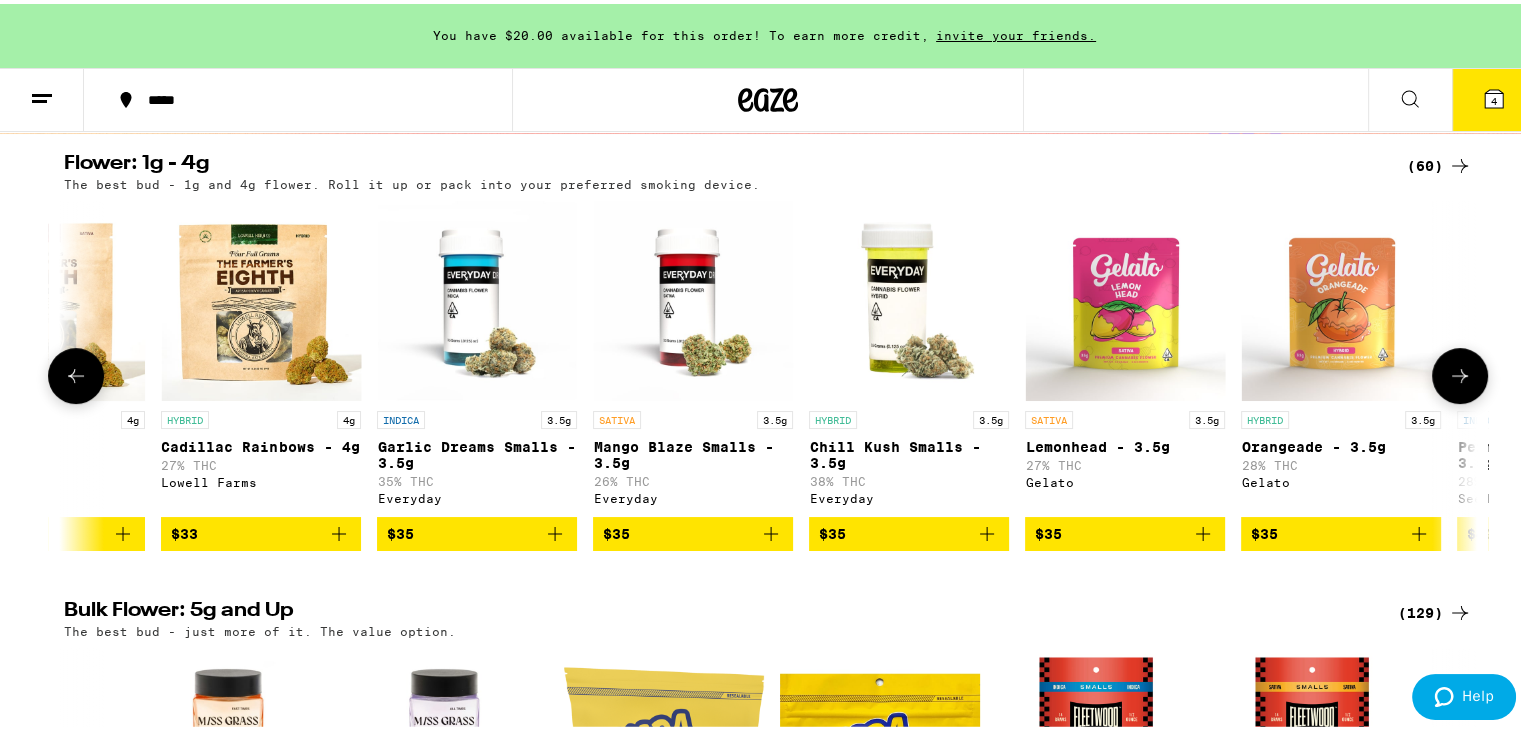 click 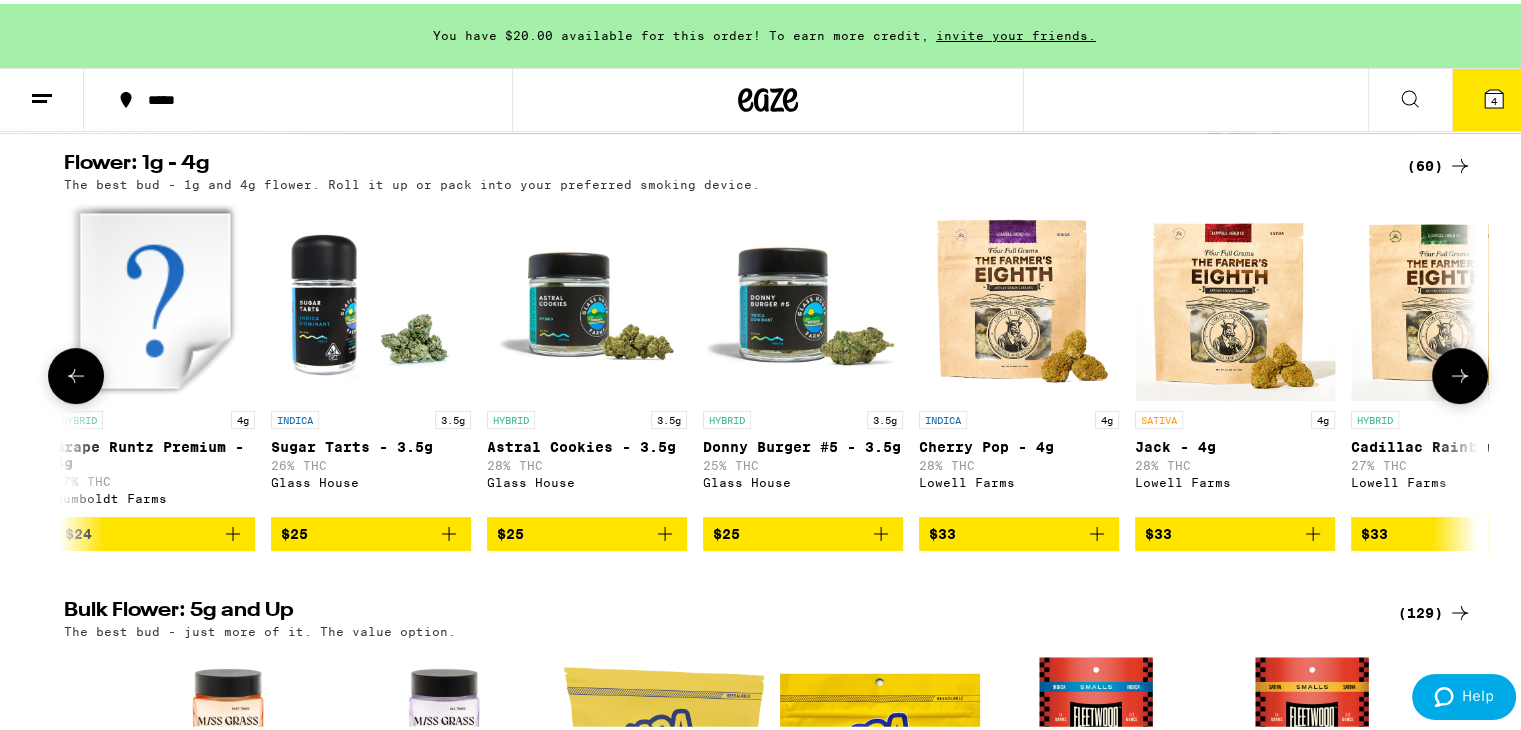 click 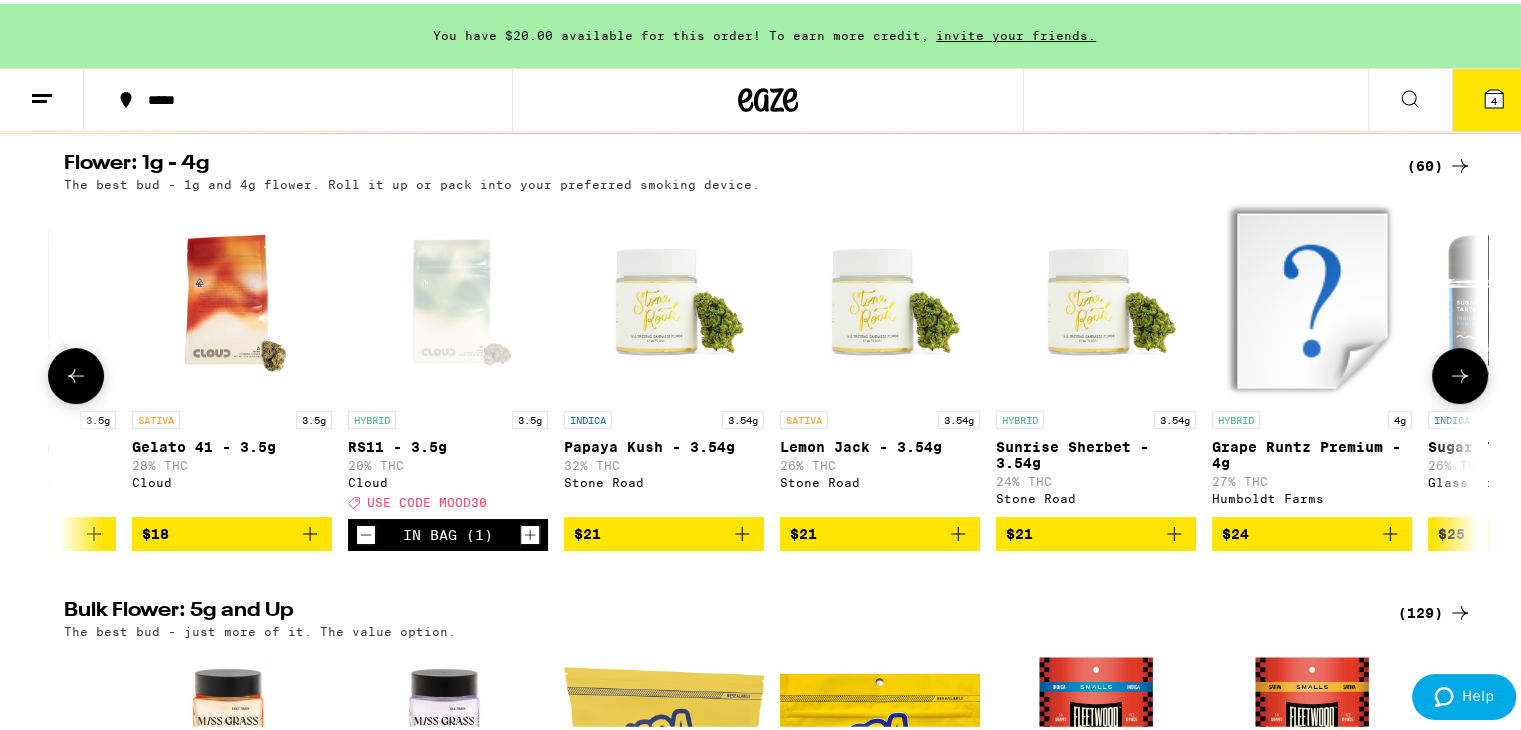 scroll, scrollTop: 0, scrollLeft: 1196, axis: horizontal 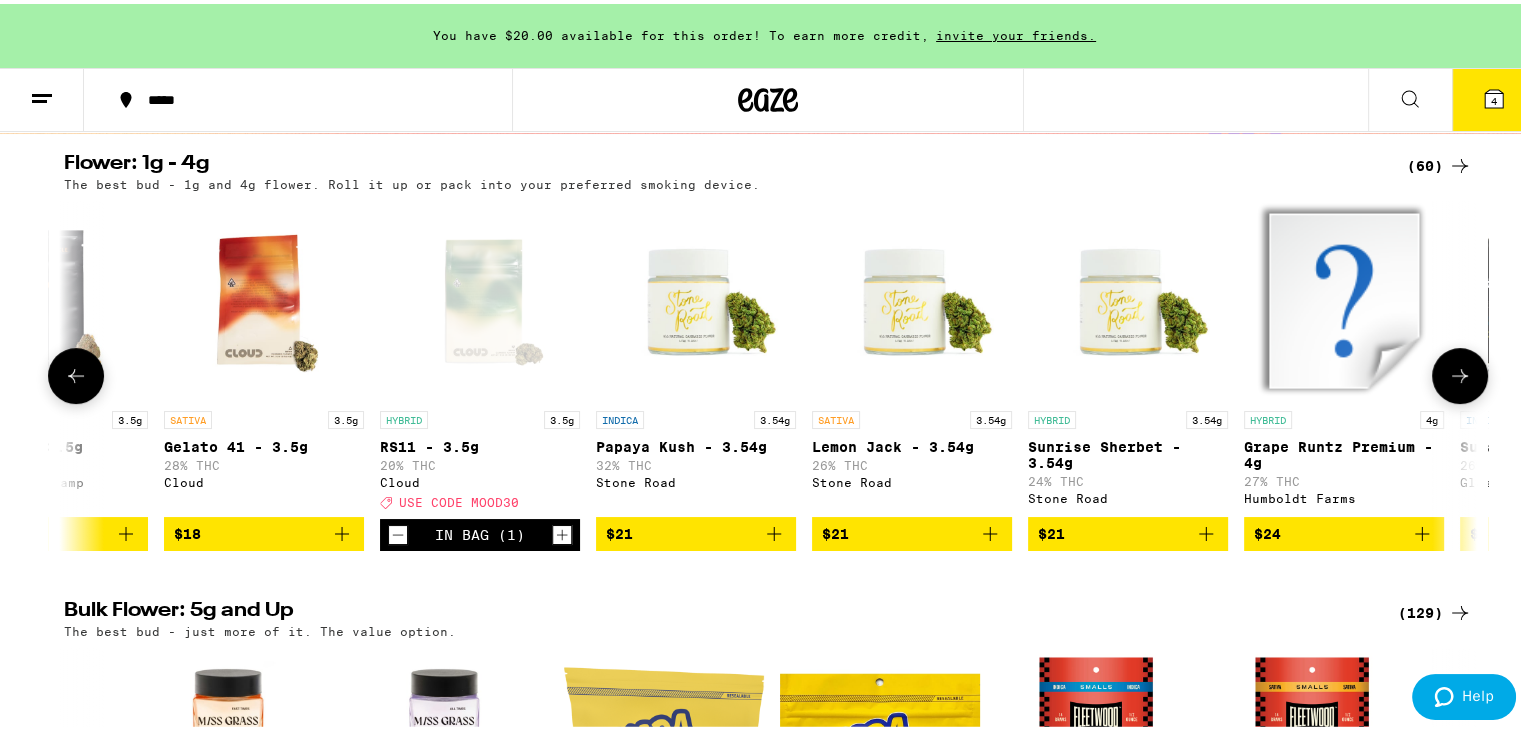 click 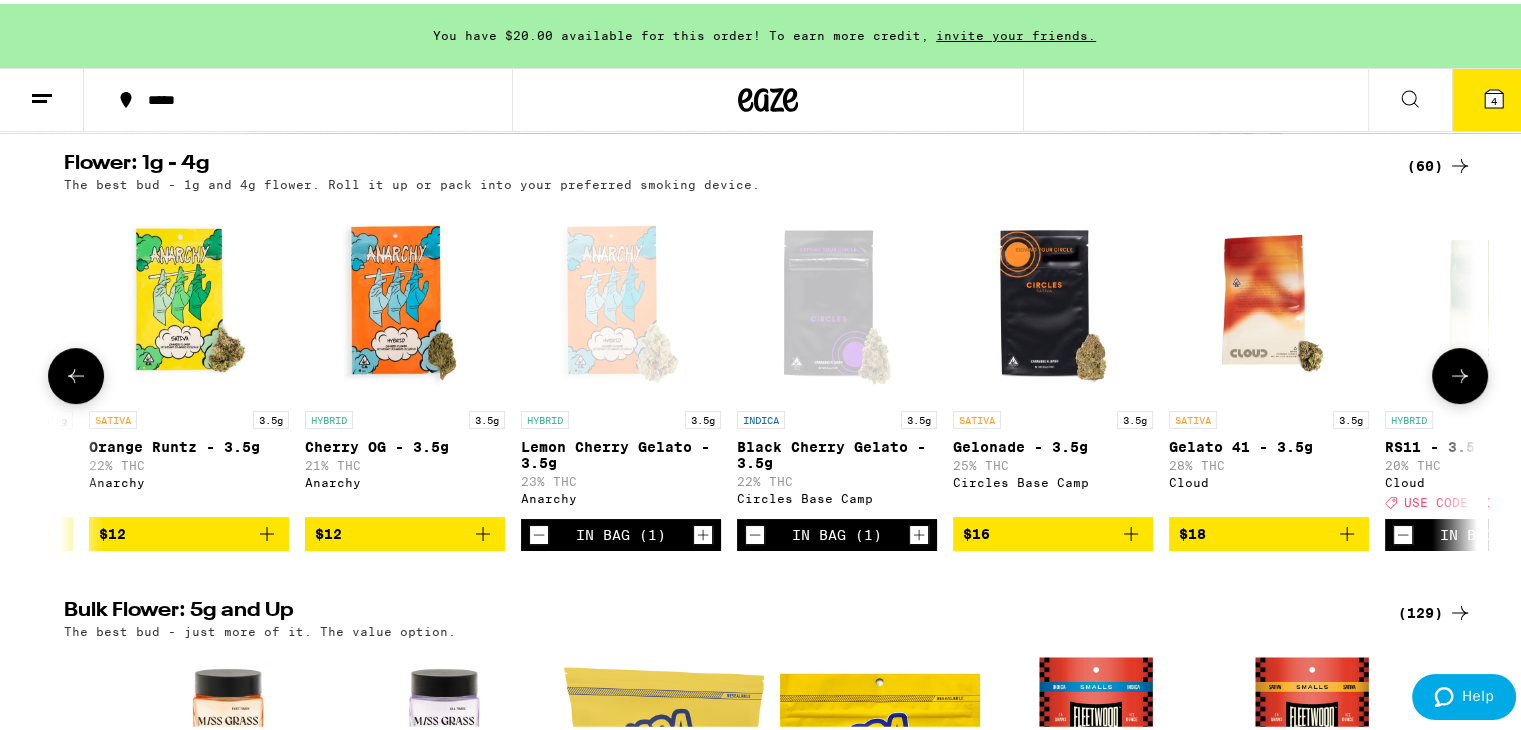 scroll, scrollTop: 0, scrollLeft: 6, axis: horizontal 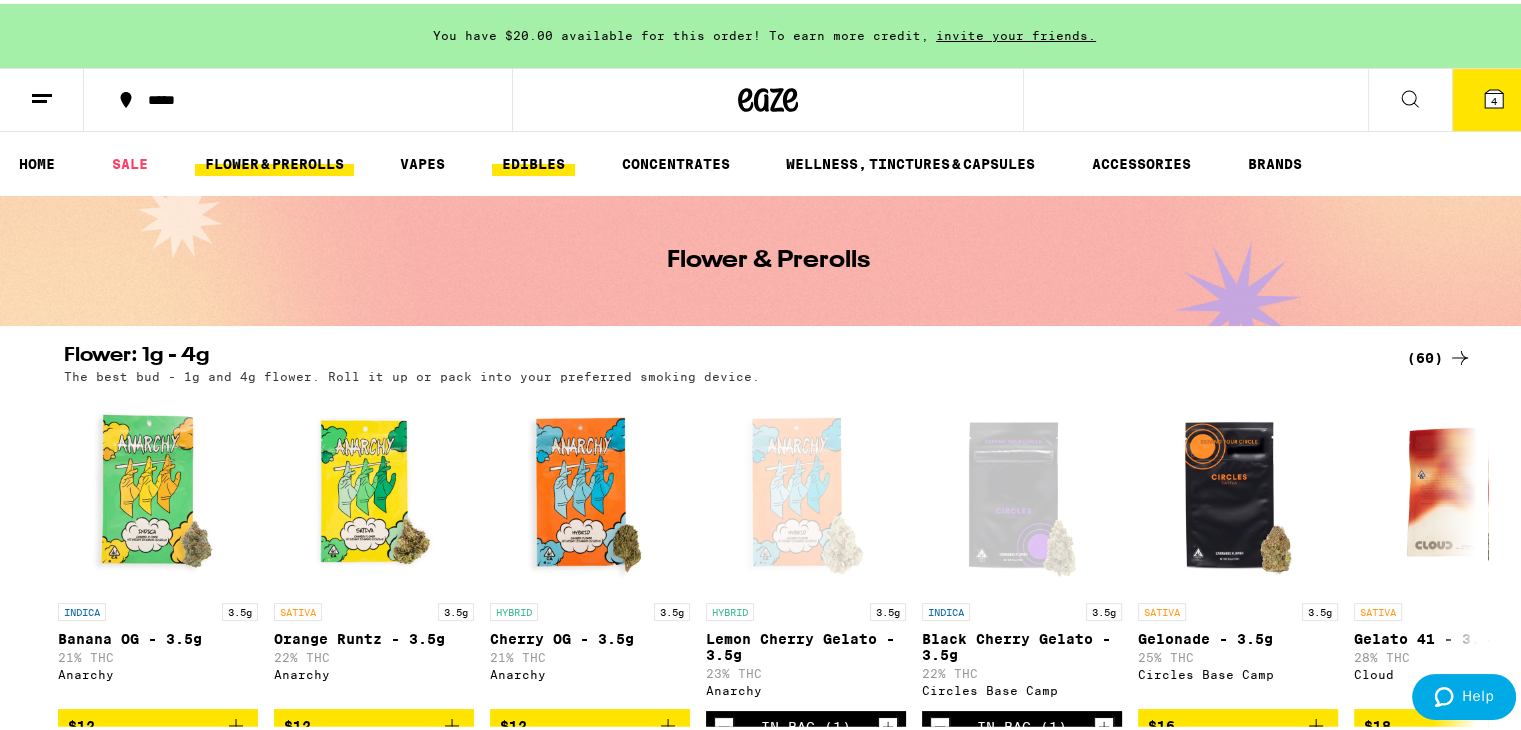 click on "EDIBLES" at bounding box center [533, 160] 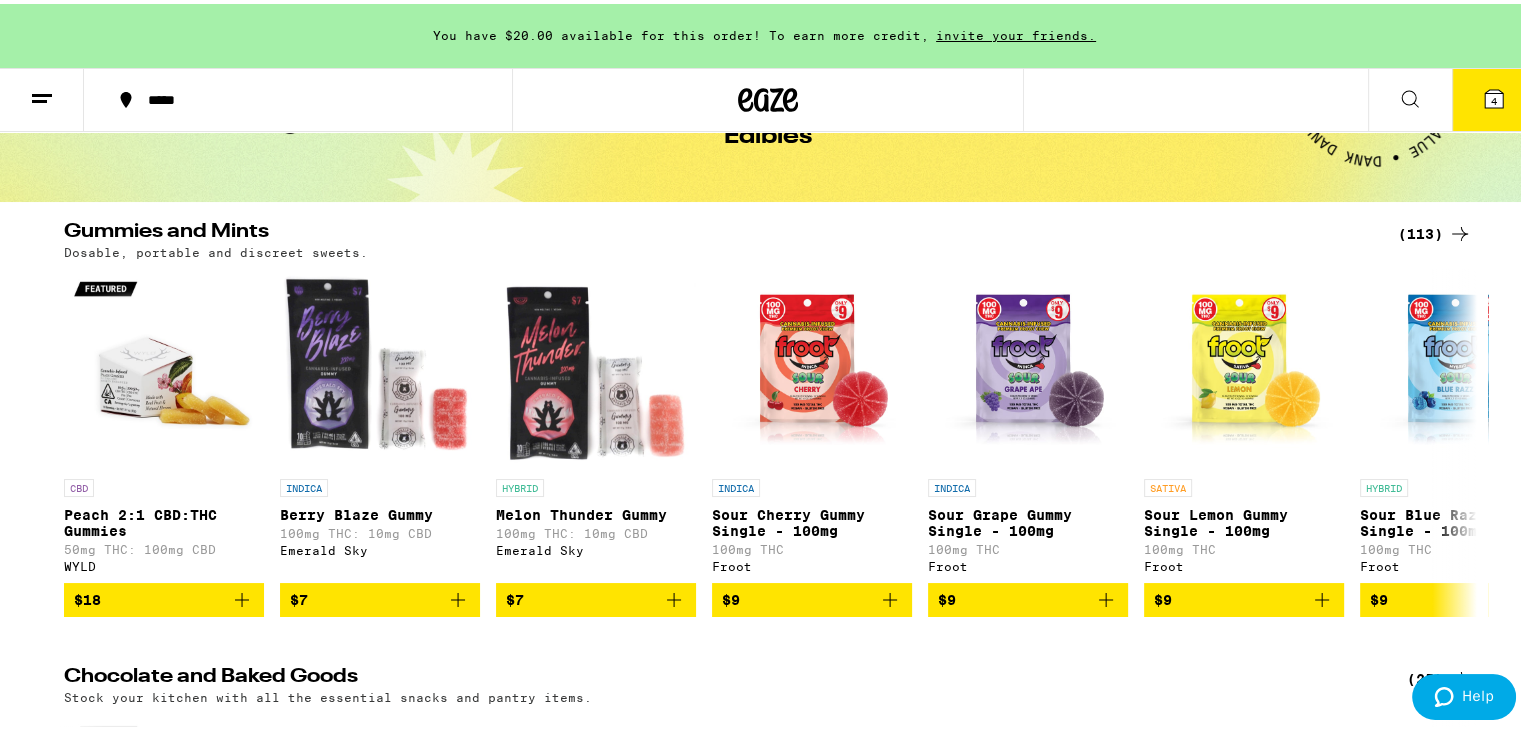scroll, scrollTop: 171, scrollLeft: 0, axis: vertical 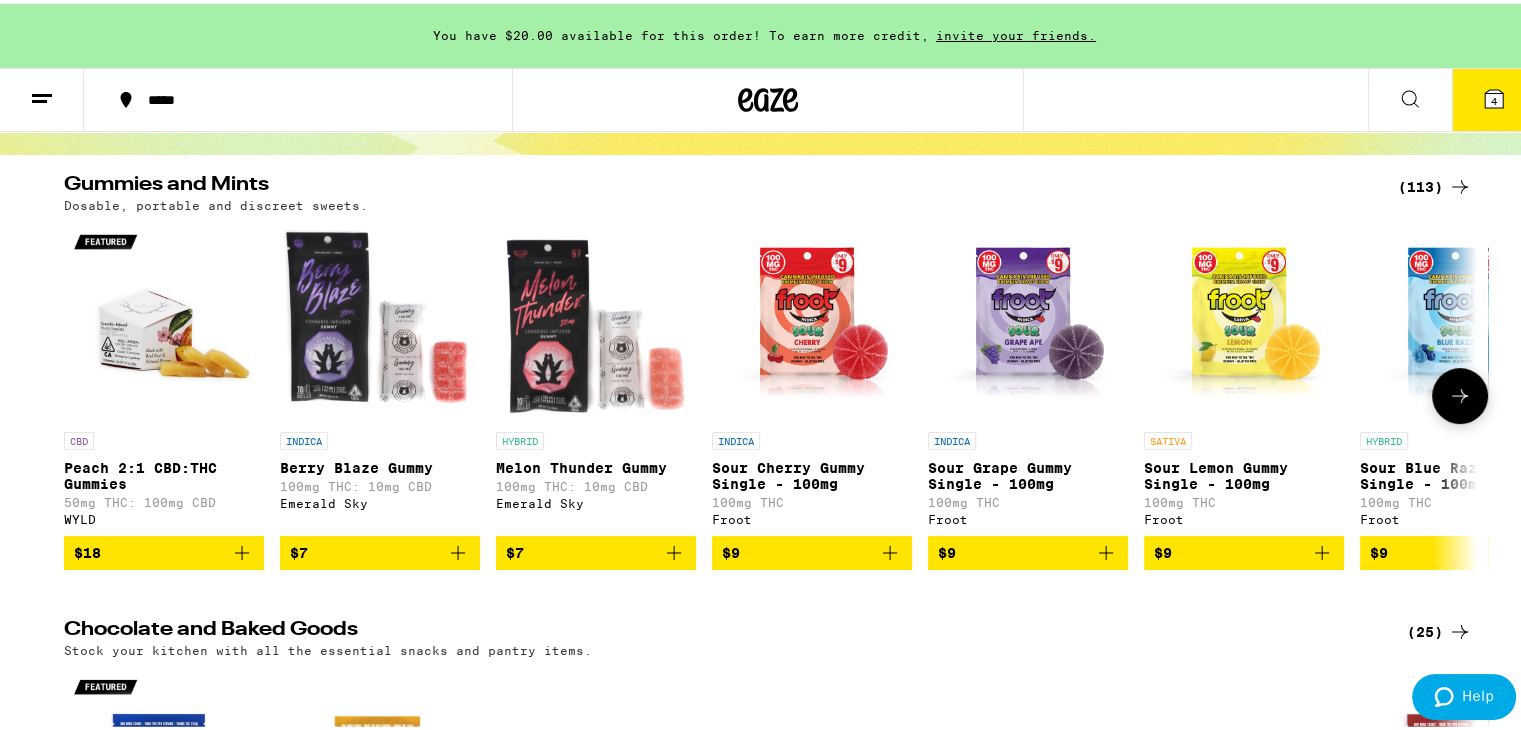 click 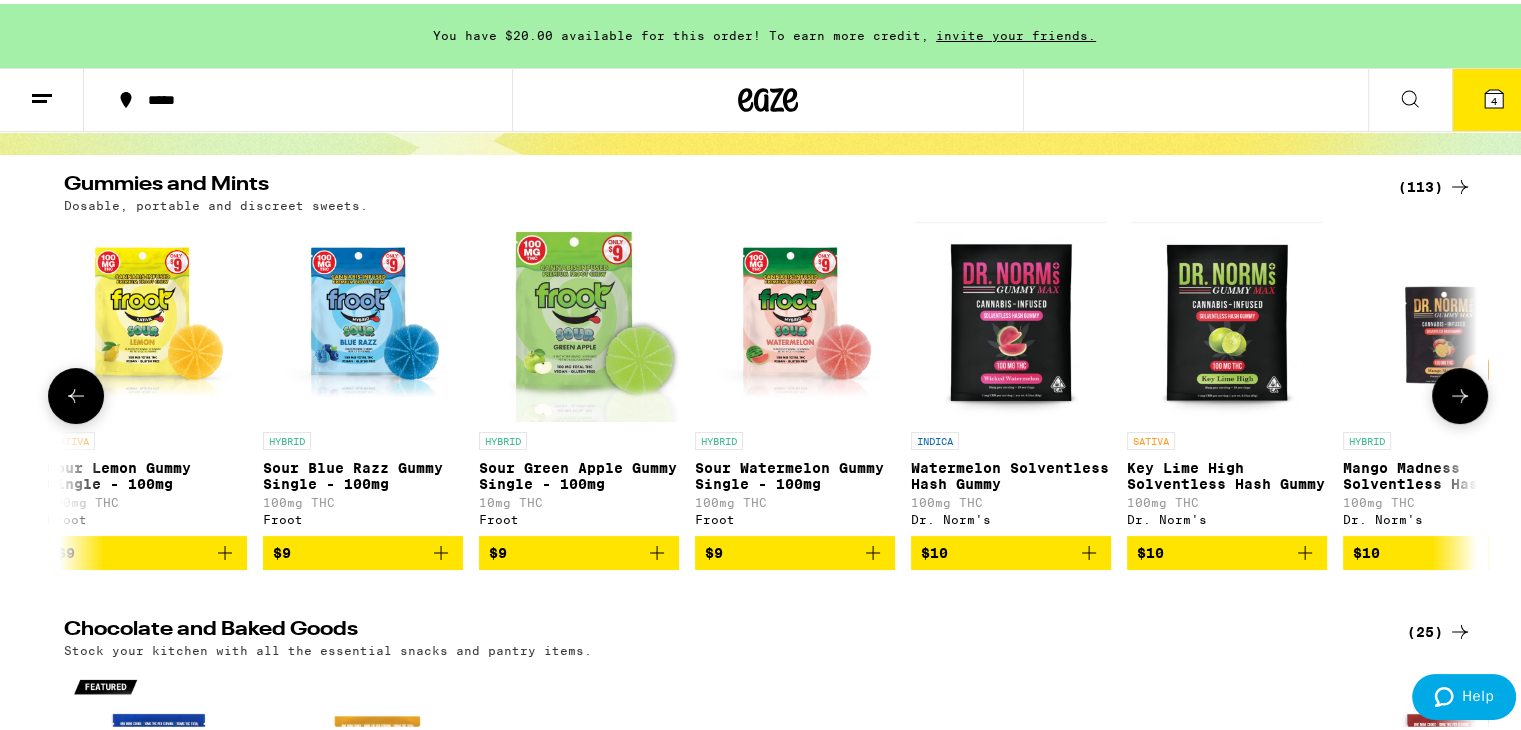 scroll, scrollTop: 0, scrollLeft: 1190, axis: horizontal 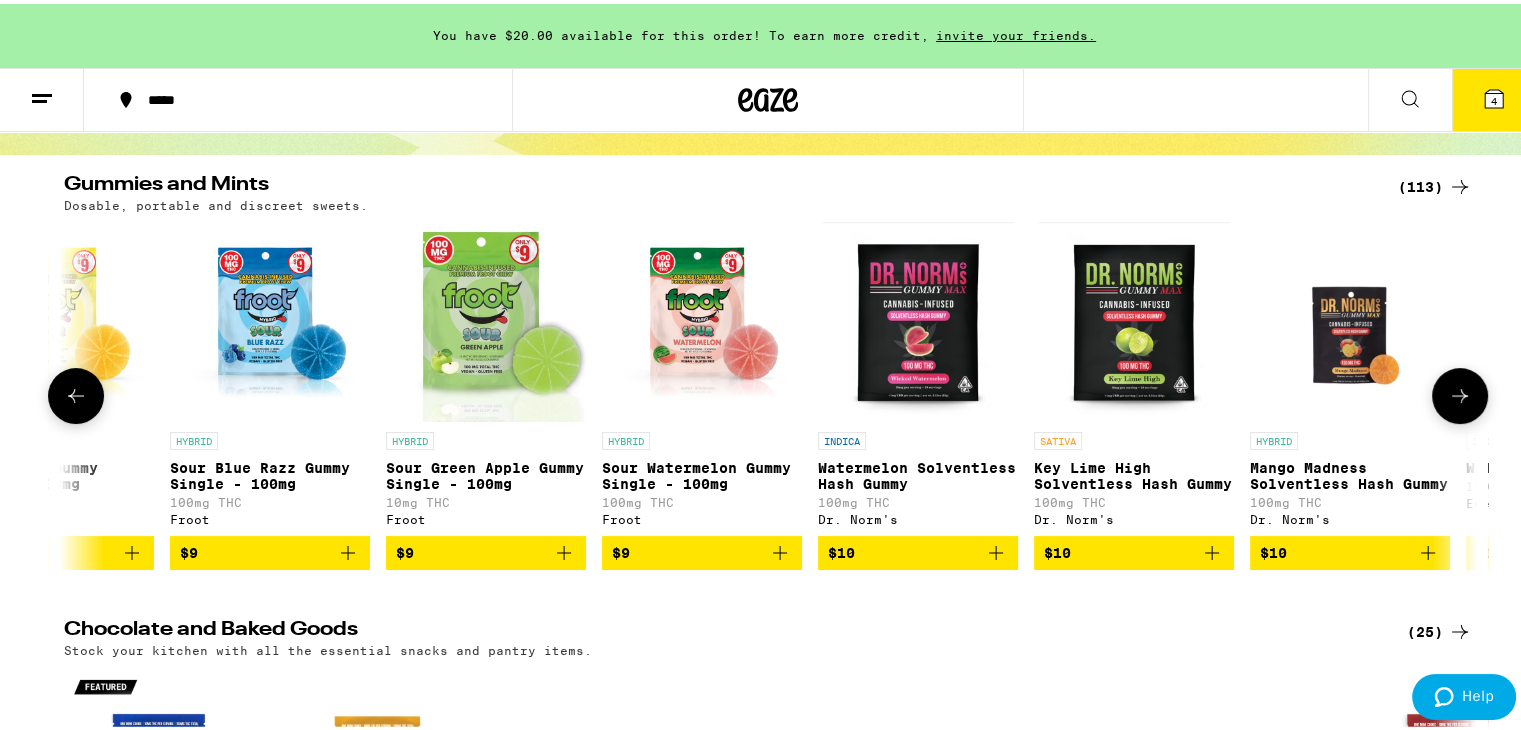 click 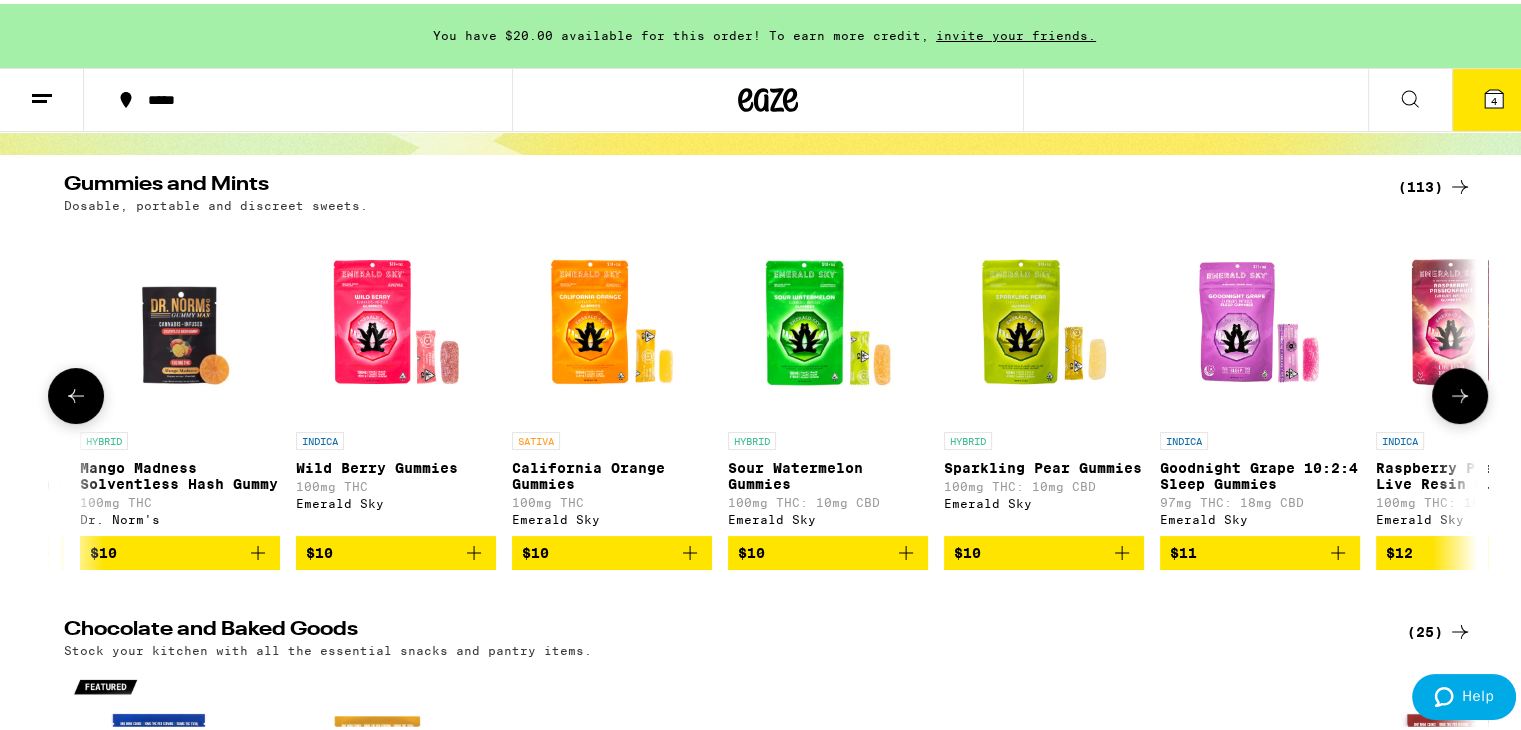 scroll, scrollTop: 0, scrollLeft: 2380, axis: horizontal 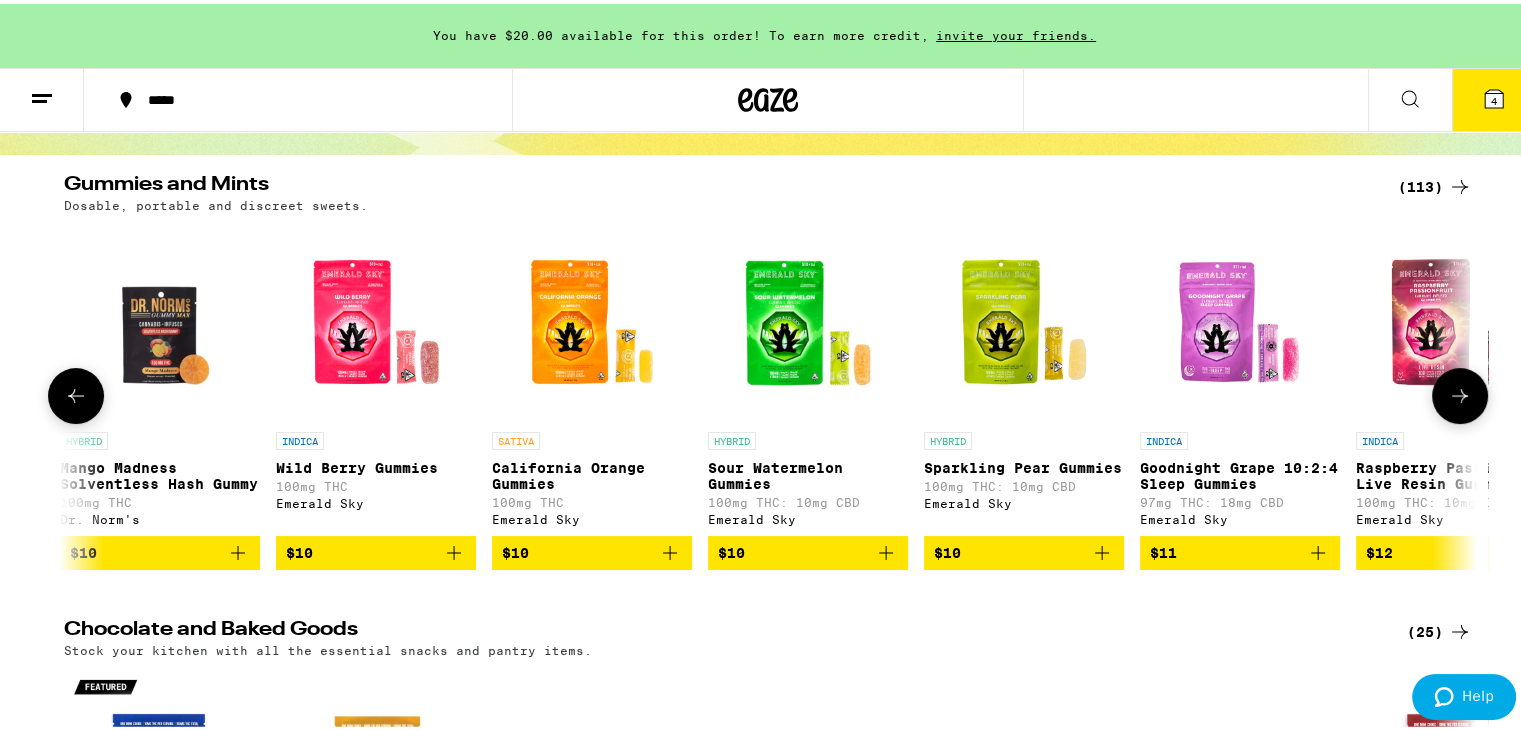 click 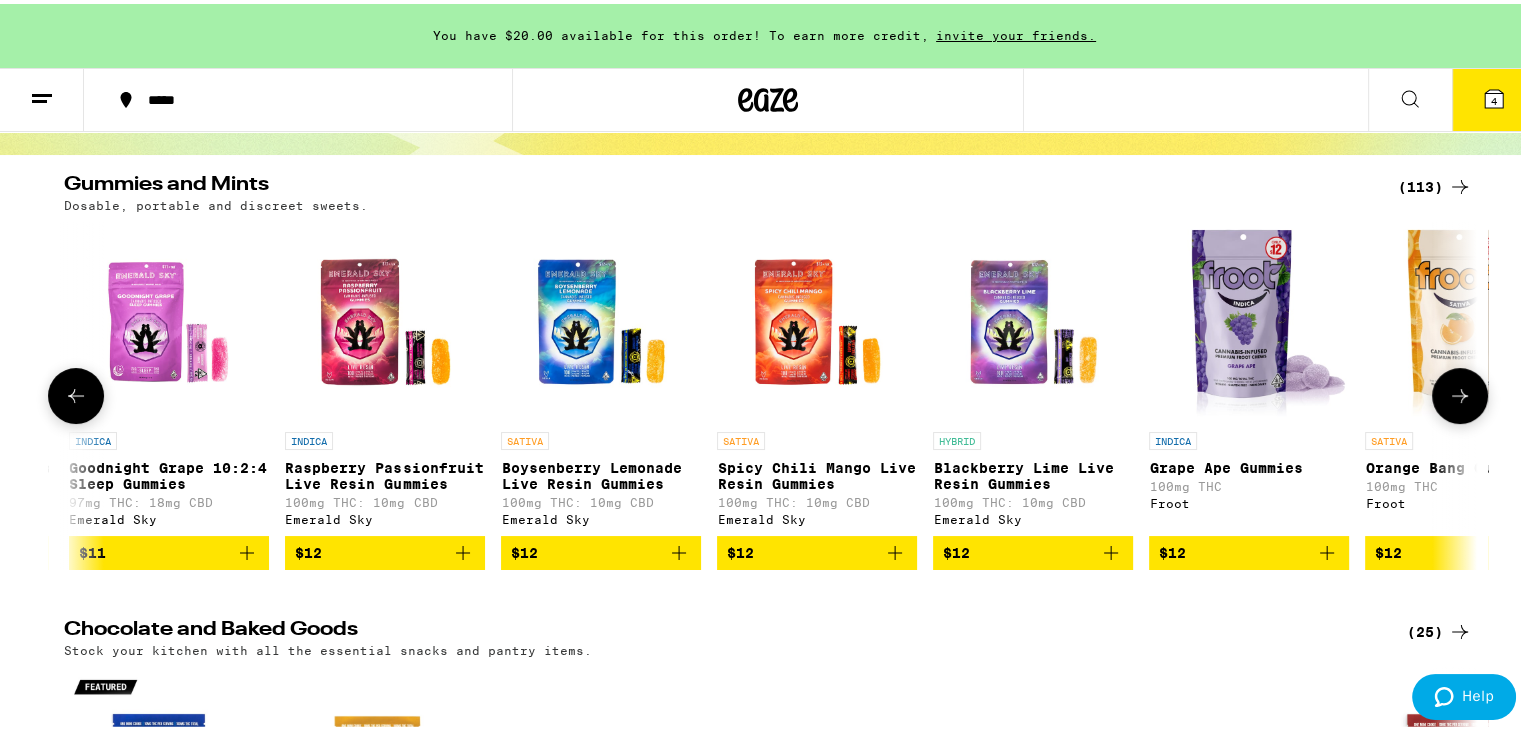 scroll, scrollTop: 0, scrollLeft: 3571, axis: horizontal 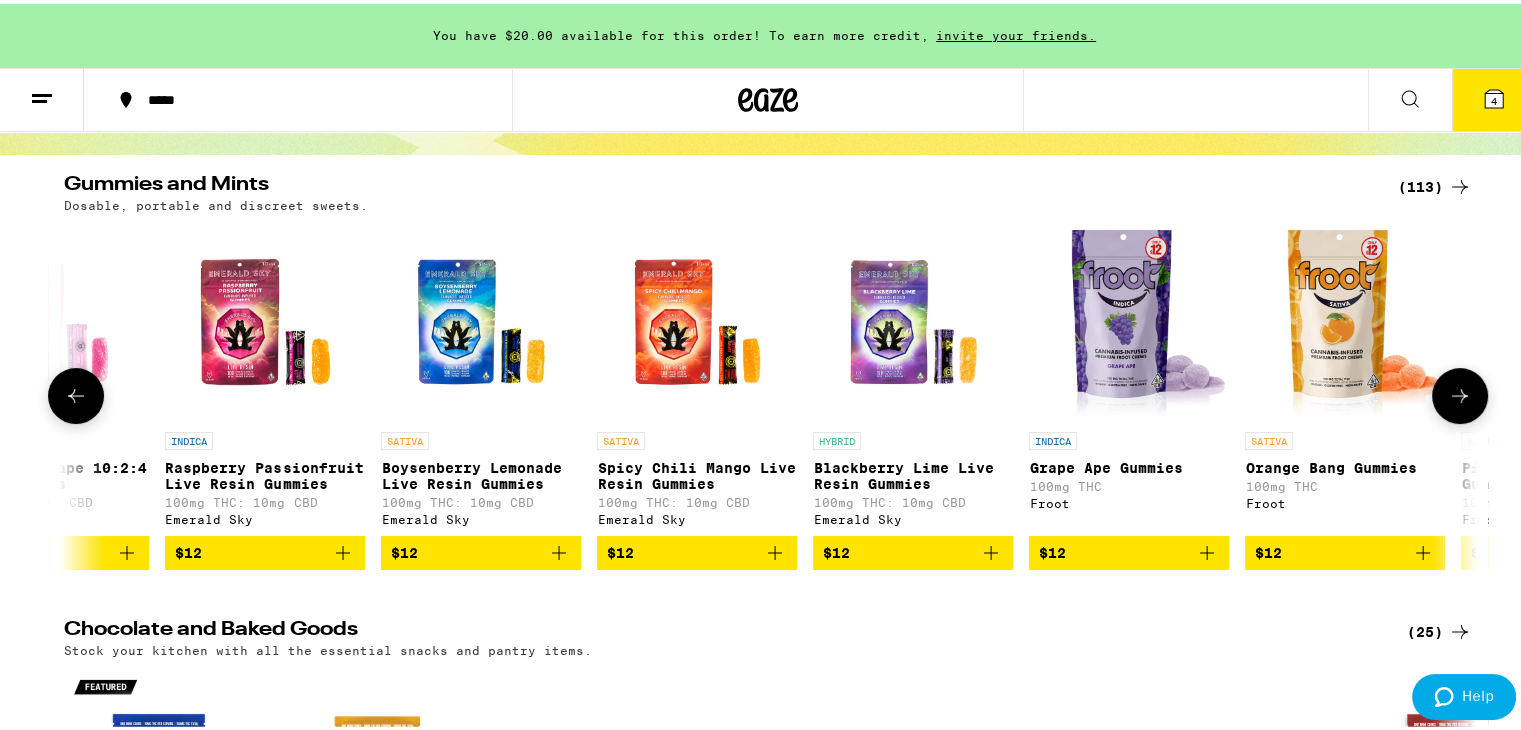 click 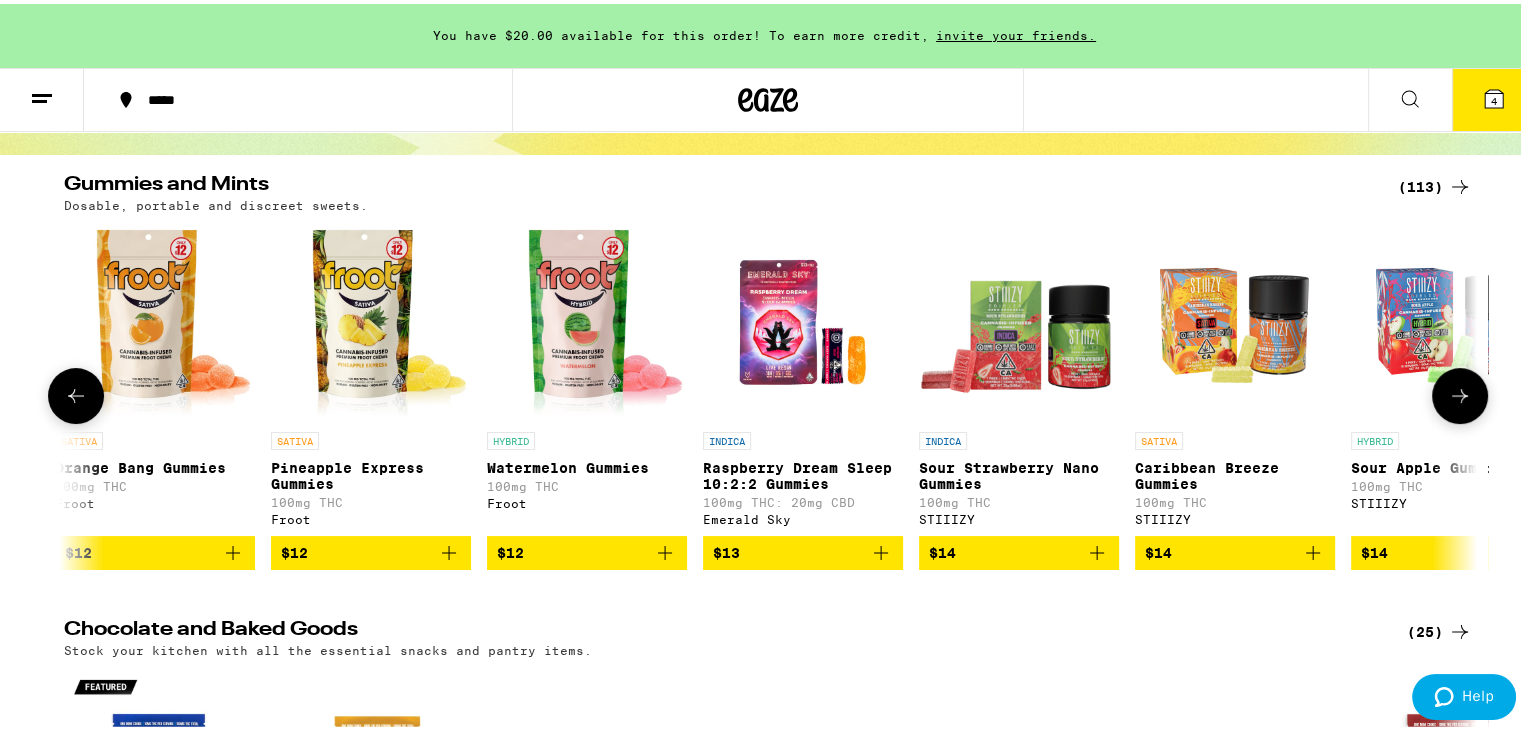 click 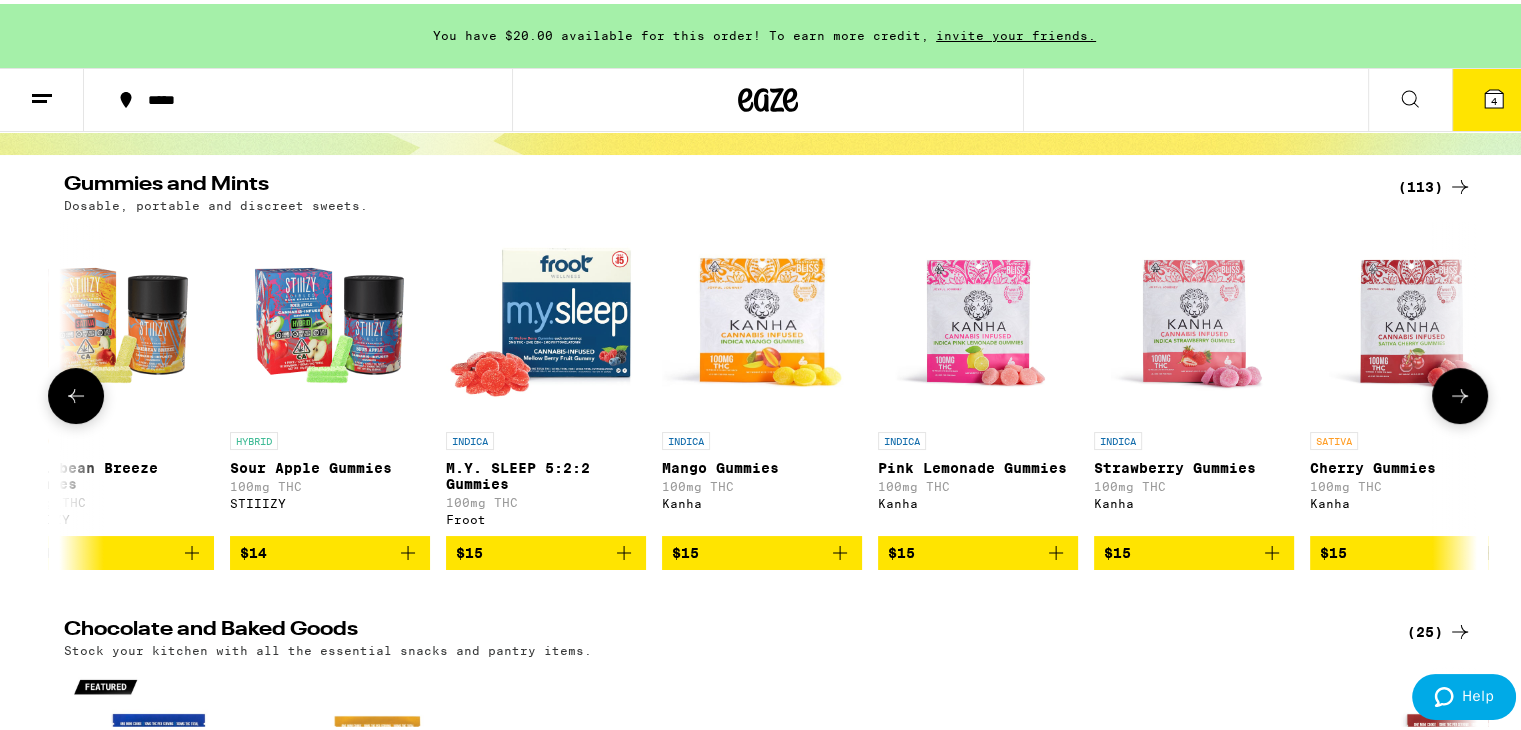 scroll, scrollTop: 0, scrollLeft: 5952, axis: horizontal 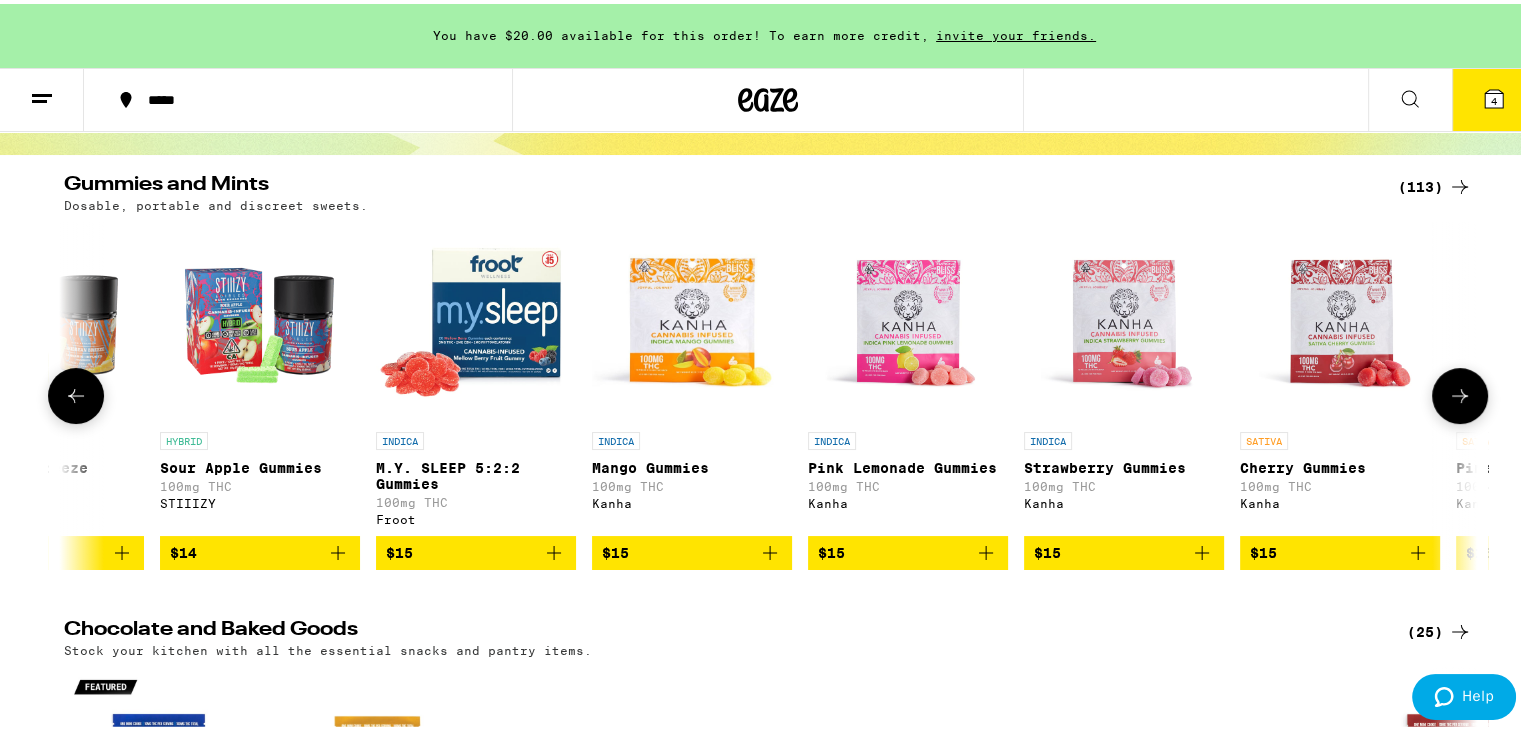 click 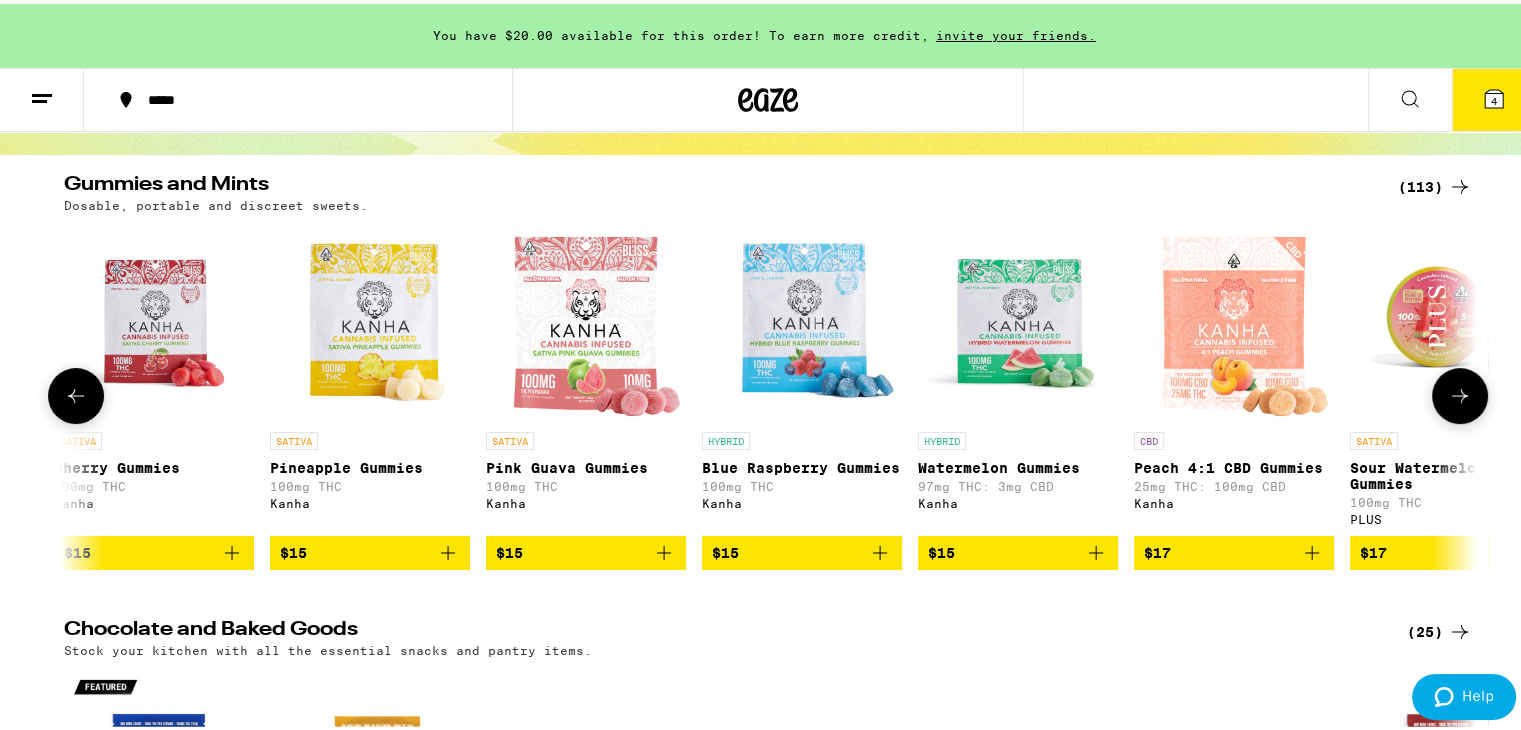 scroll, scrollTop: 0, scrollLeft: 7142, axis: horizontal 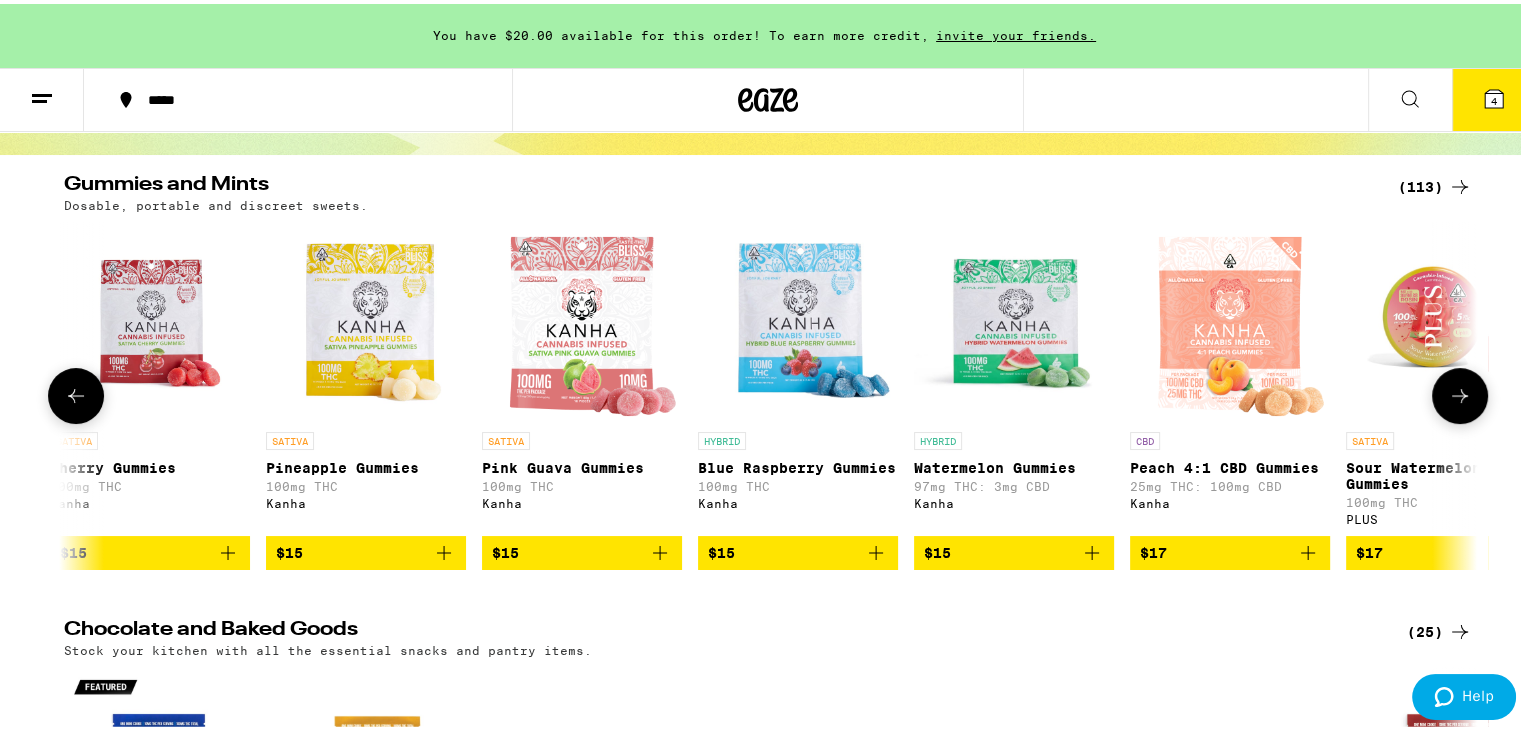 click 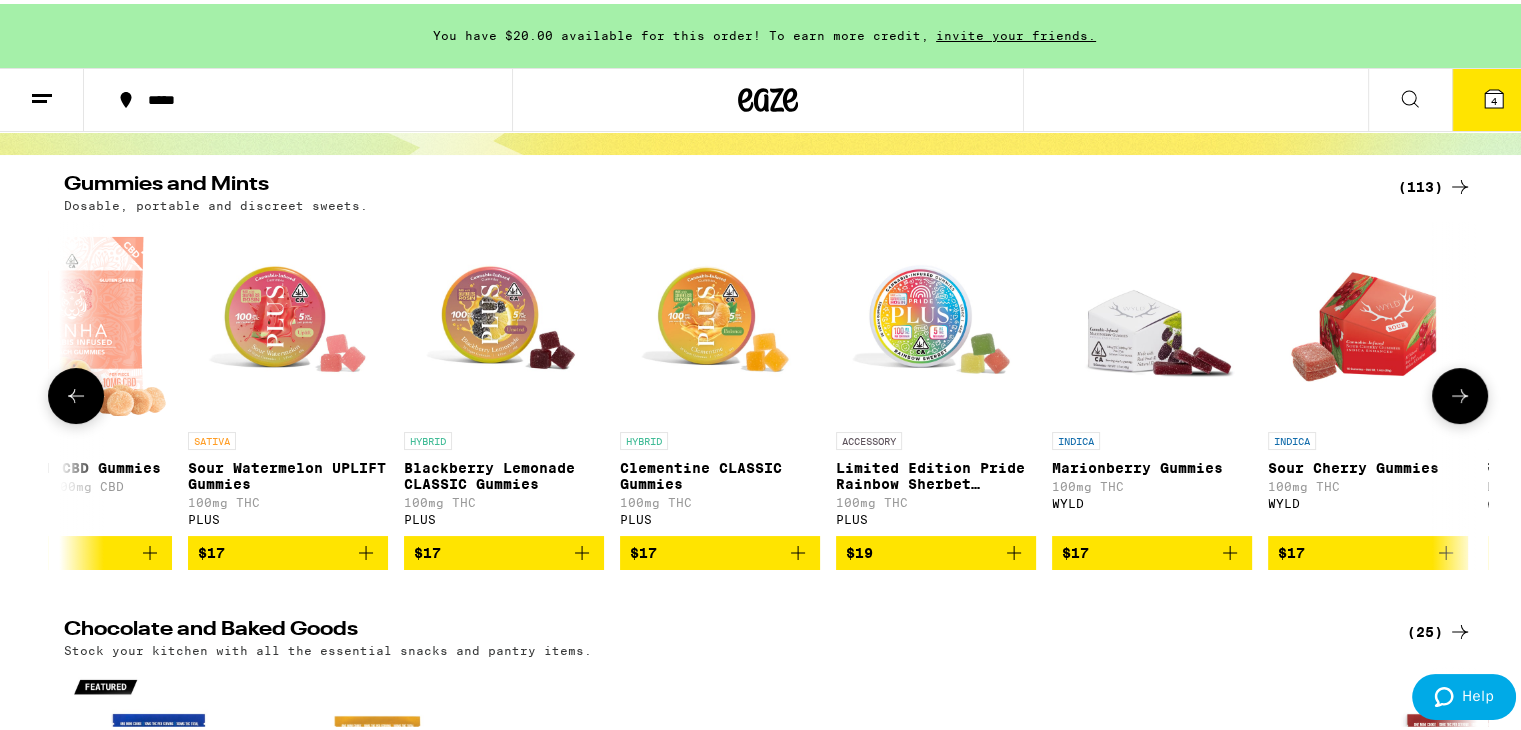scroll, scrollTop: 0, scrollLeft: 8332, axis: horizontal 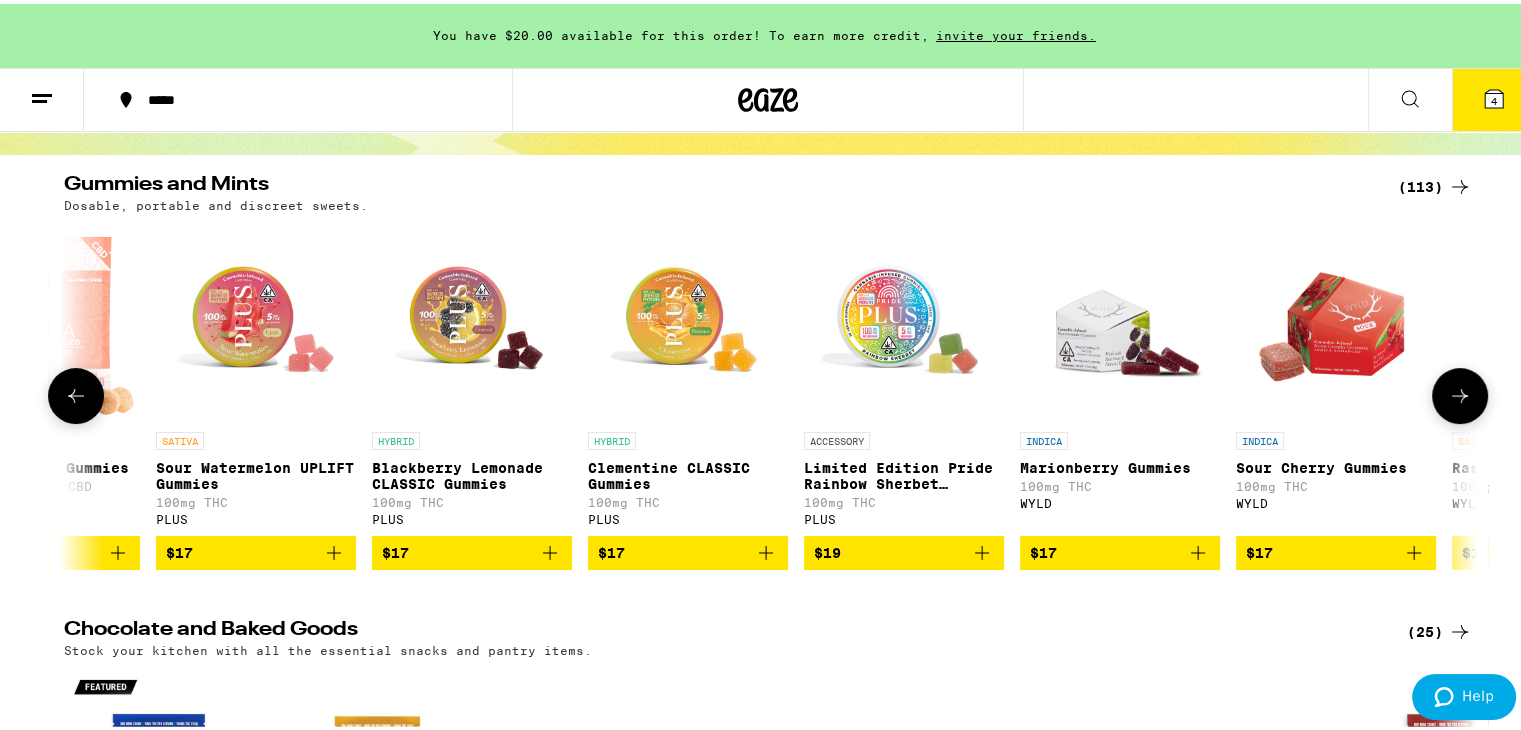 click 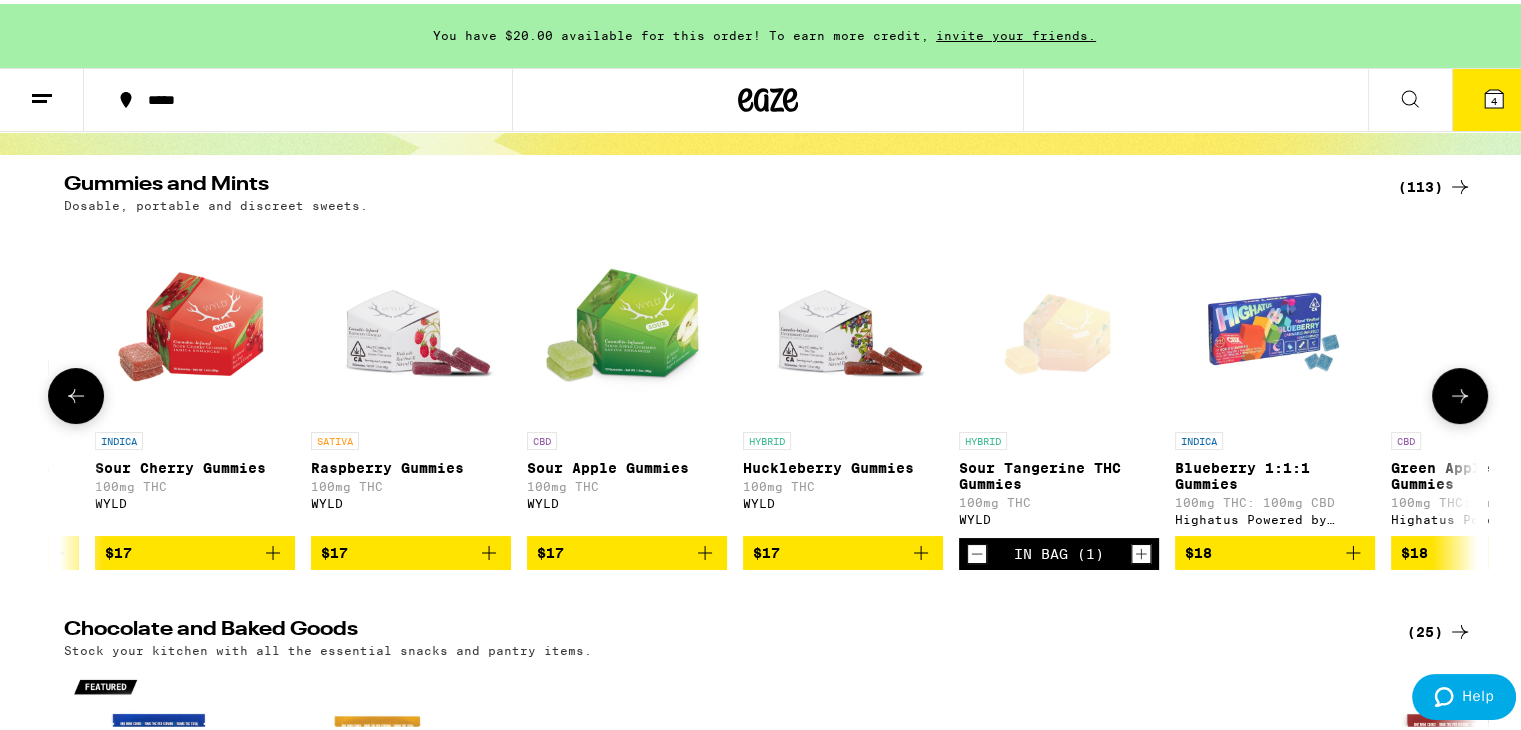 scroll, scrollTop: 0, scrollLeft: 9523, axis: horizontal 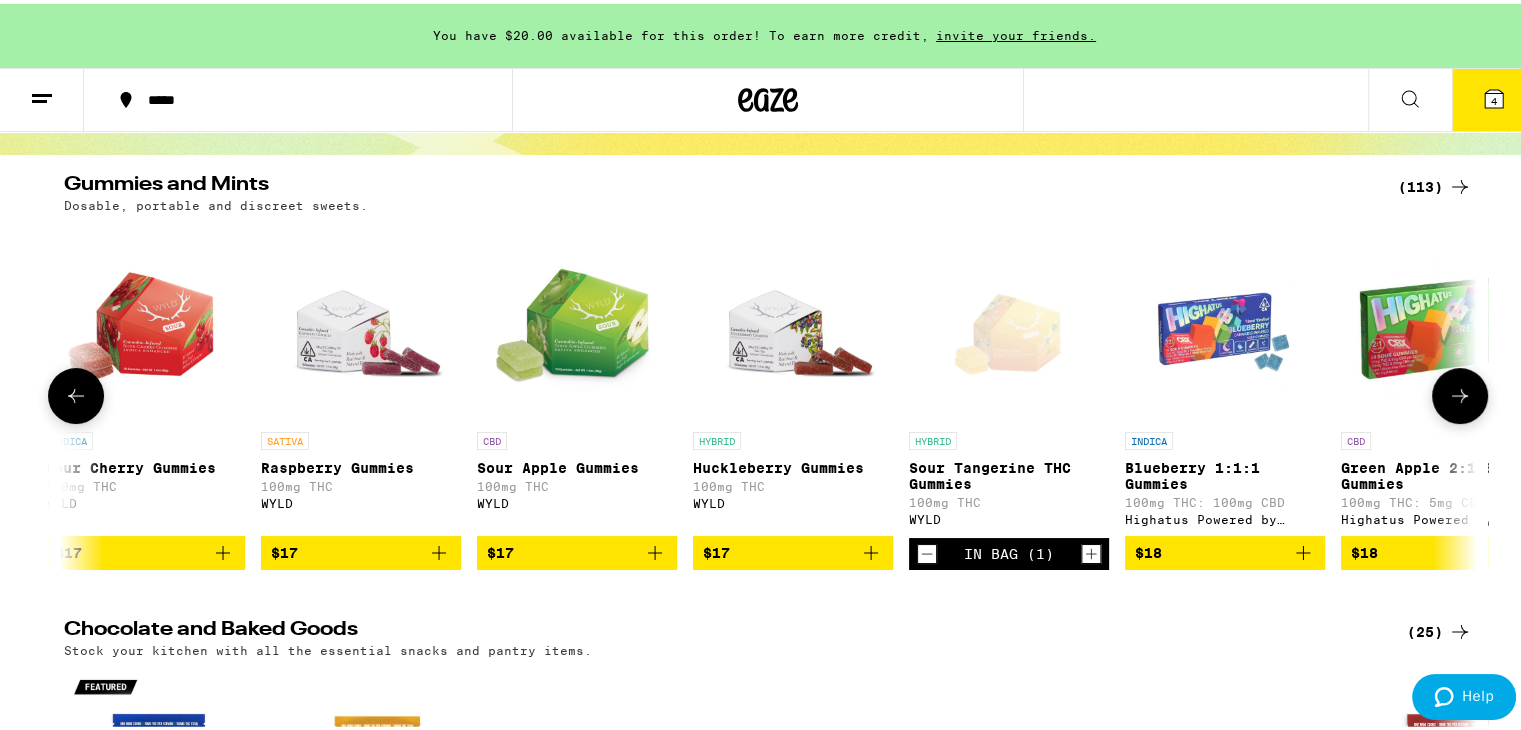 click 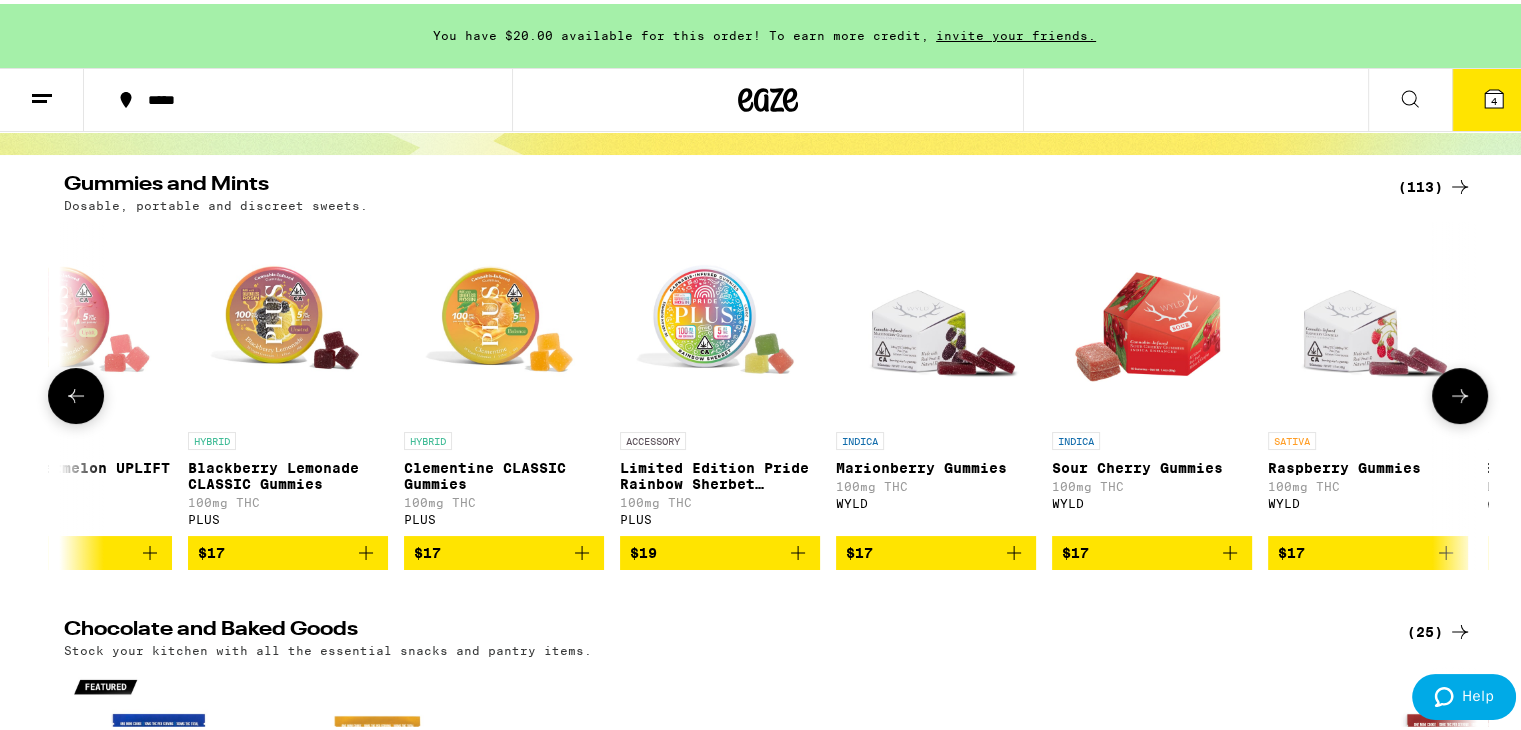scroll, scrollTop: 0, scrollLeft: 8333, axis: horizontal 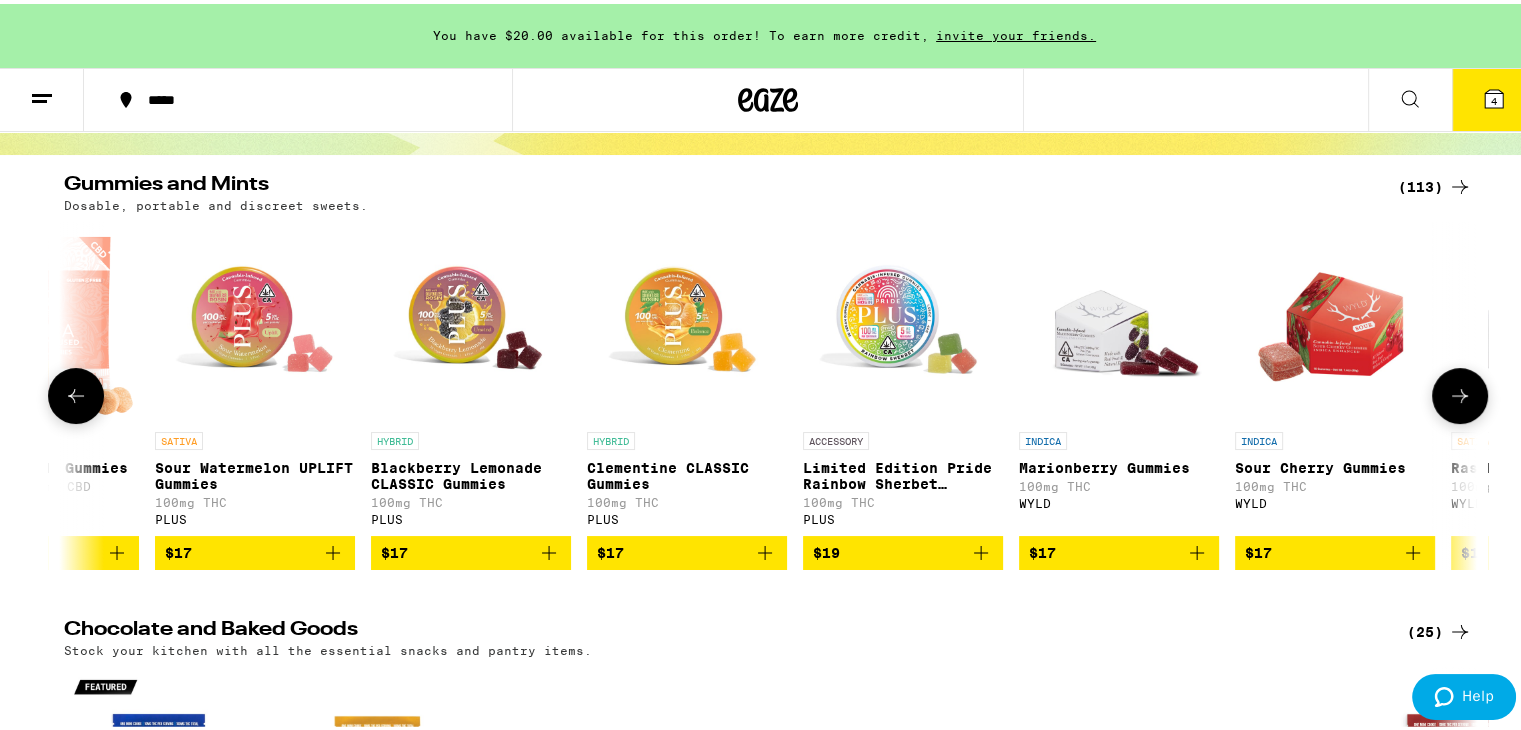 click 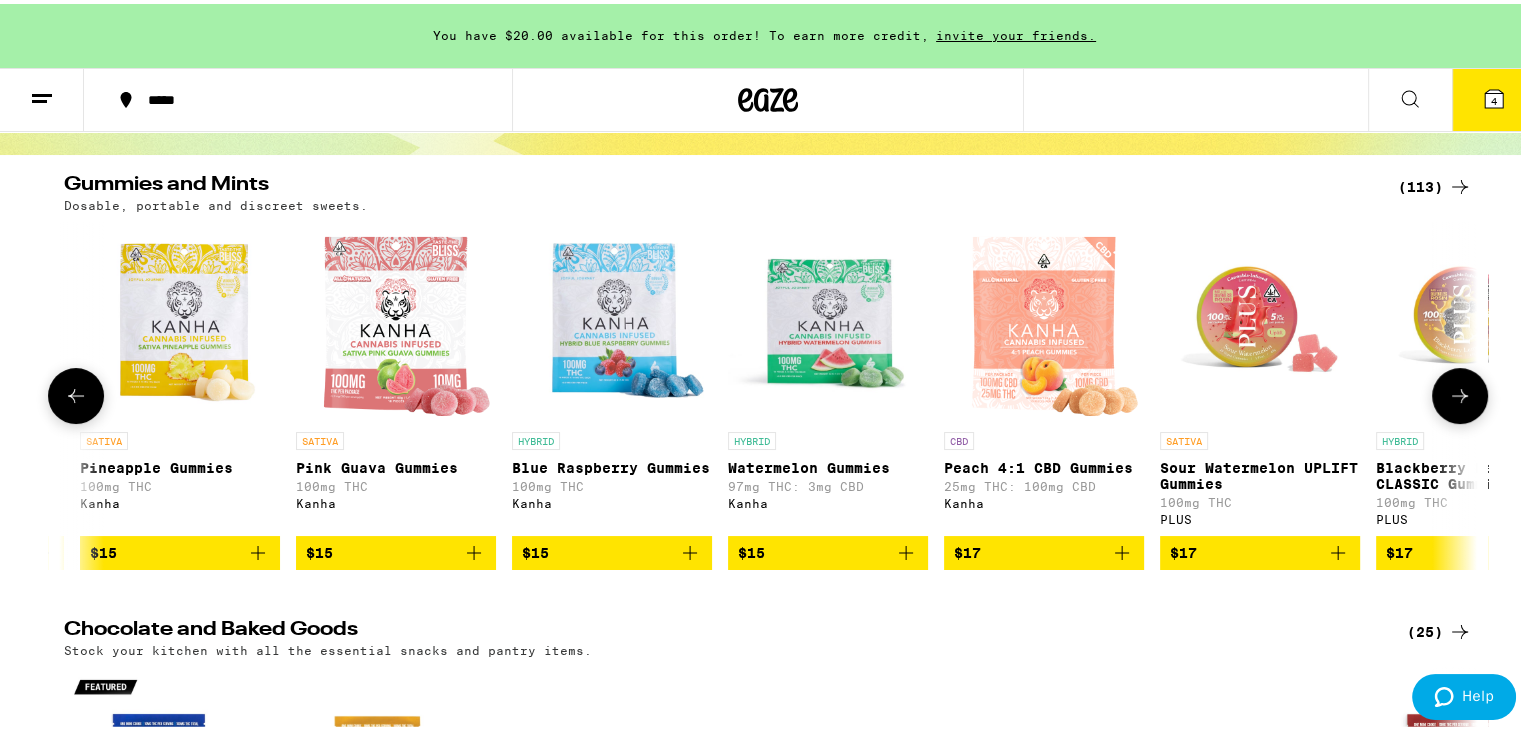 scroll, scrollTop: 0, scrollLeft: 7144, axis: horizontal 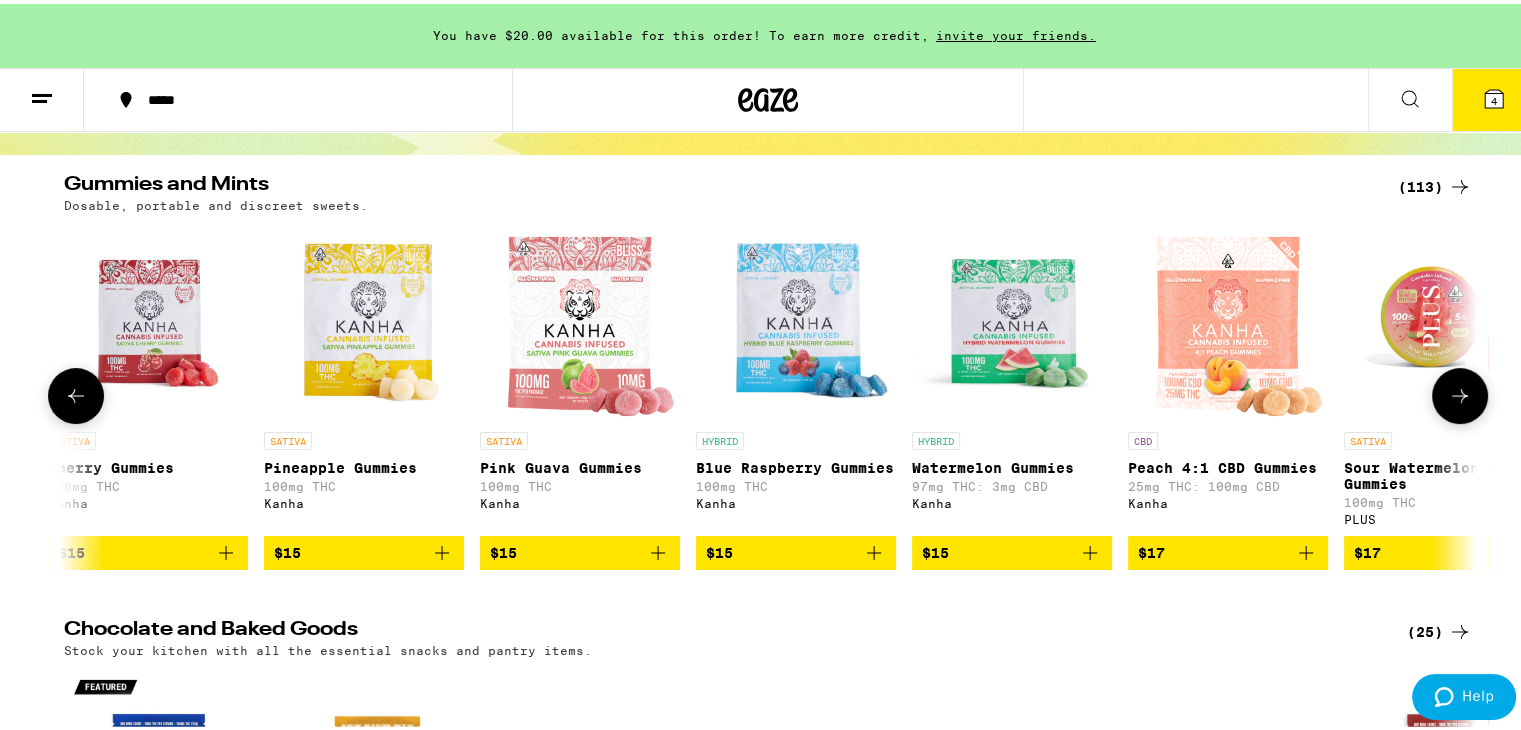 click 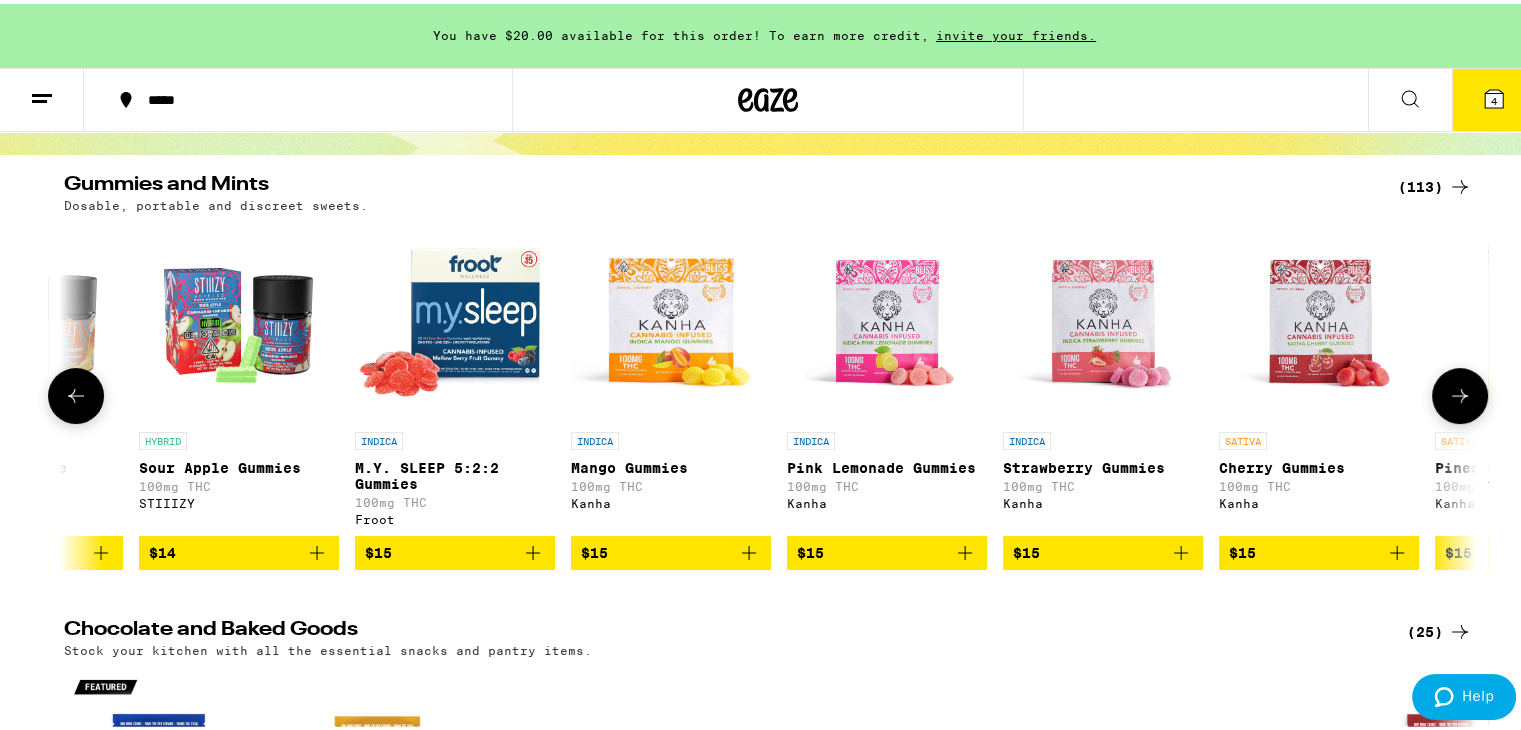 scroll, scrollTop: 0, scrollLeft: 5954, axis: horizontal 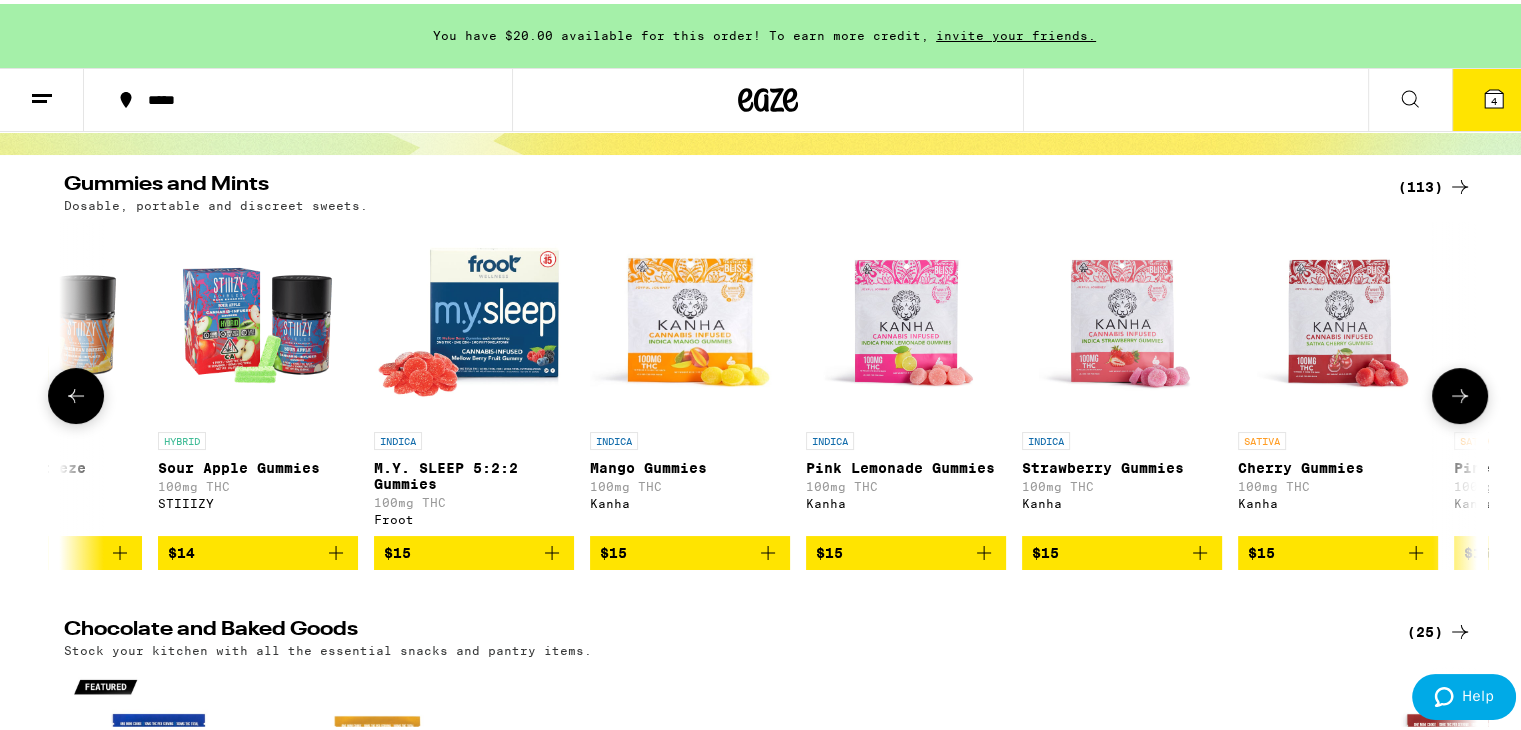 click 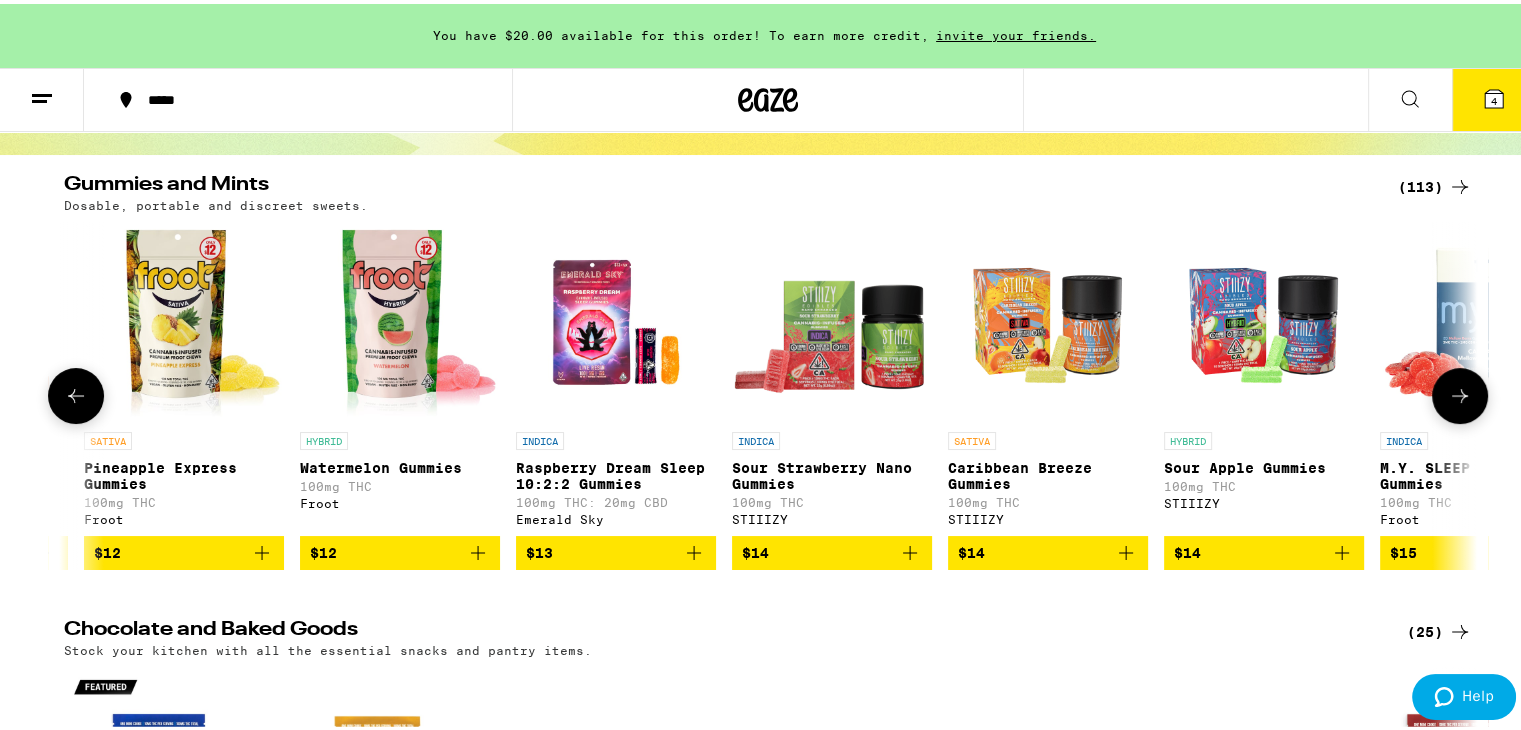 scroll, scrollTop: 0, scrollLeft: 4764, axis: horizontal 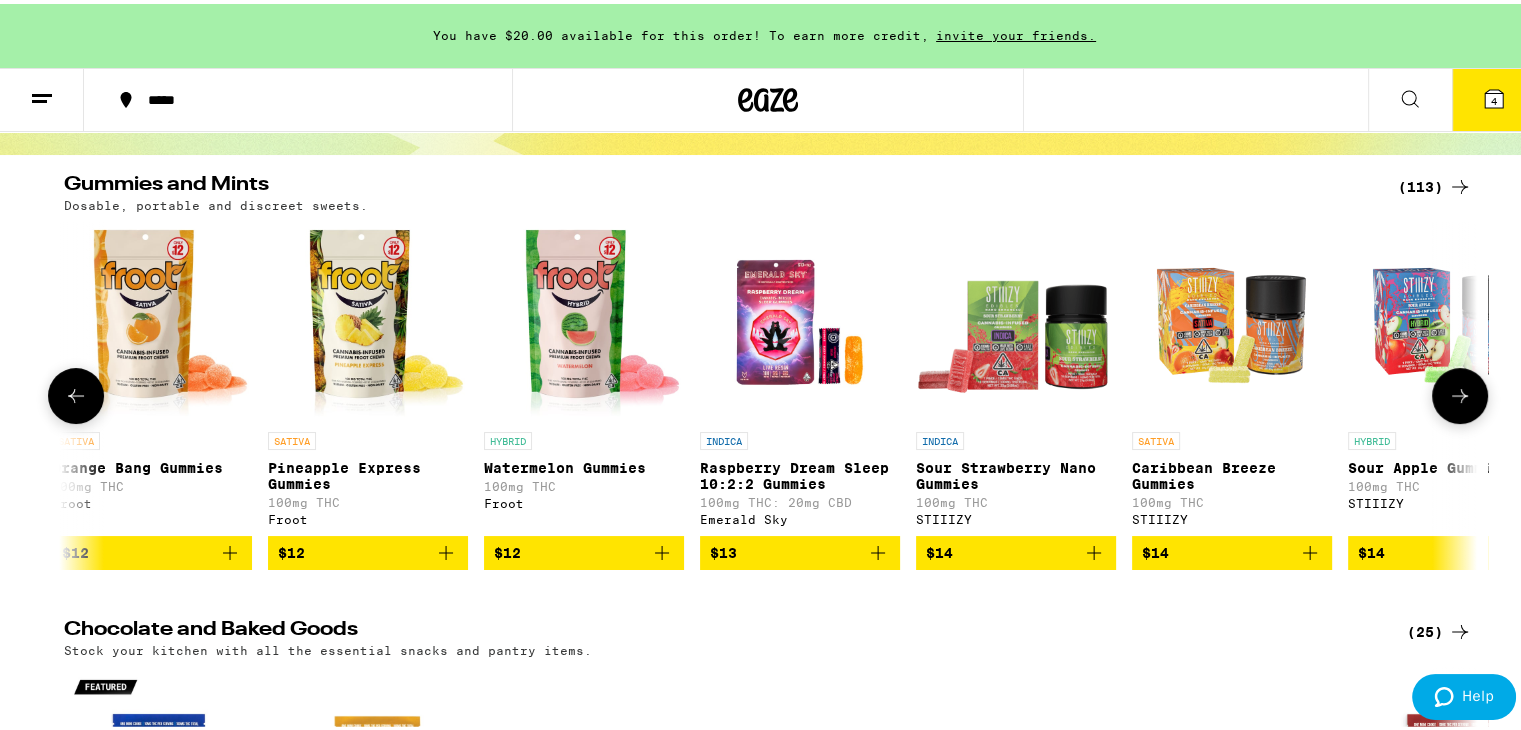 click 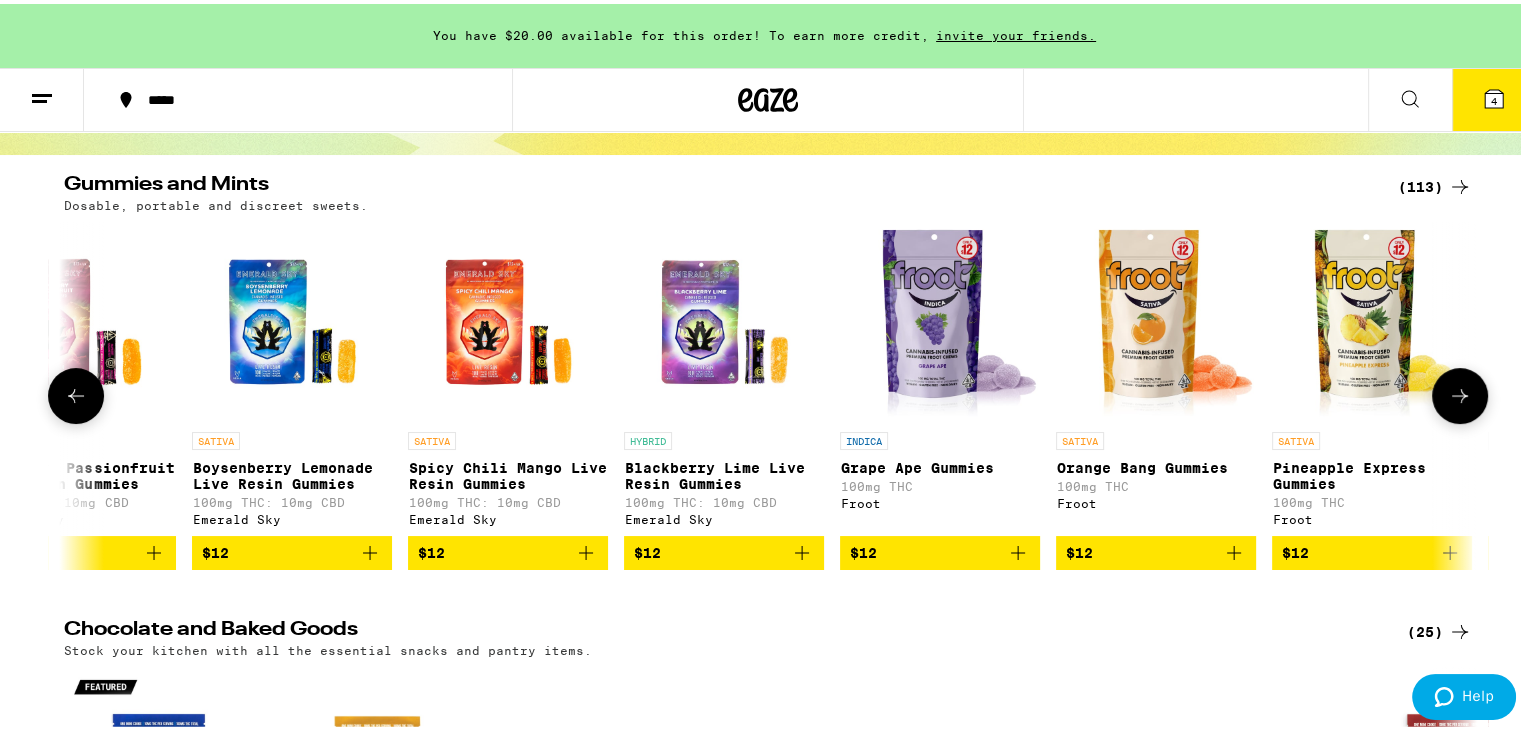 scroll, scrollTop: 0, scrollLeft: 3575, axis: horizontal 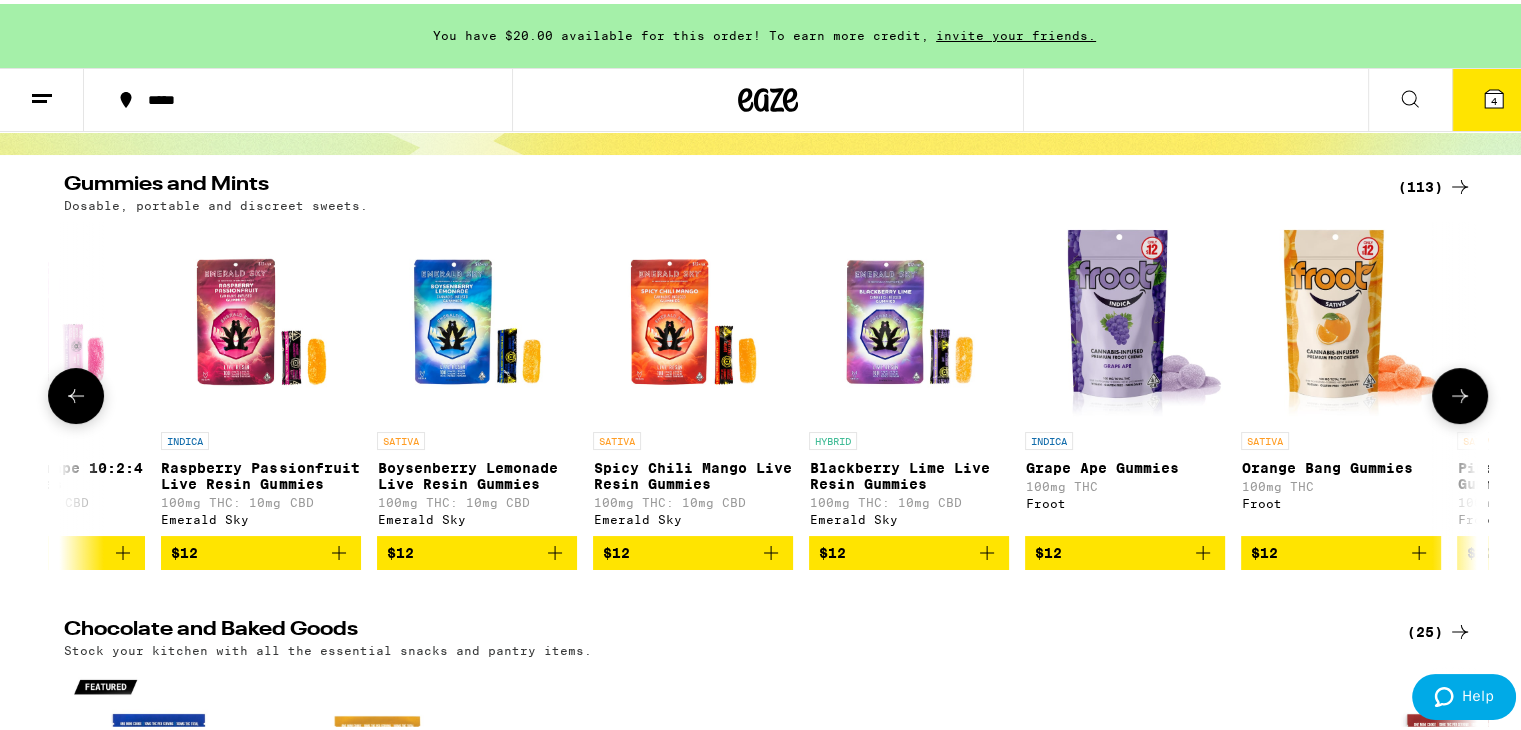 click 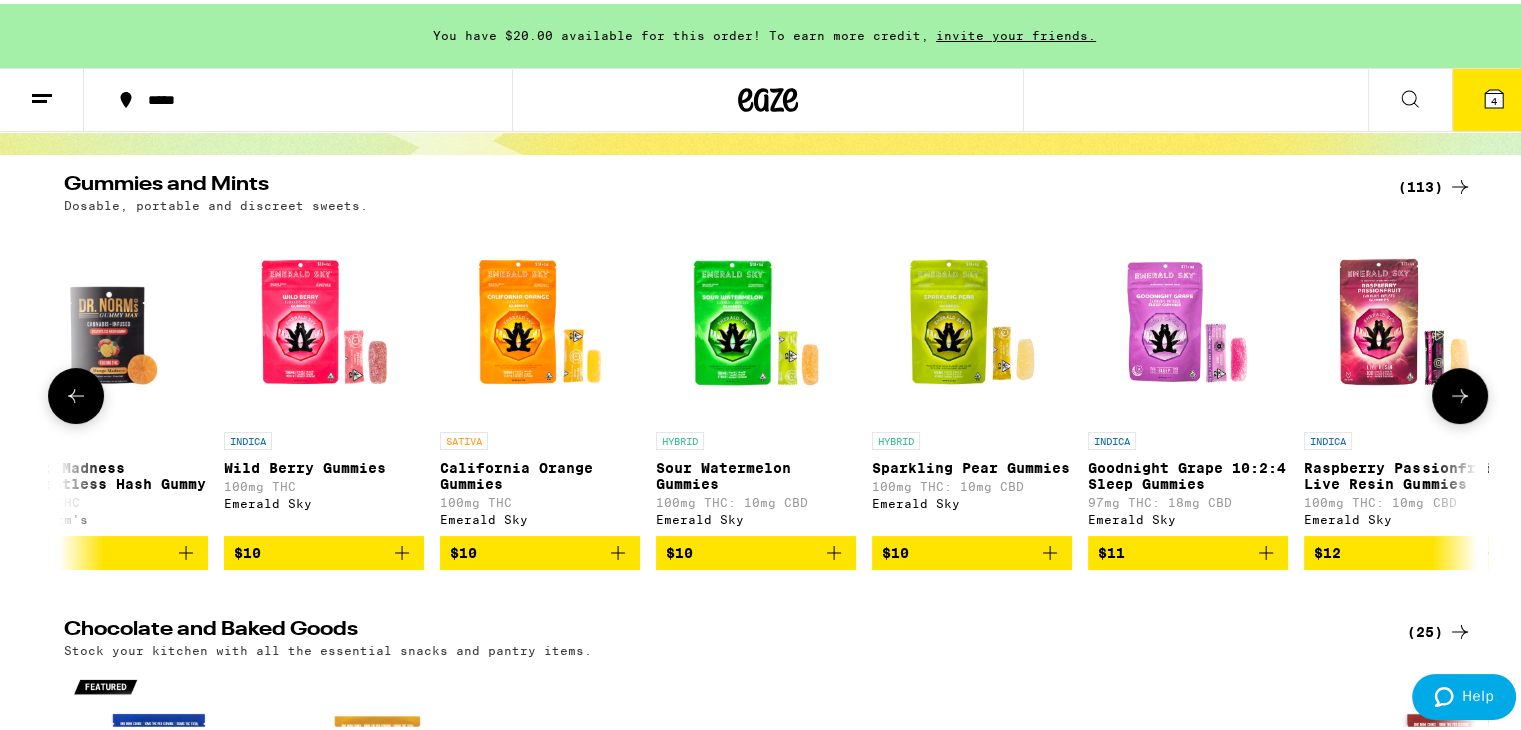 scroll, scrollTop: 0, scrollLeft: 2385, axis: horizontal 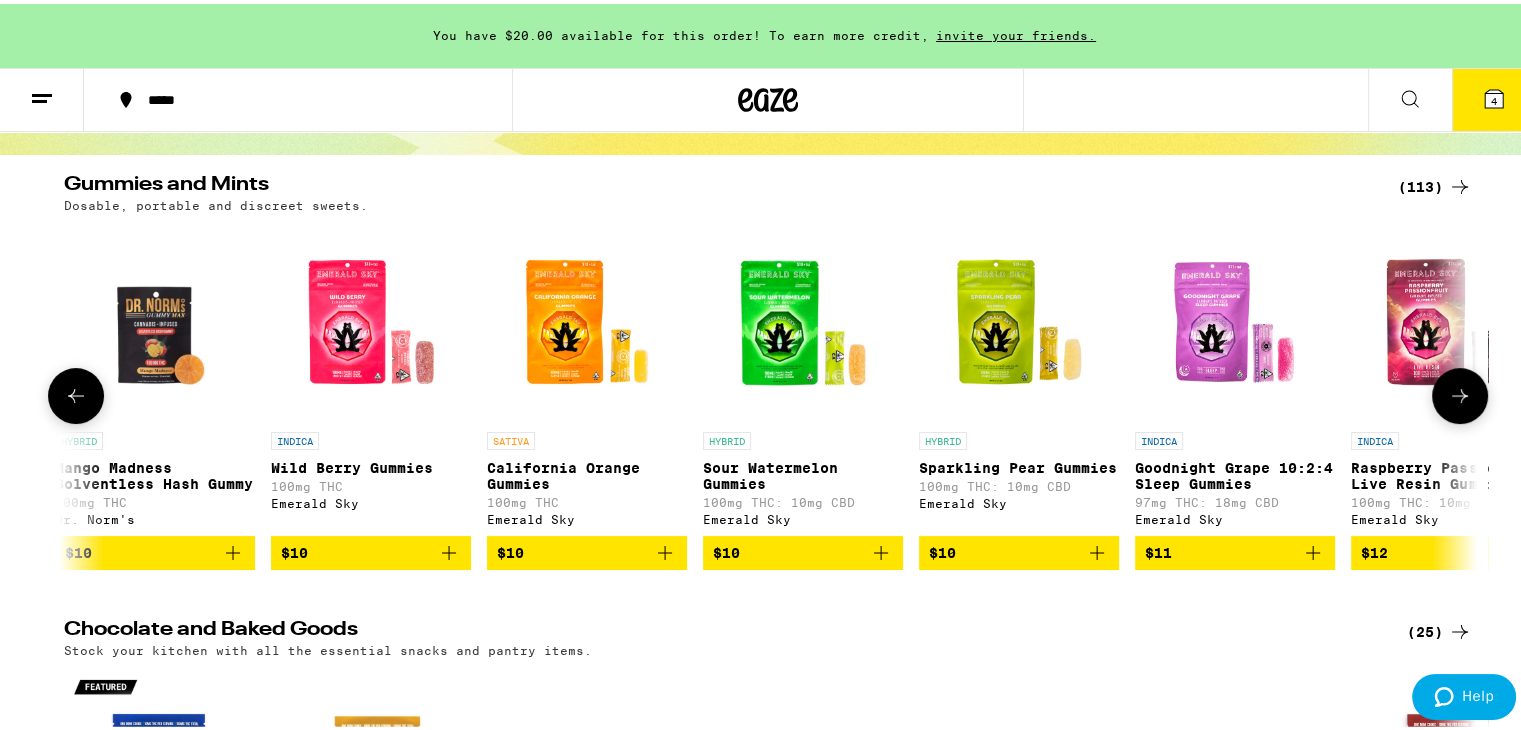 click 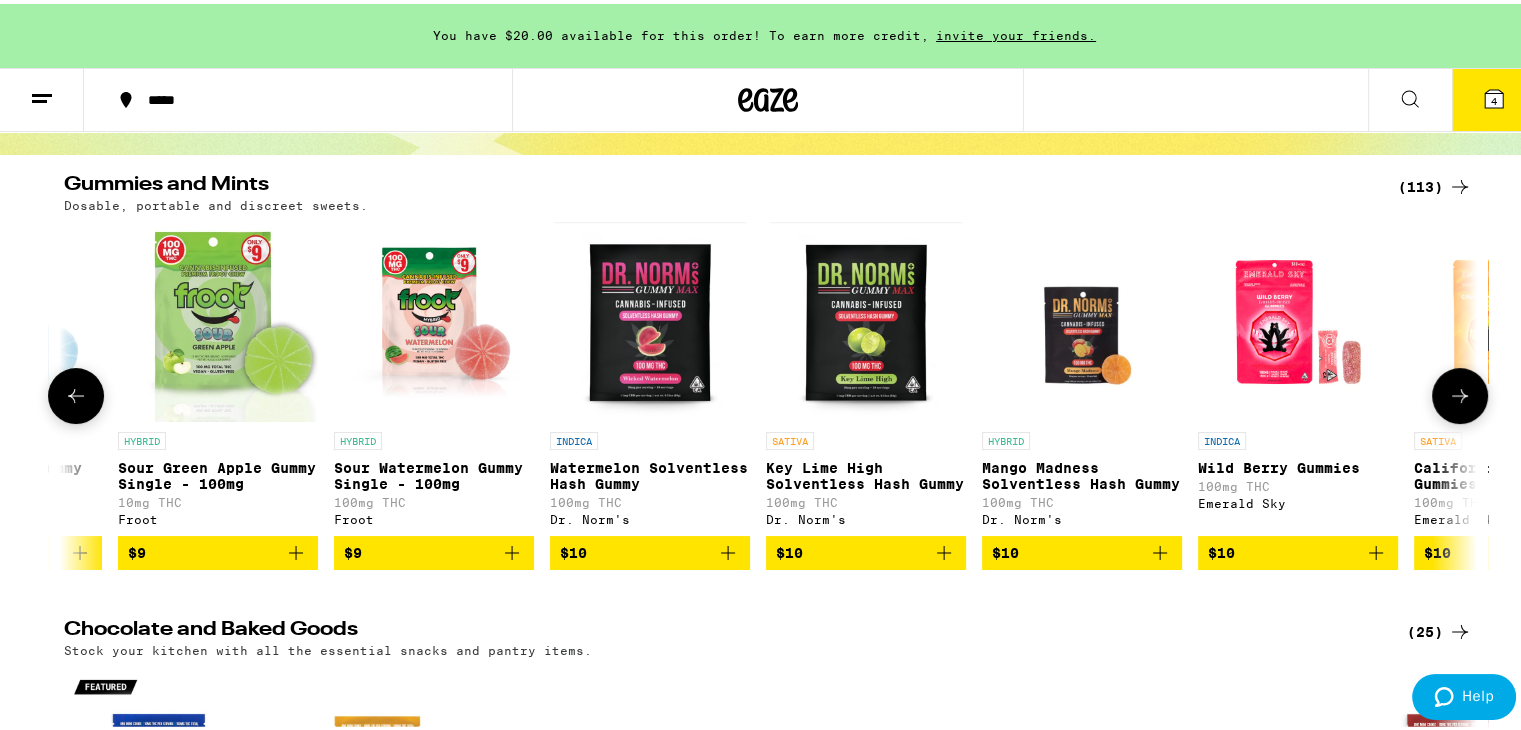 scroll, scrollTop: 0, scrollLeft: 1196, axis: horizontal 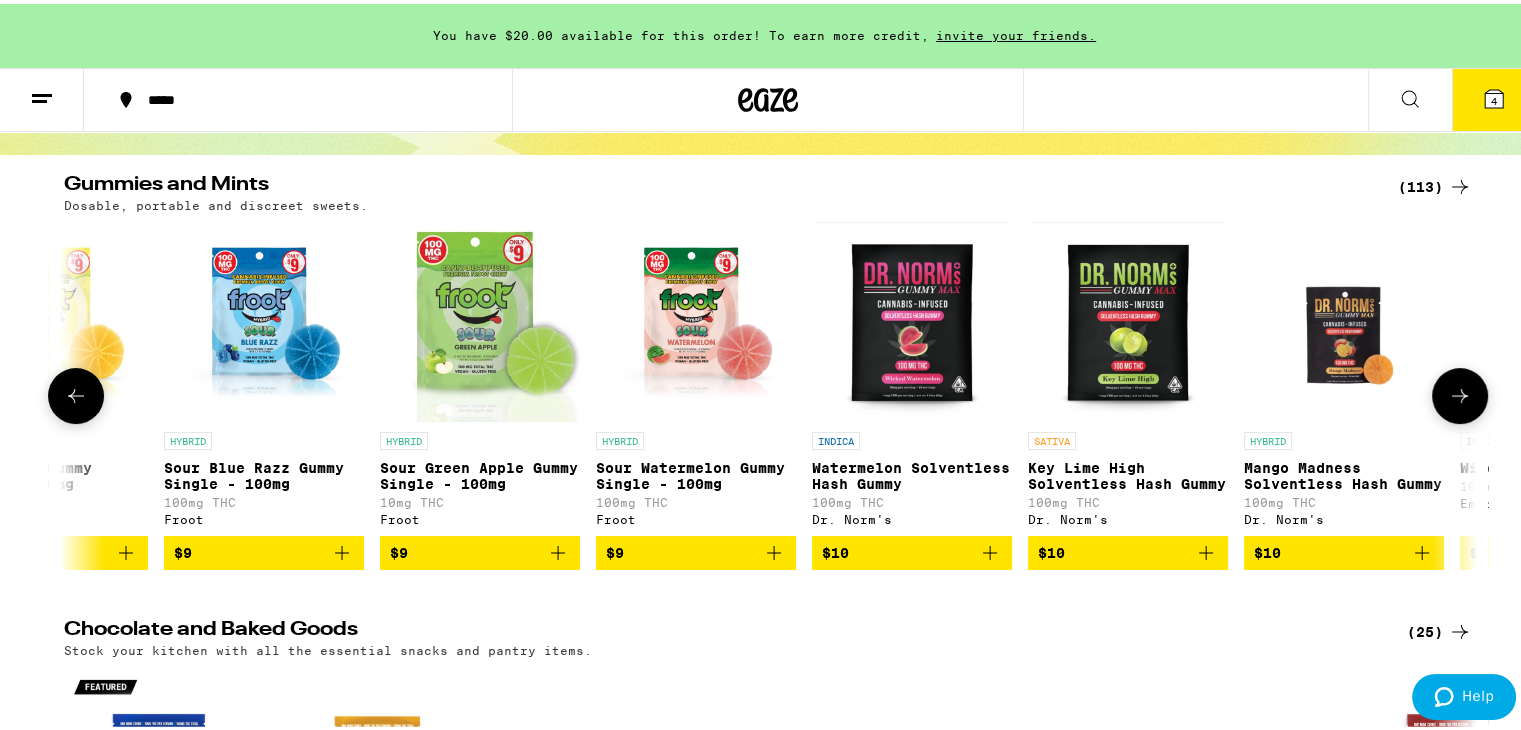 click 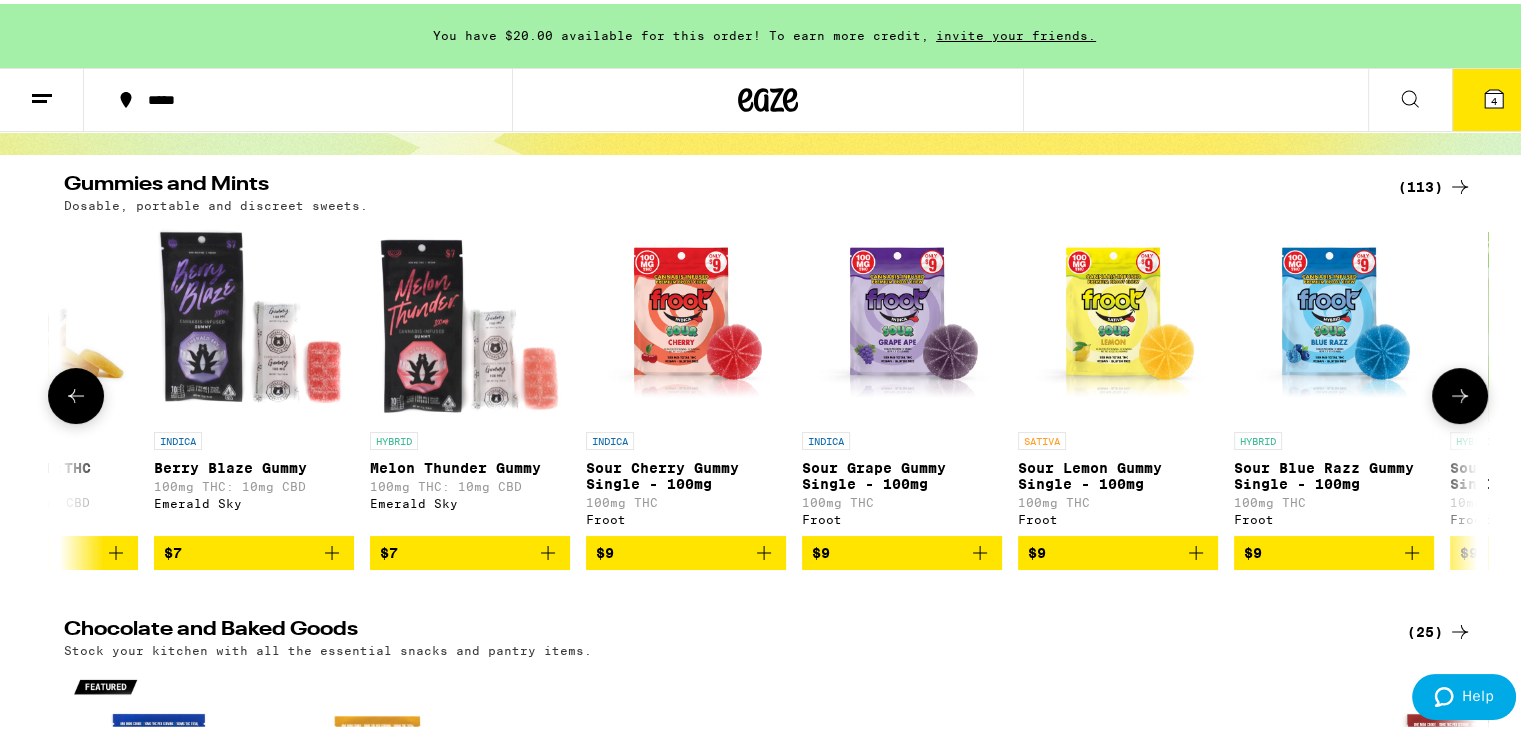 scroll, scrollTop: 0, scrollLeft: 6, axis: horizontal 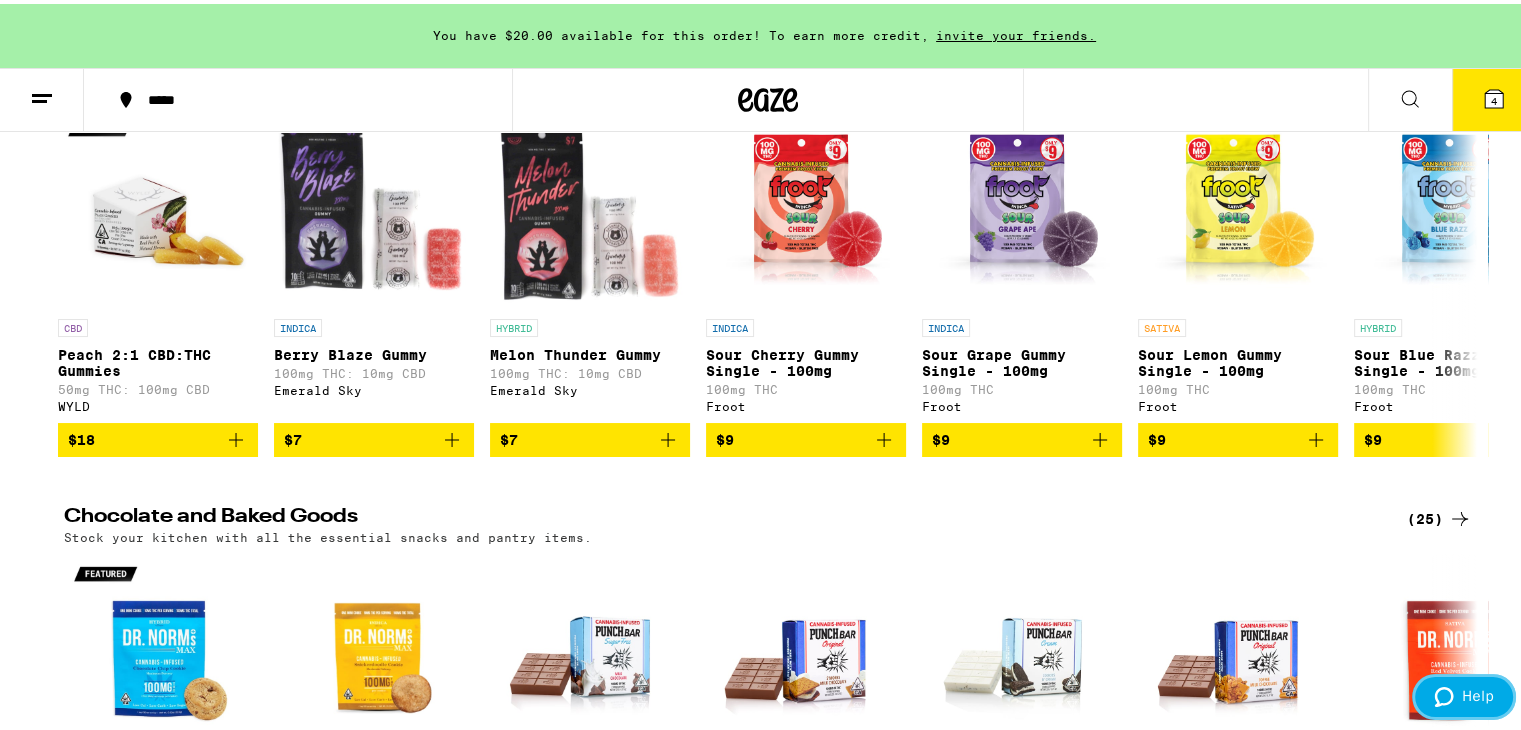 click on "Help" at bounding box center (1478, 695) 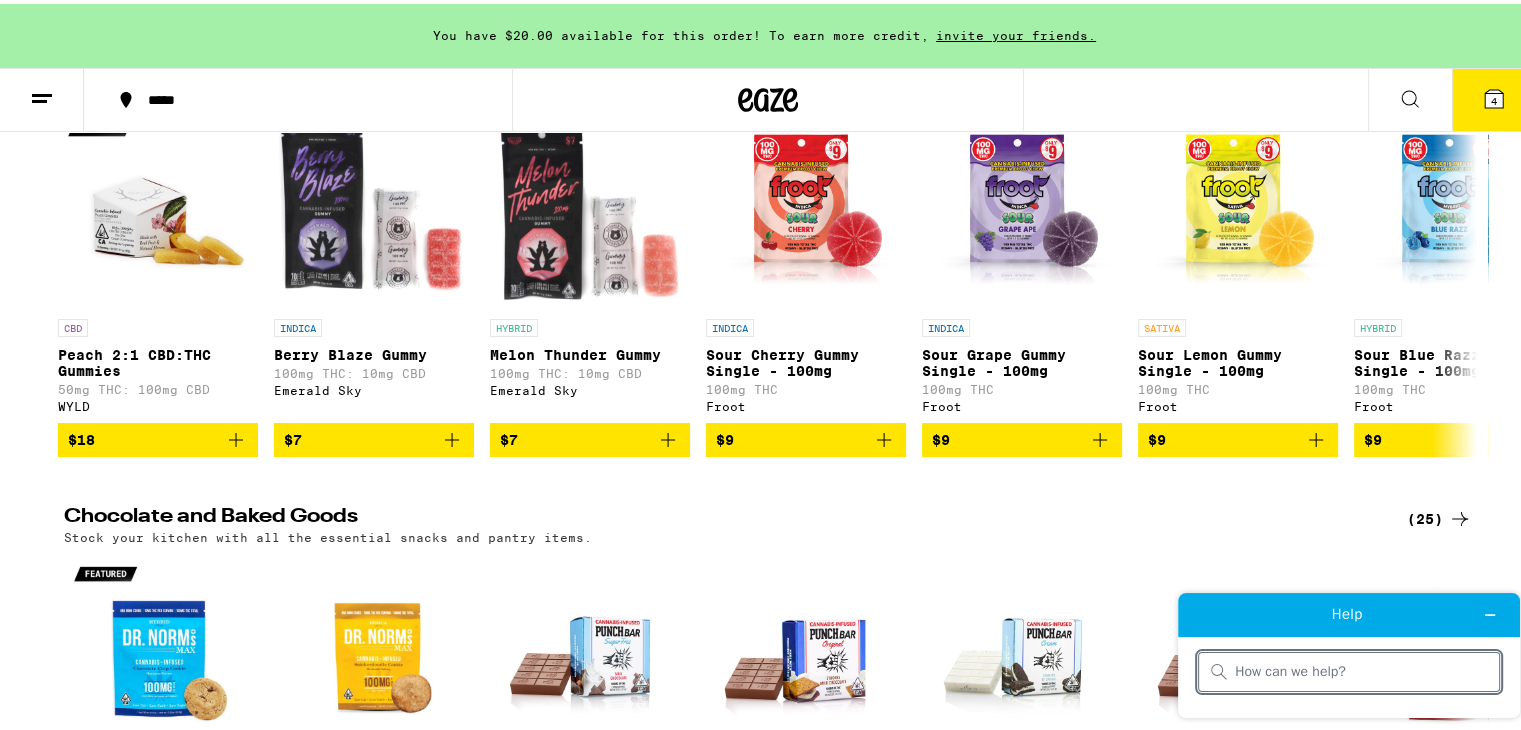 scroll, scrollTop: 0, scrollLeft: 0, axis: both 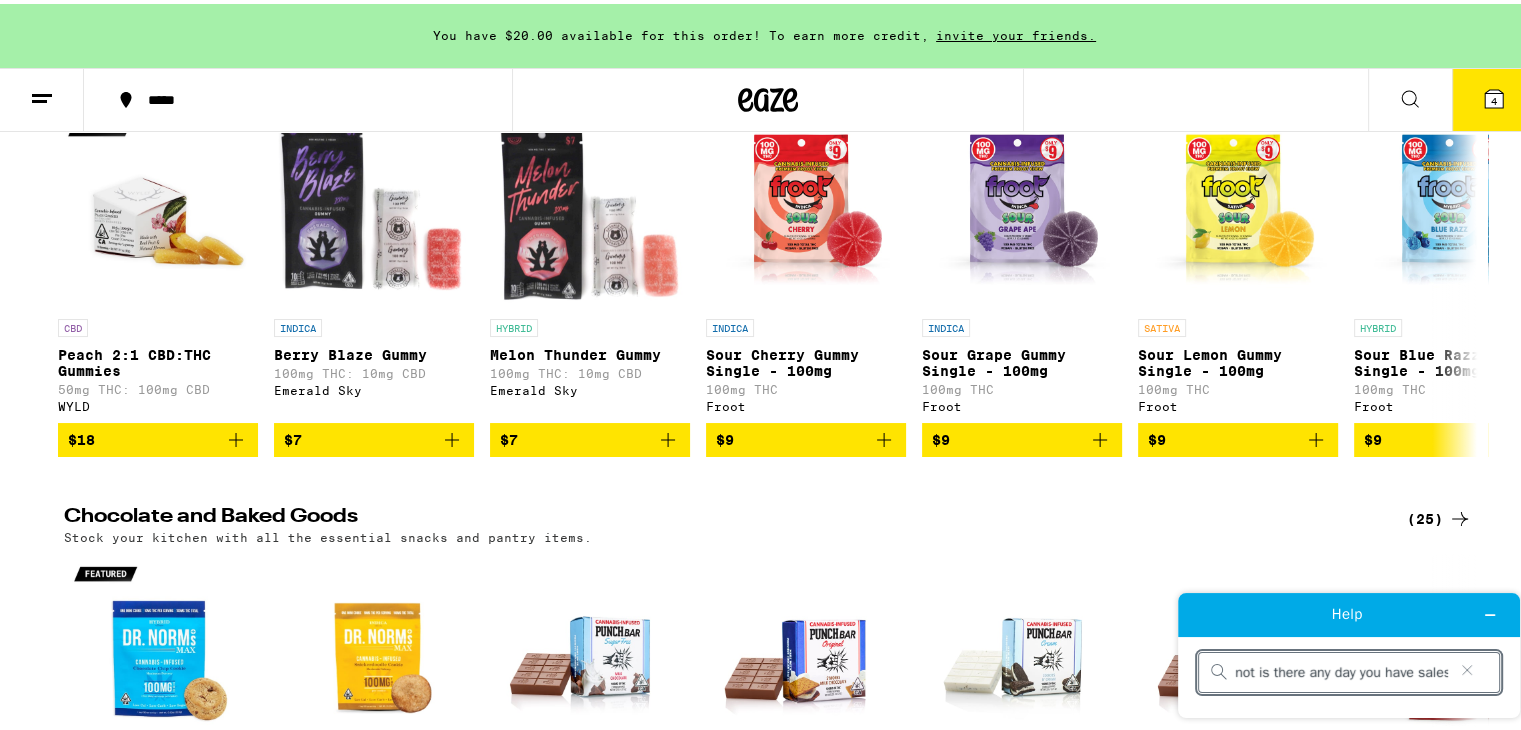 type on "Do you have sales on wednesdays?If not is there any day you have sales?" 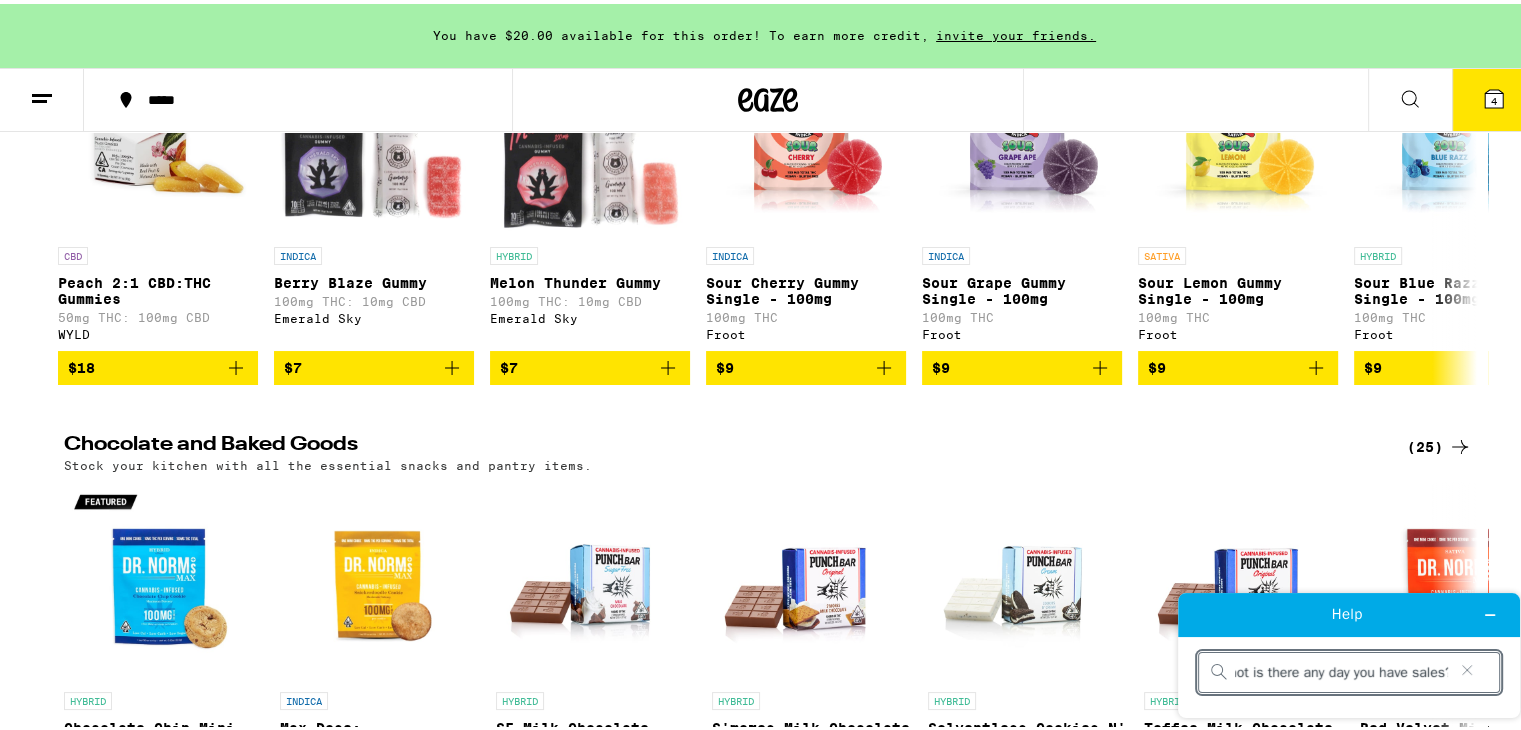 scroll, scrollTop: 386, scrollLeft: 0, axis: vertical 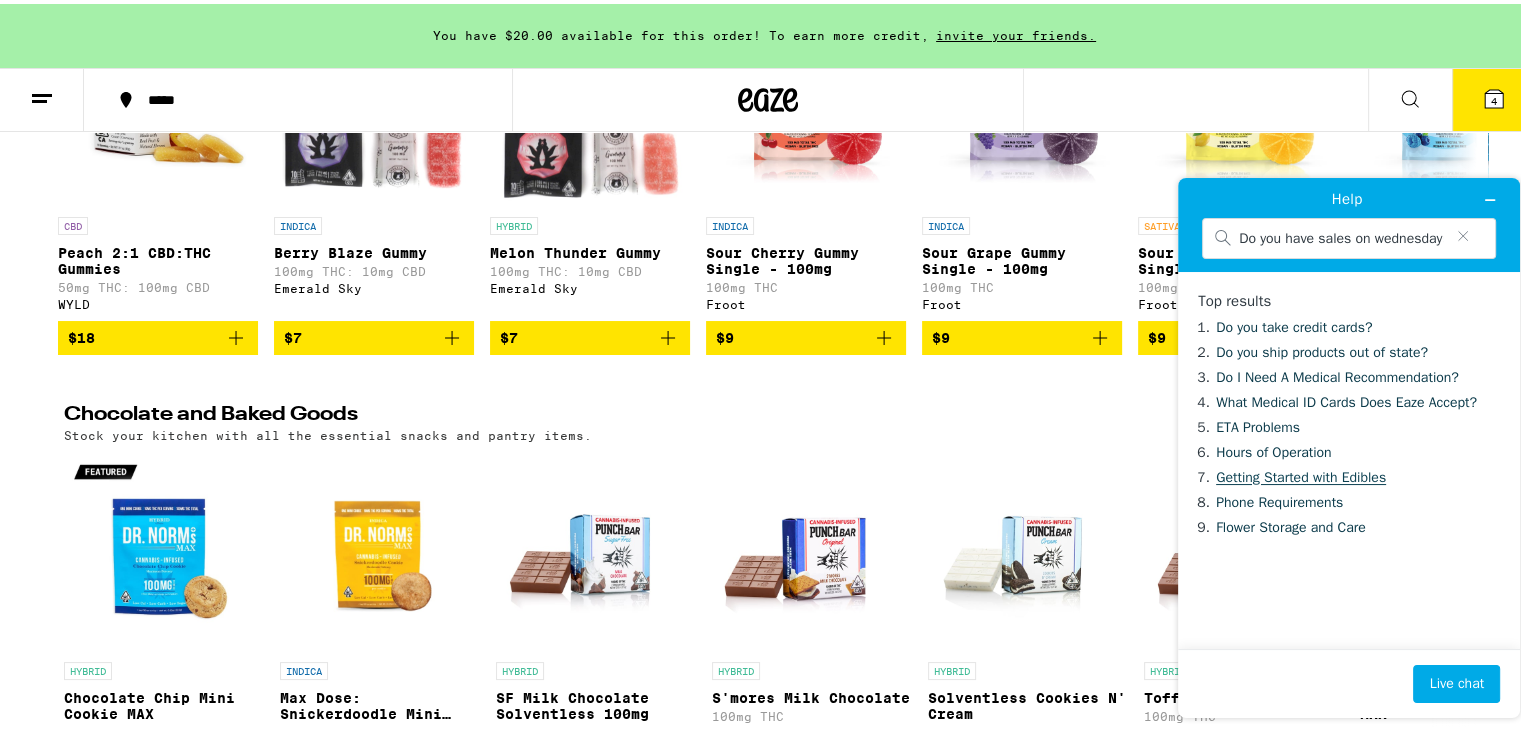 click on "Getting Started with Edibles" at bounding box center (1301, 476) 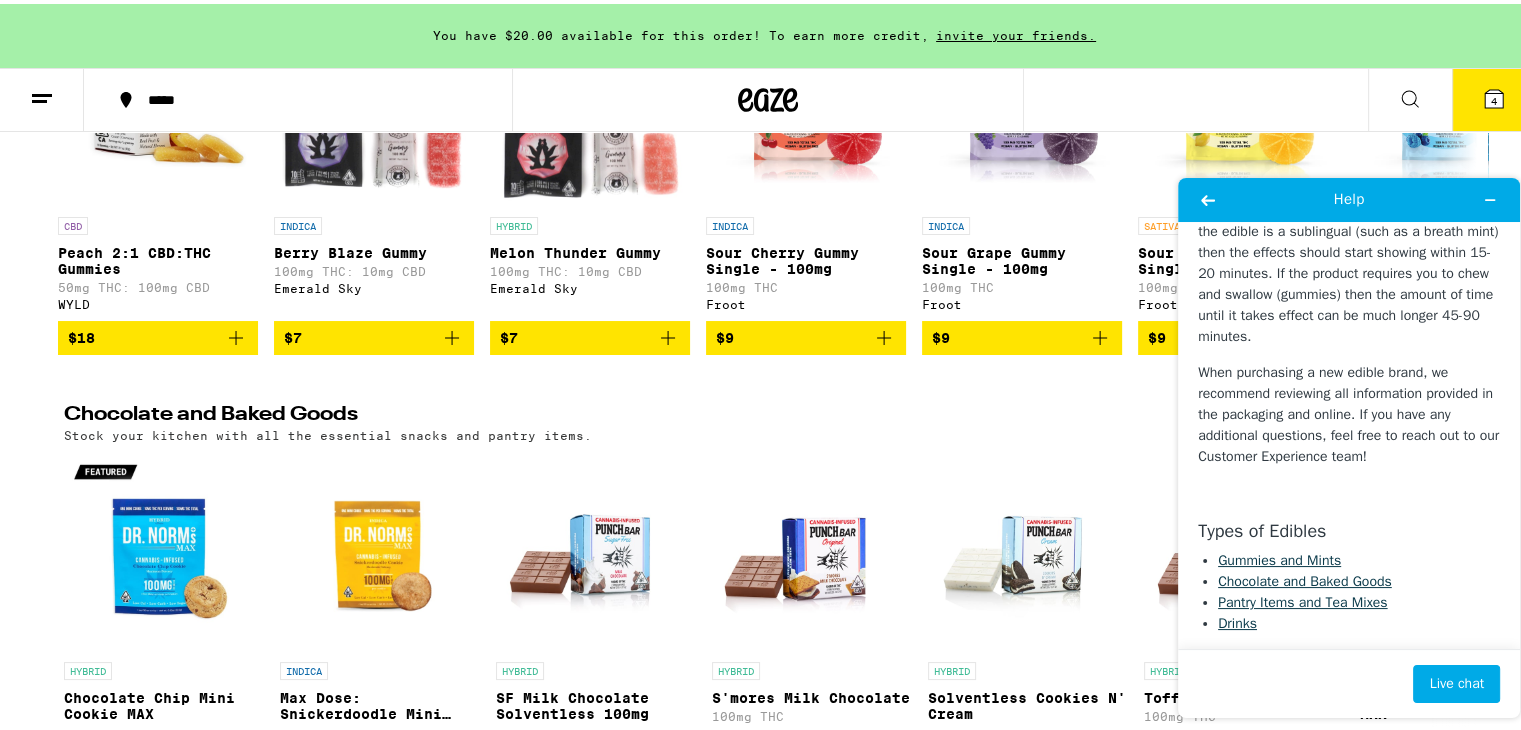 scroll, scrollTop: 520, scrollLeft: 0, axis: vertical 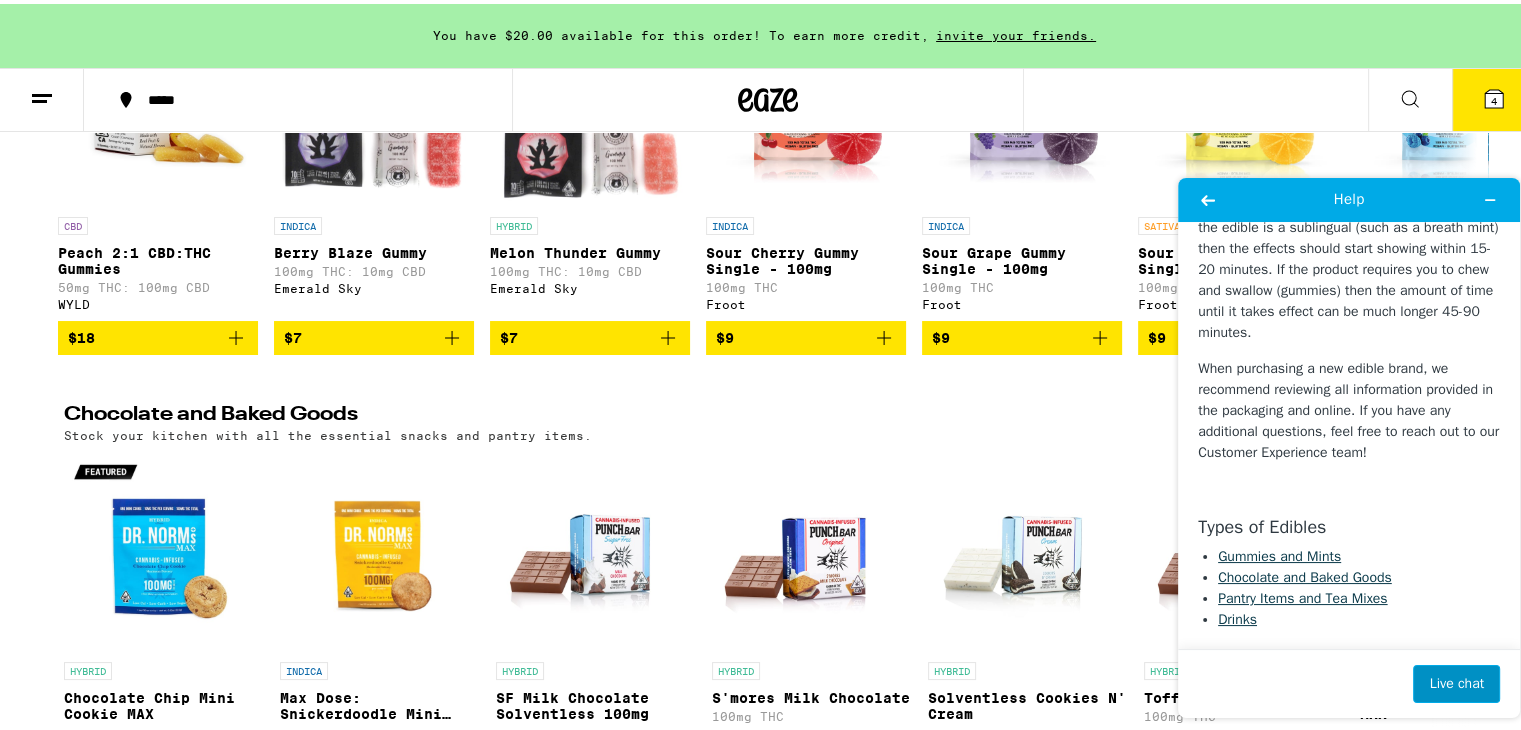 click on "Live chat" at bounding box center [1456, 683] 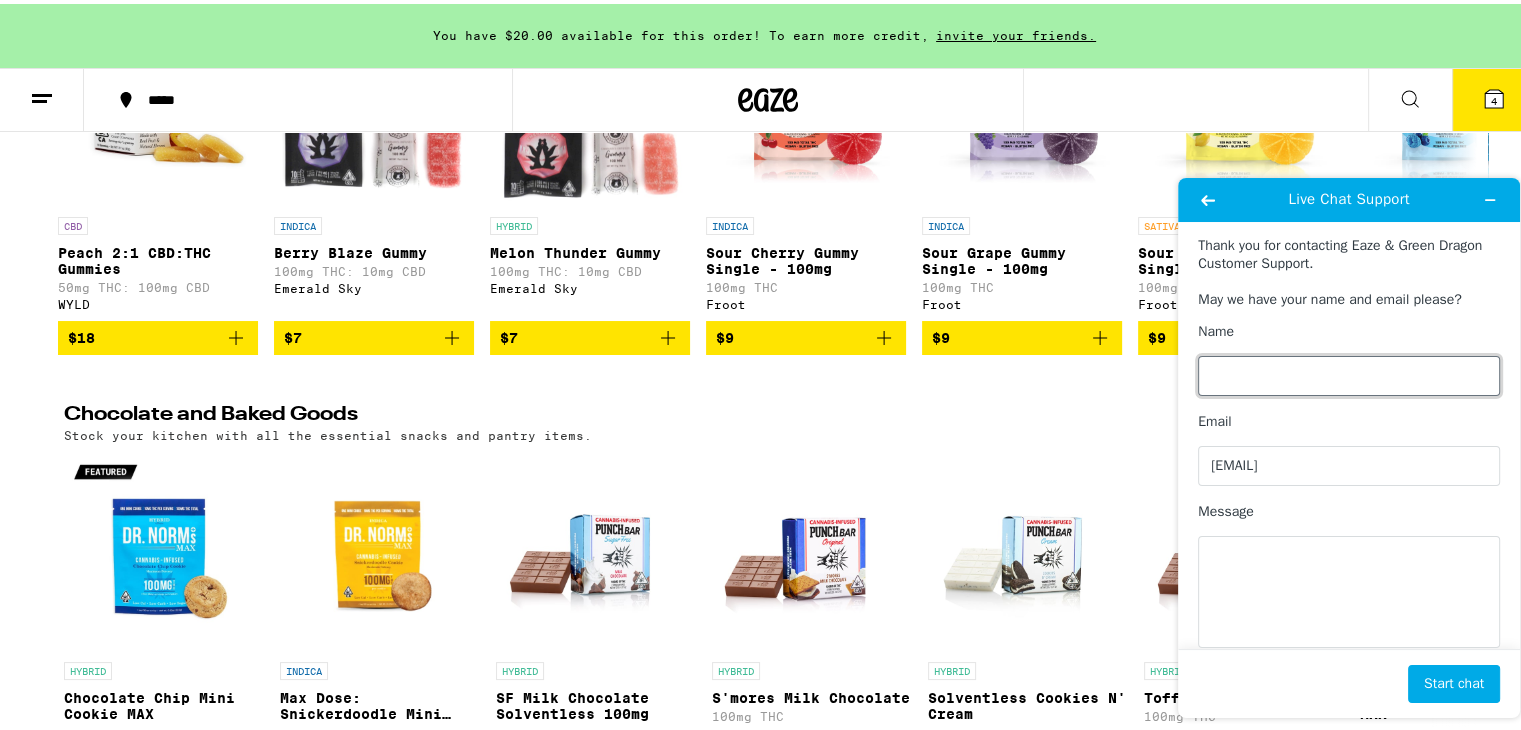 click on "Name" at bounding box center (1349, 375) 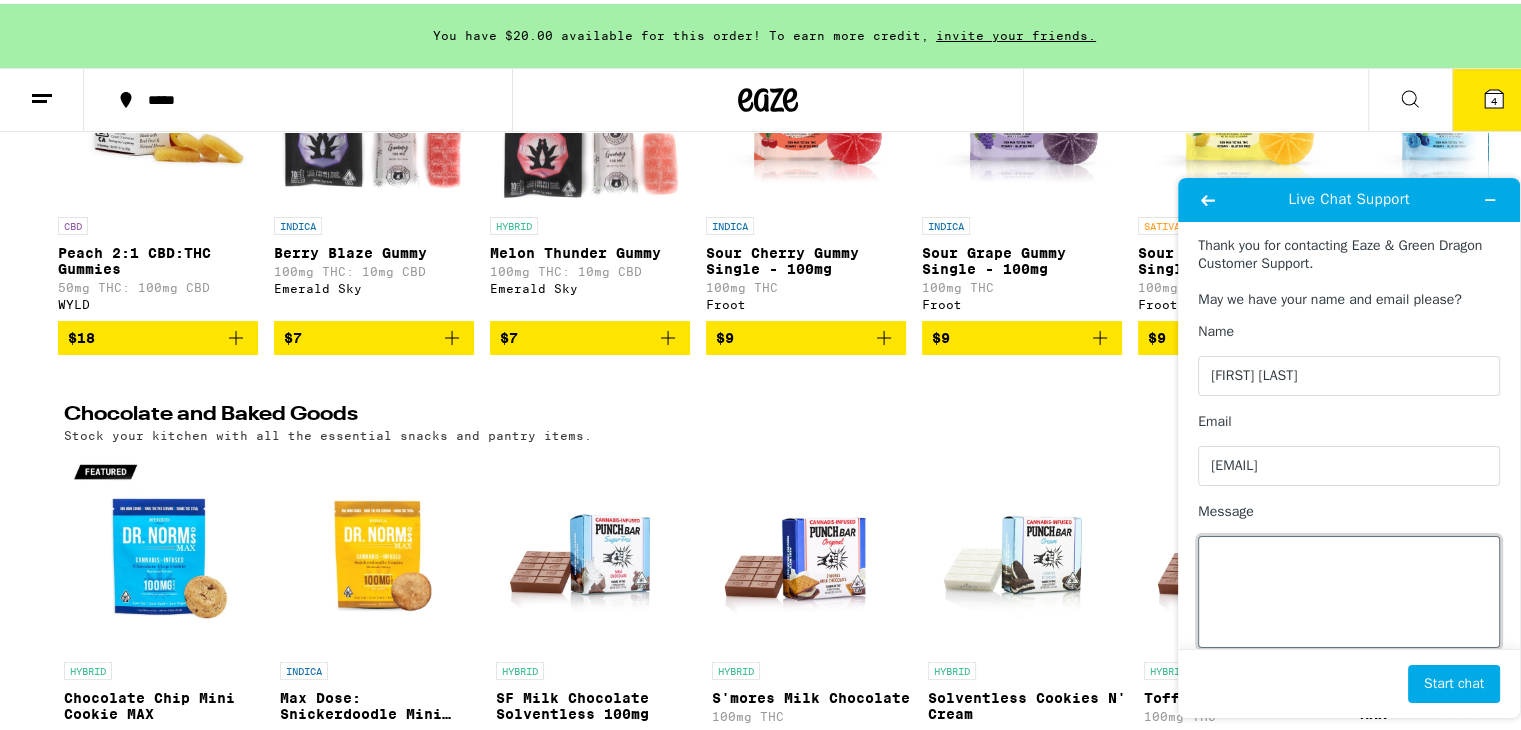 click on "Message" at bounding box center [1349, 591] 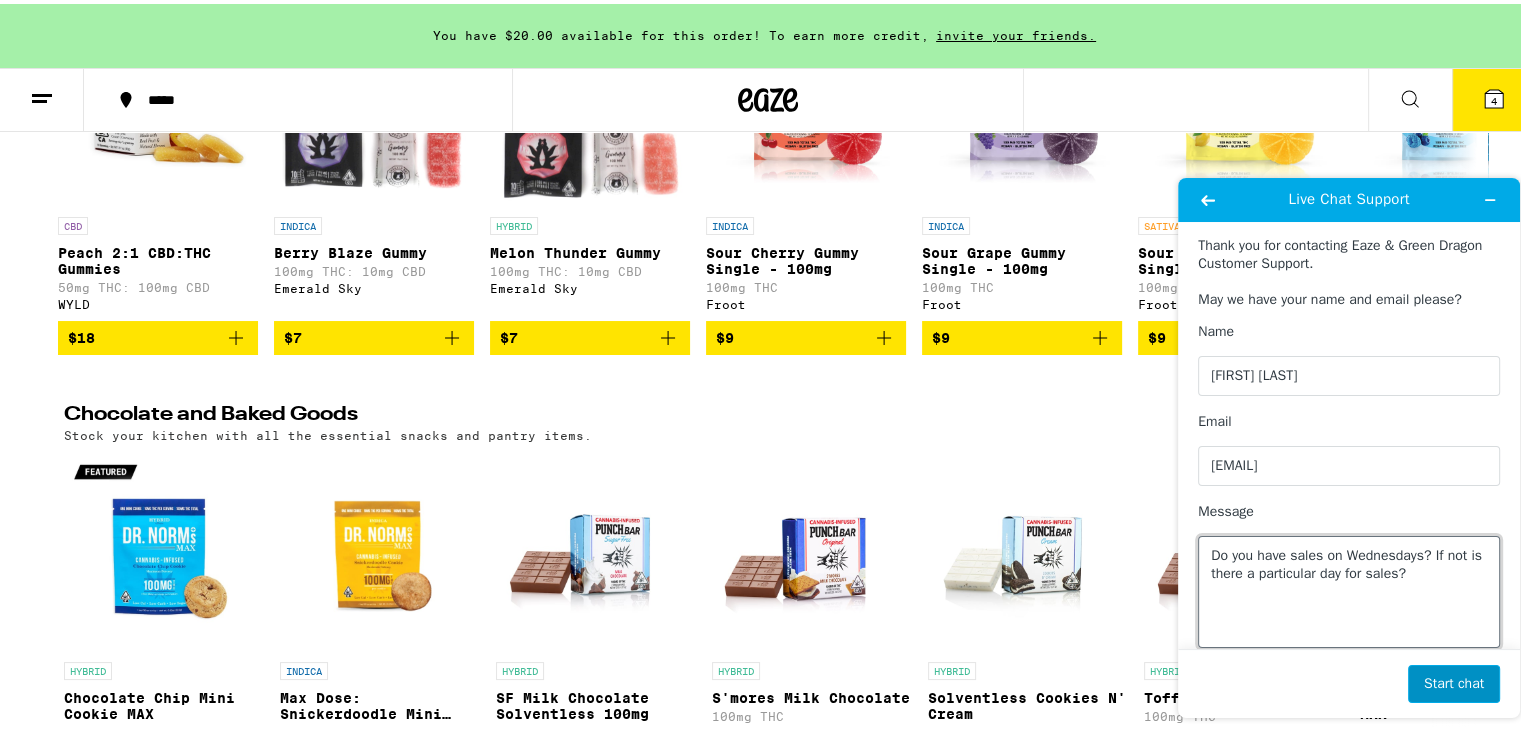 type on "Do you have sales on Wednesdays? If not is there a particular day for sales?" 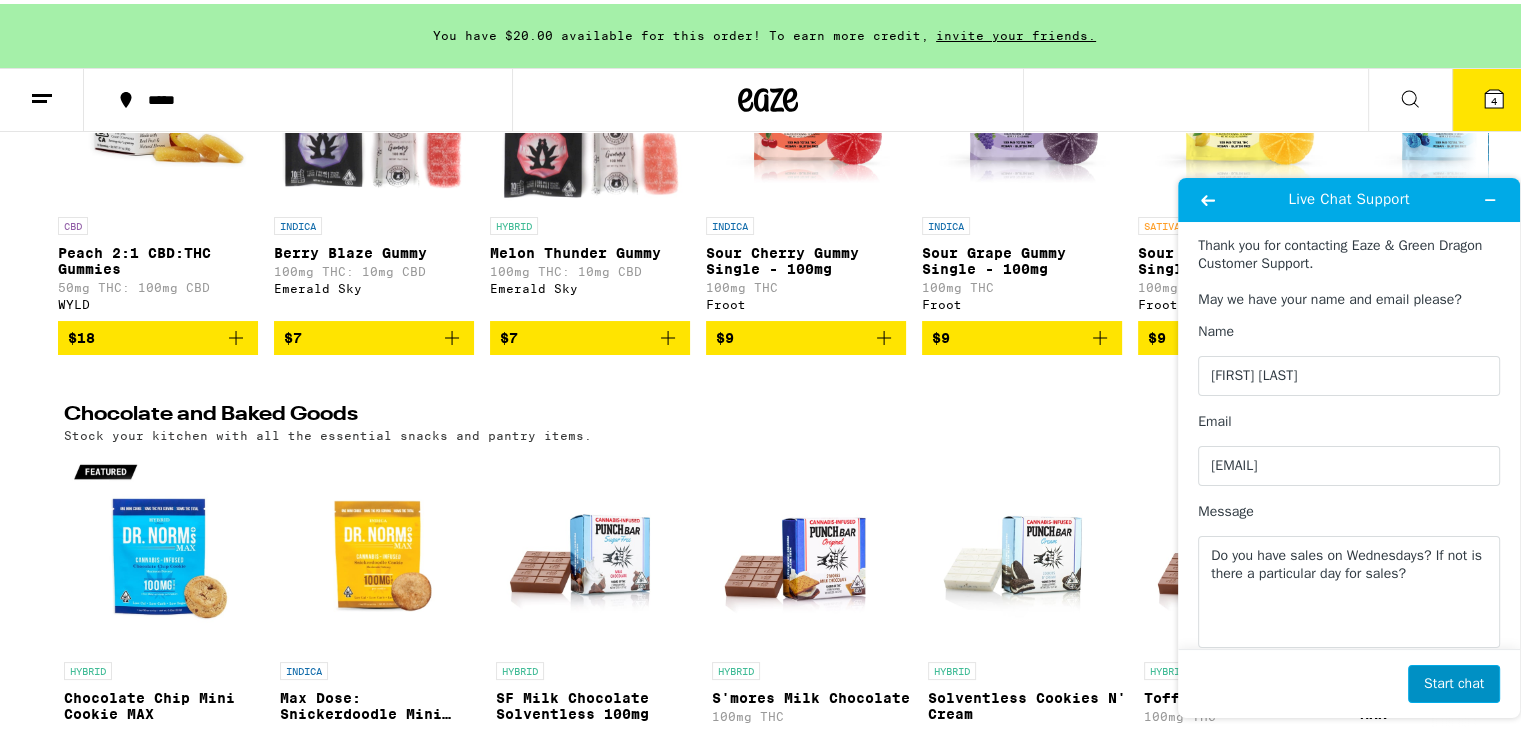 click on "Start chat" at bounding box center (1454, 683) 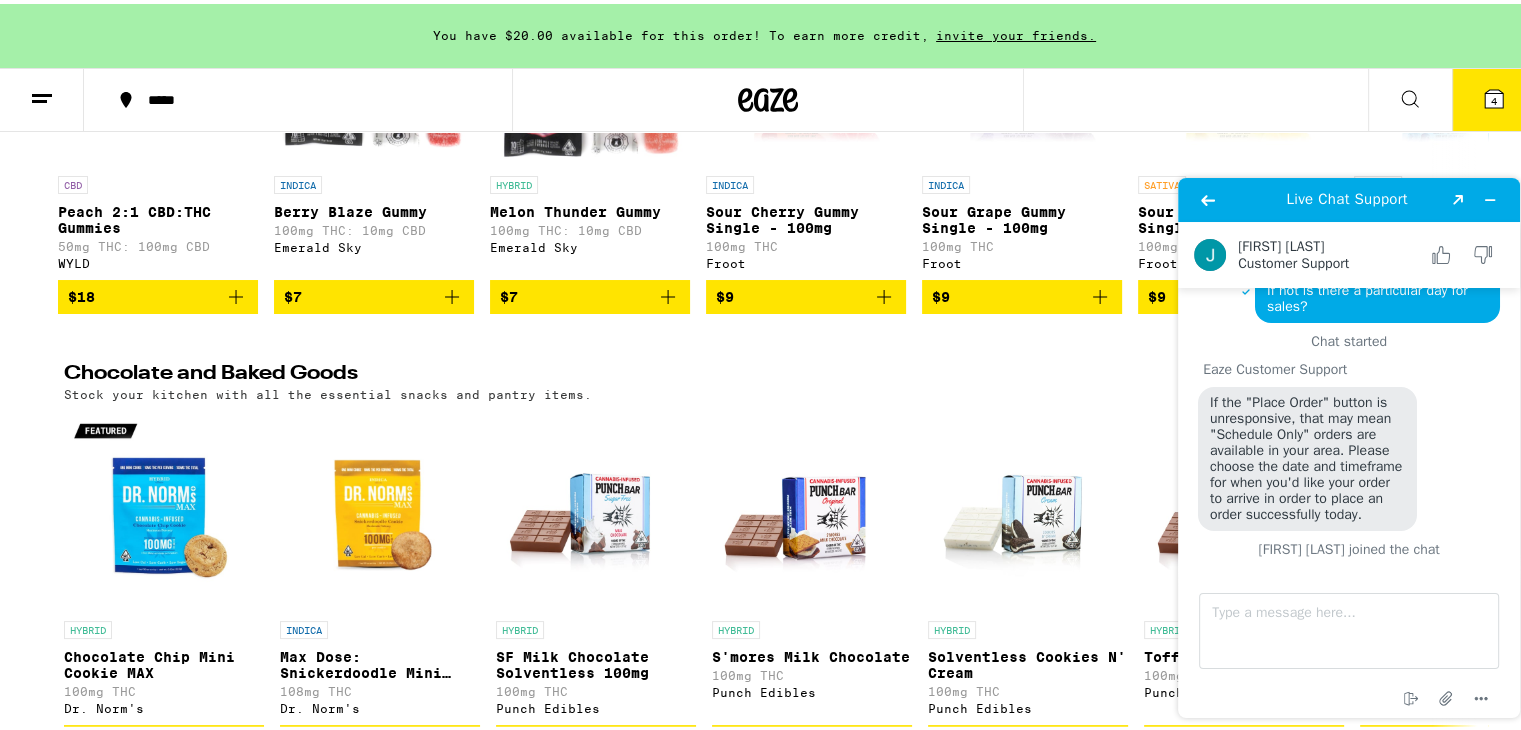 scroll, scrollTop: 176, scrollLeft: 0, axis: vertical 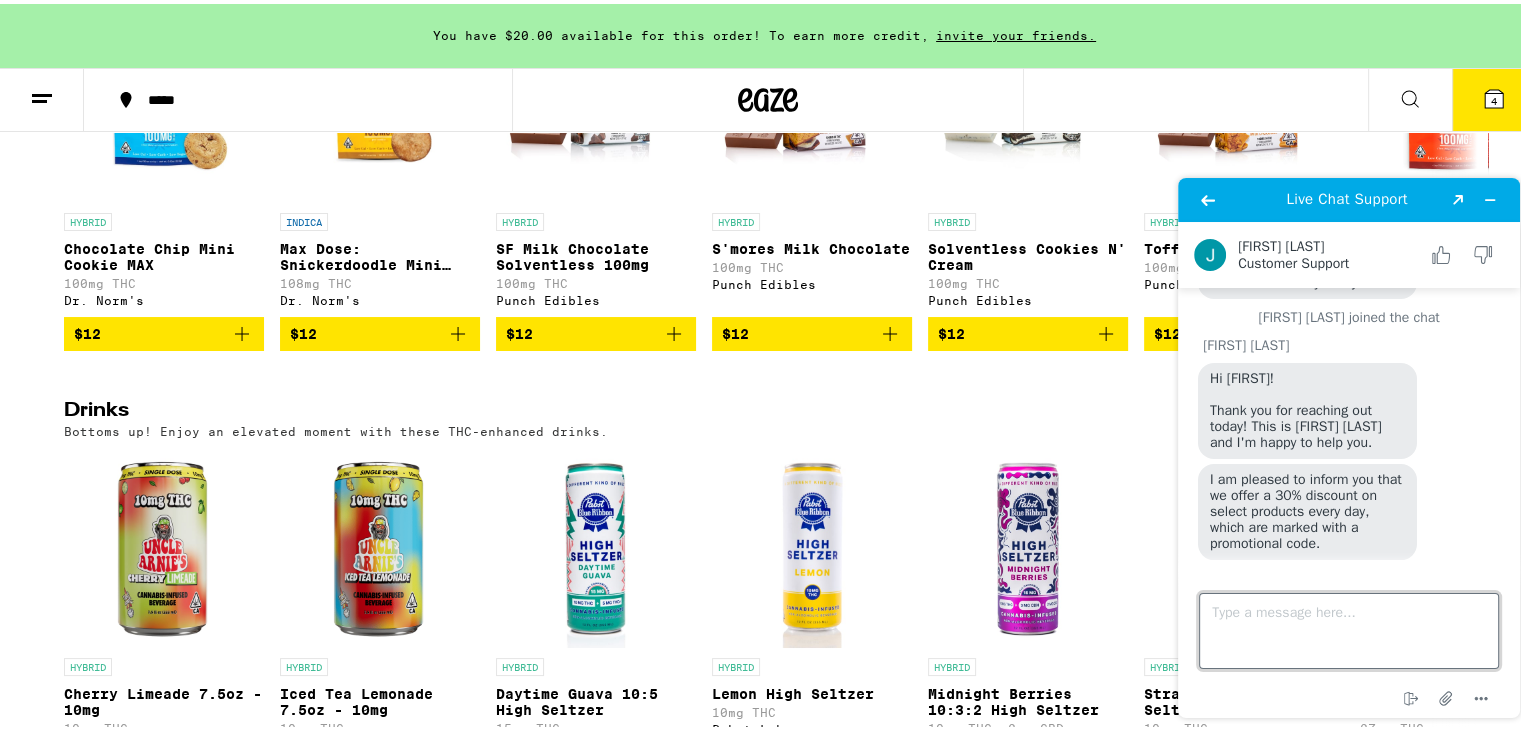 click on "Type a message here..." at bounding box center [1349, 630] 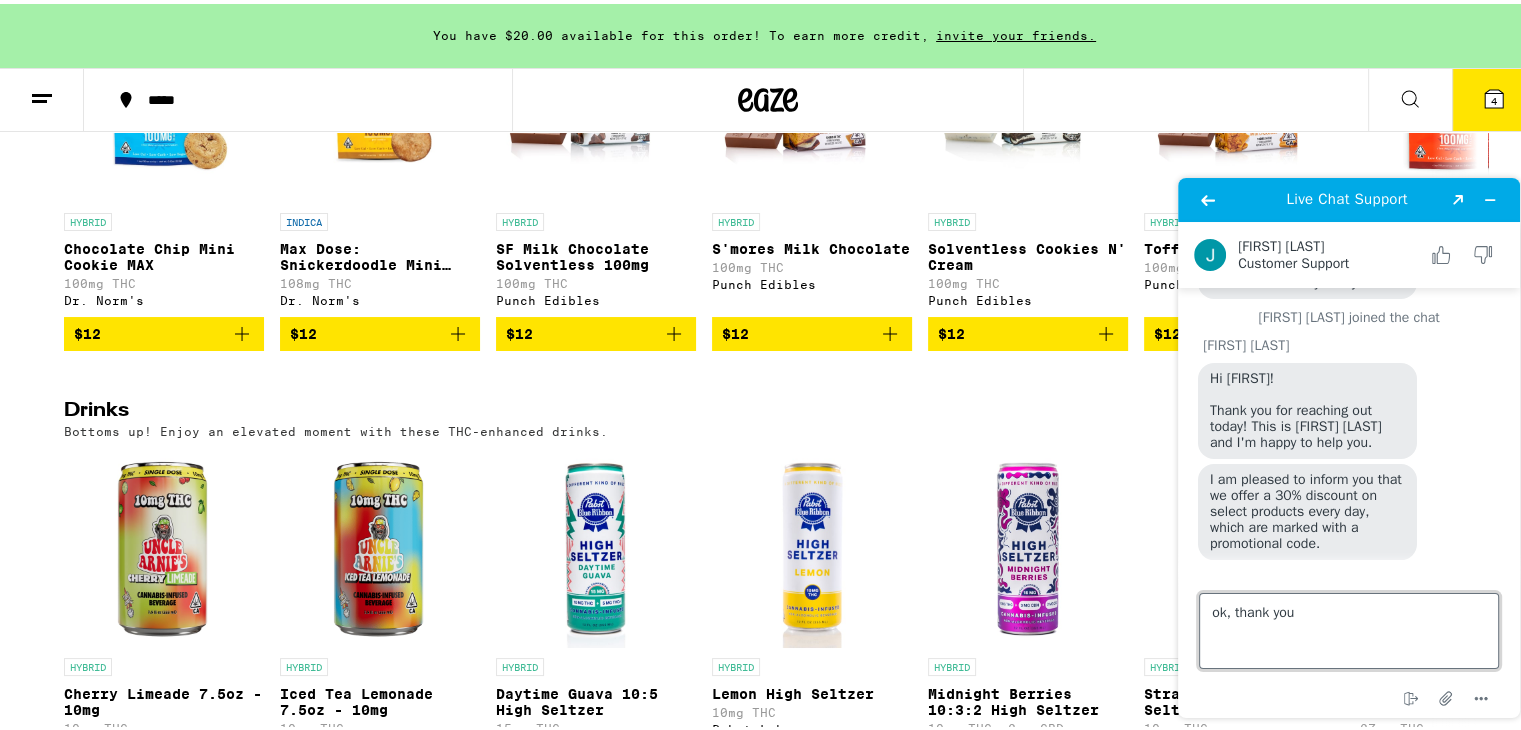 type on "ok, thank you" 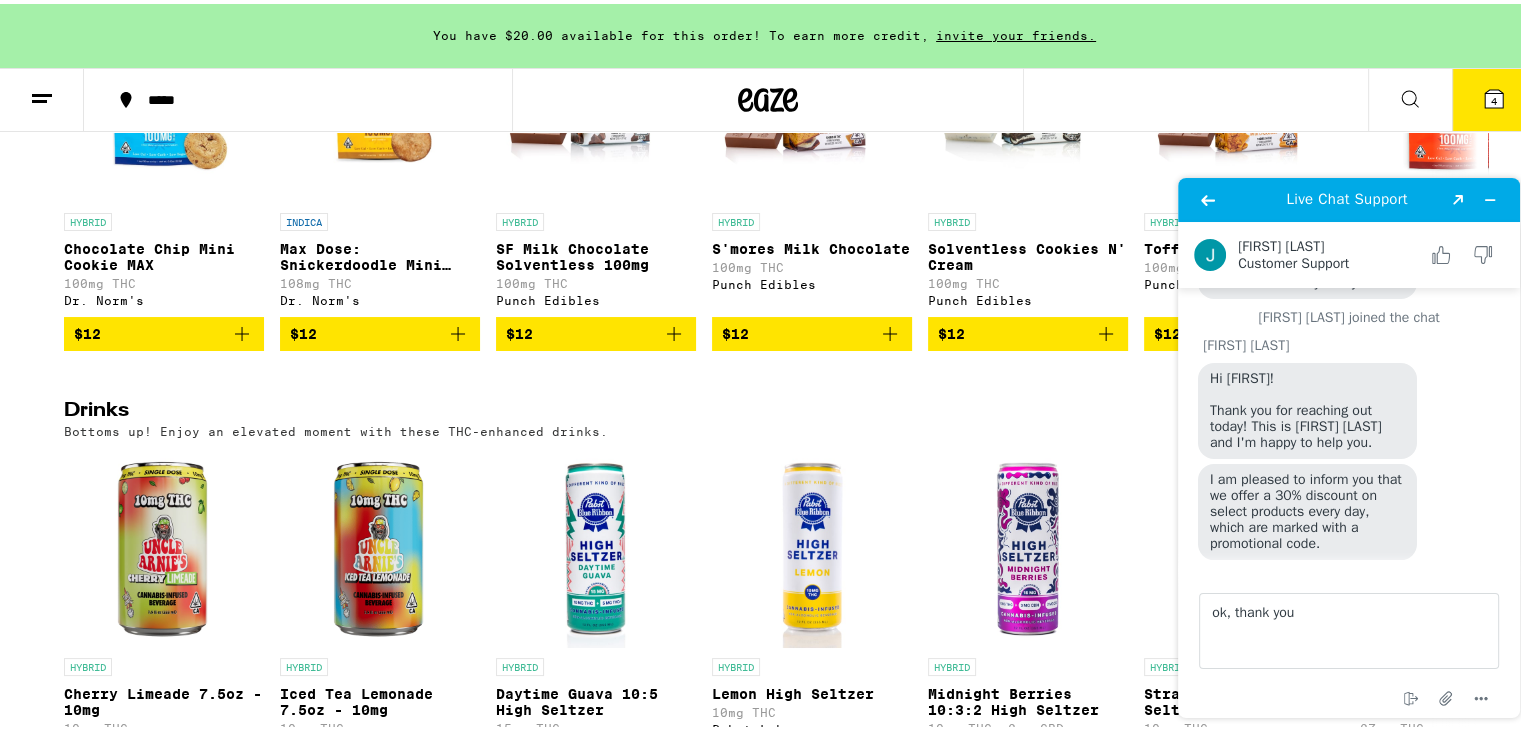 drag, startPoint x: 1224, startPoint y: 614, endPoint x: 1318, endPoint y: 683, distance: 116.60618 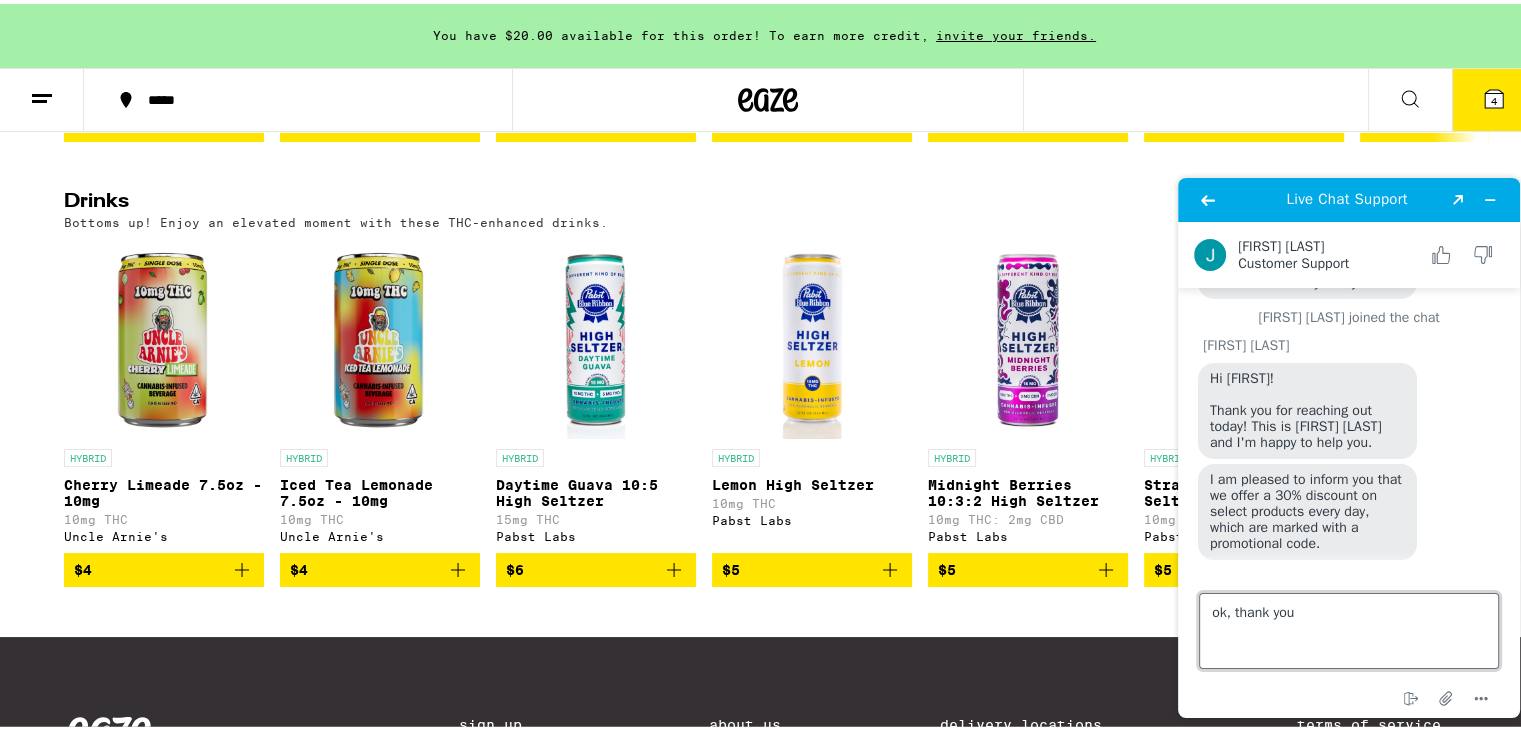 click on "ok, thank you" at bounding box center [1349, 630] 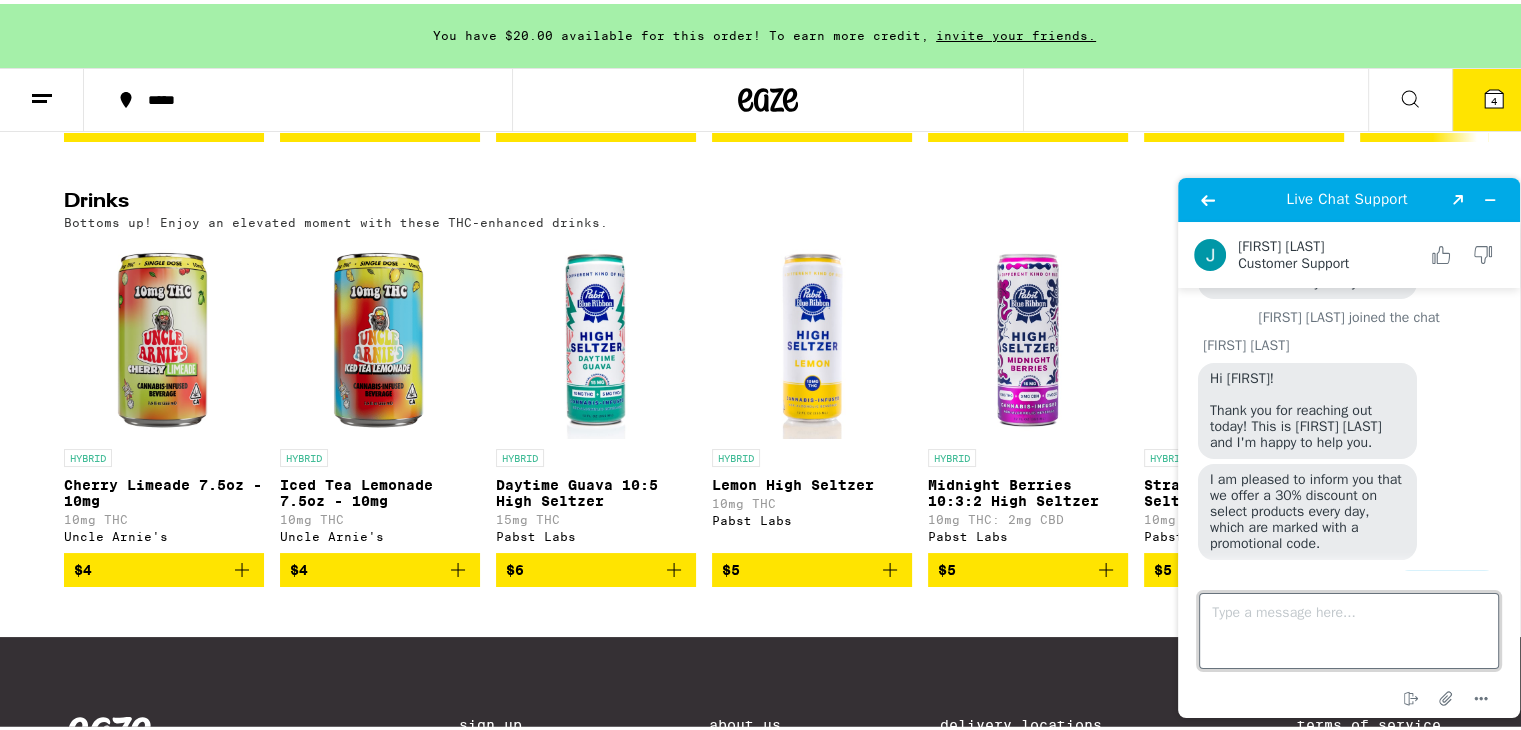scroll, scrollTop: 319, scrollLeft: 0, axis: vertical 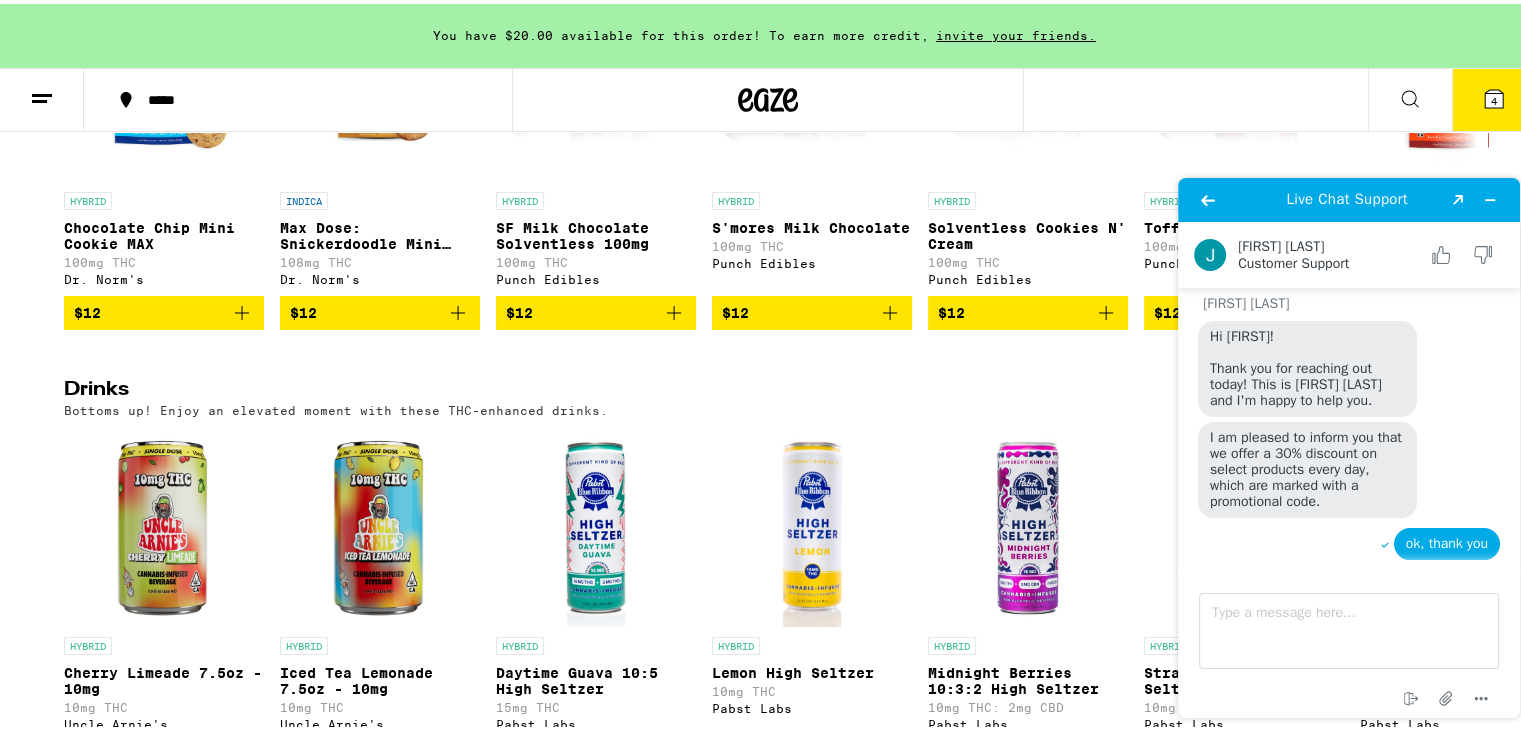 click 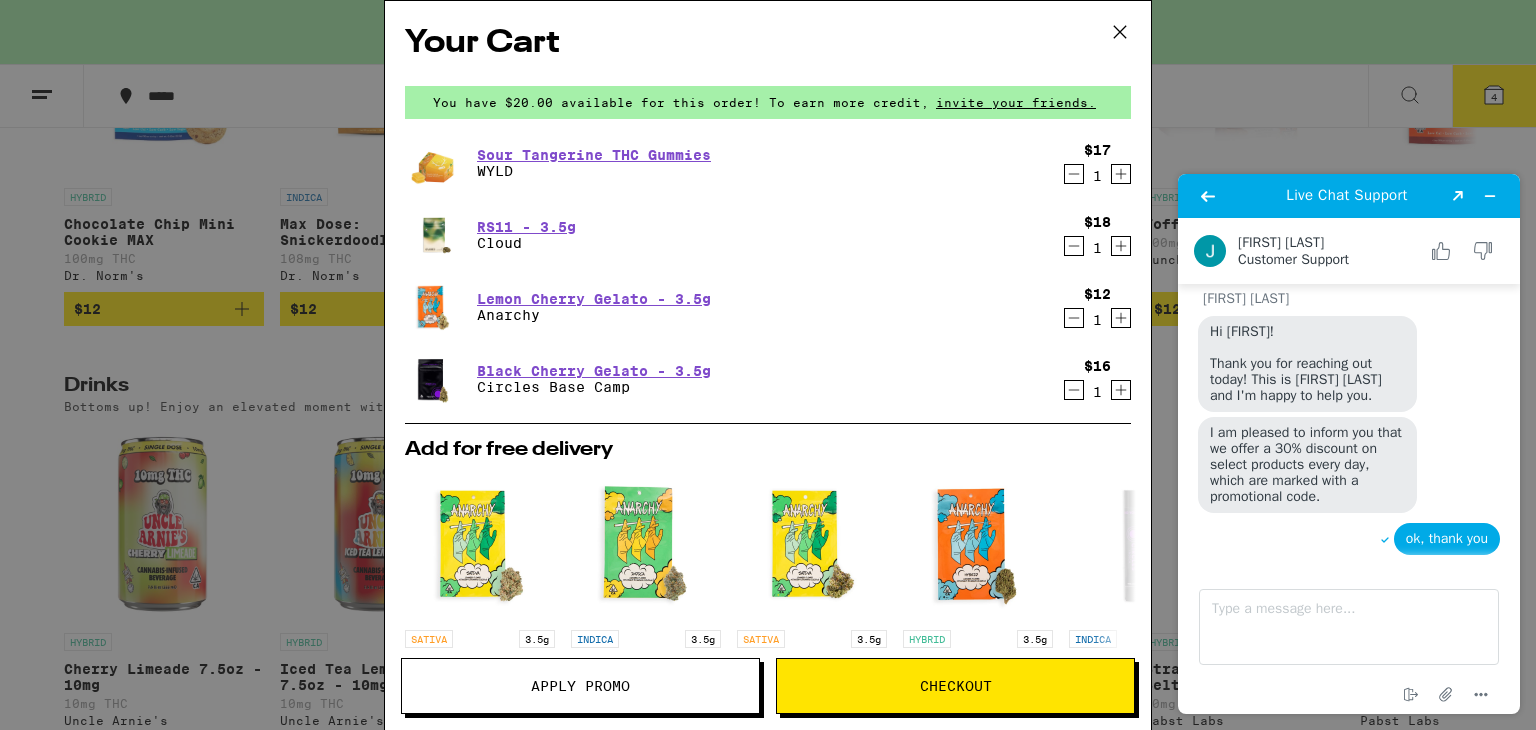 scroll, scrollTop: 406, scrollLeft: 0, axis: vertical 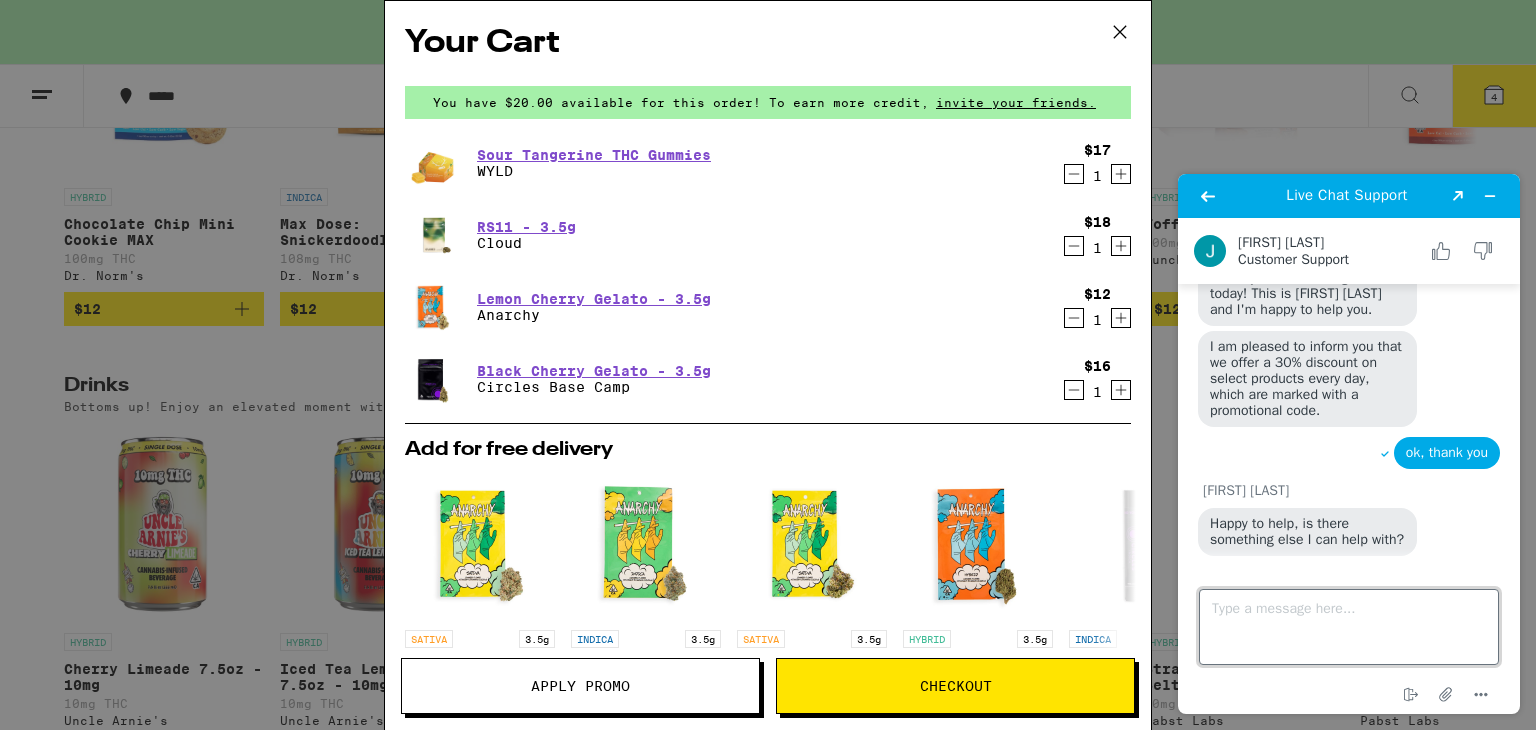 click on "Type a message here..." at bounding box center (1349, 627) 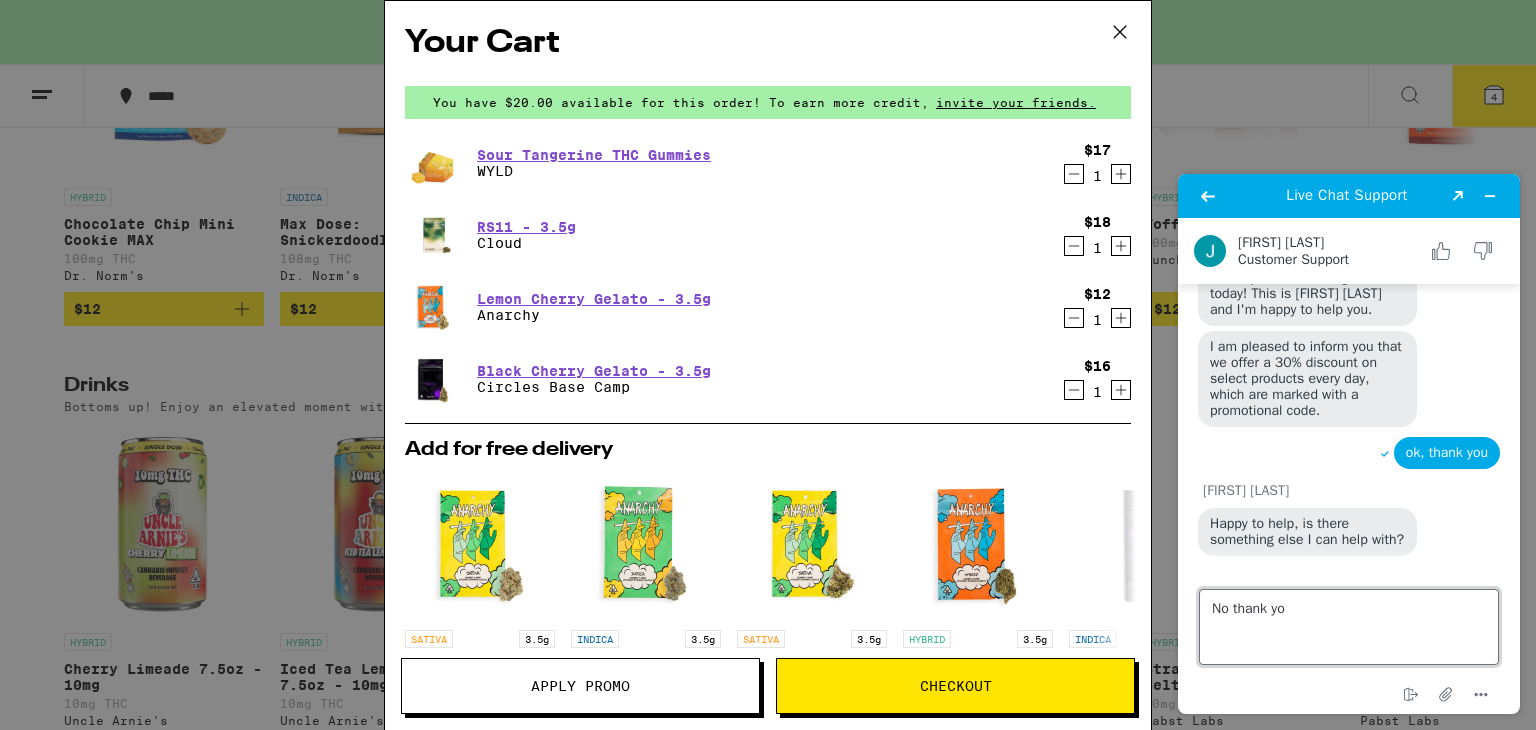 type on "No thank you" 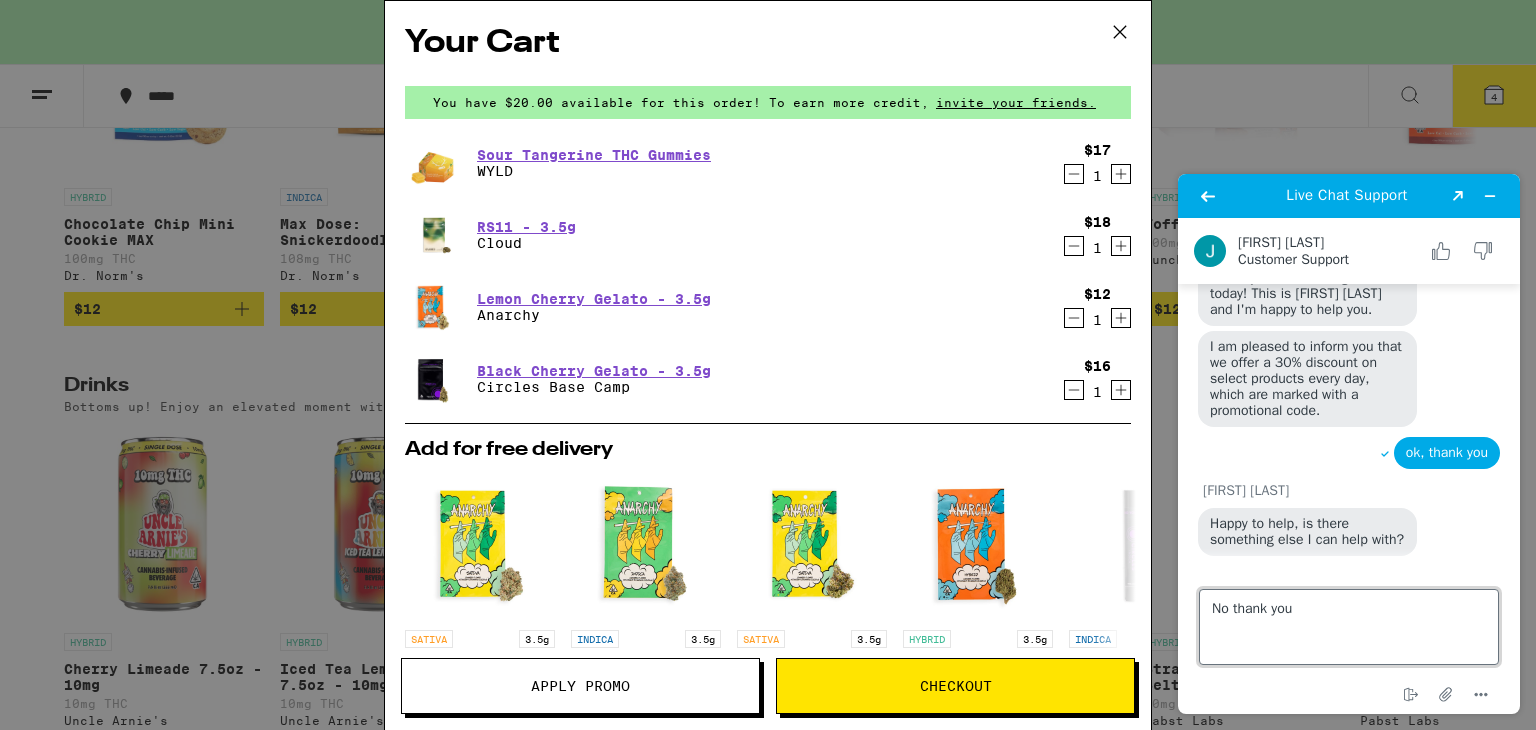 type 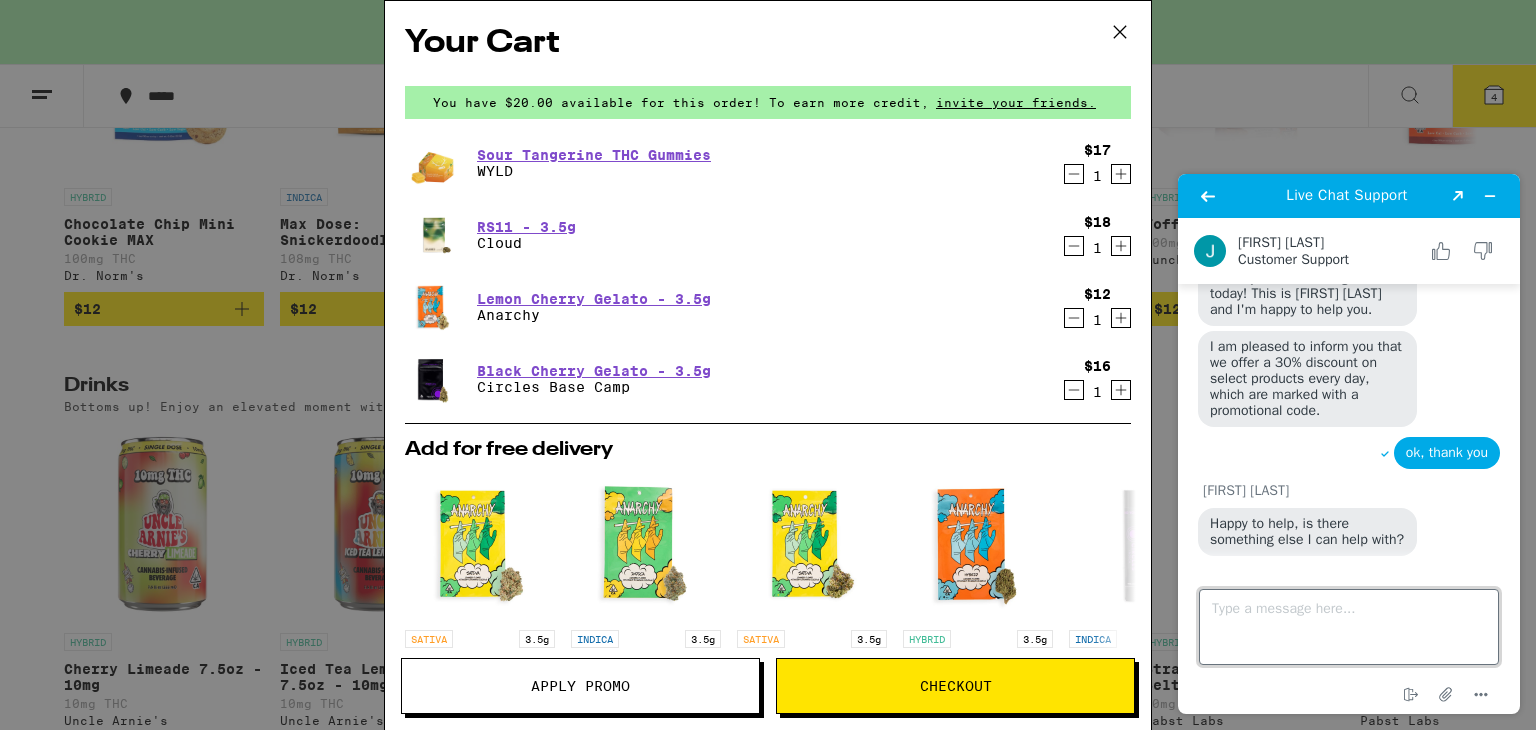 scroll, scrollTop: 448, scrollLeft: 0, axis: vertical 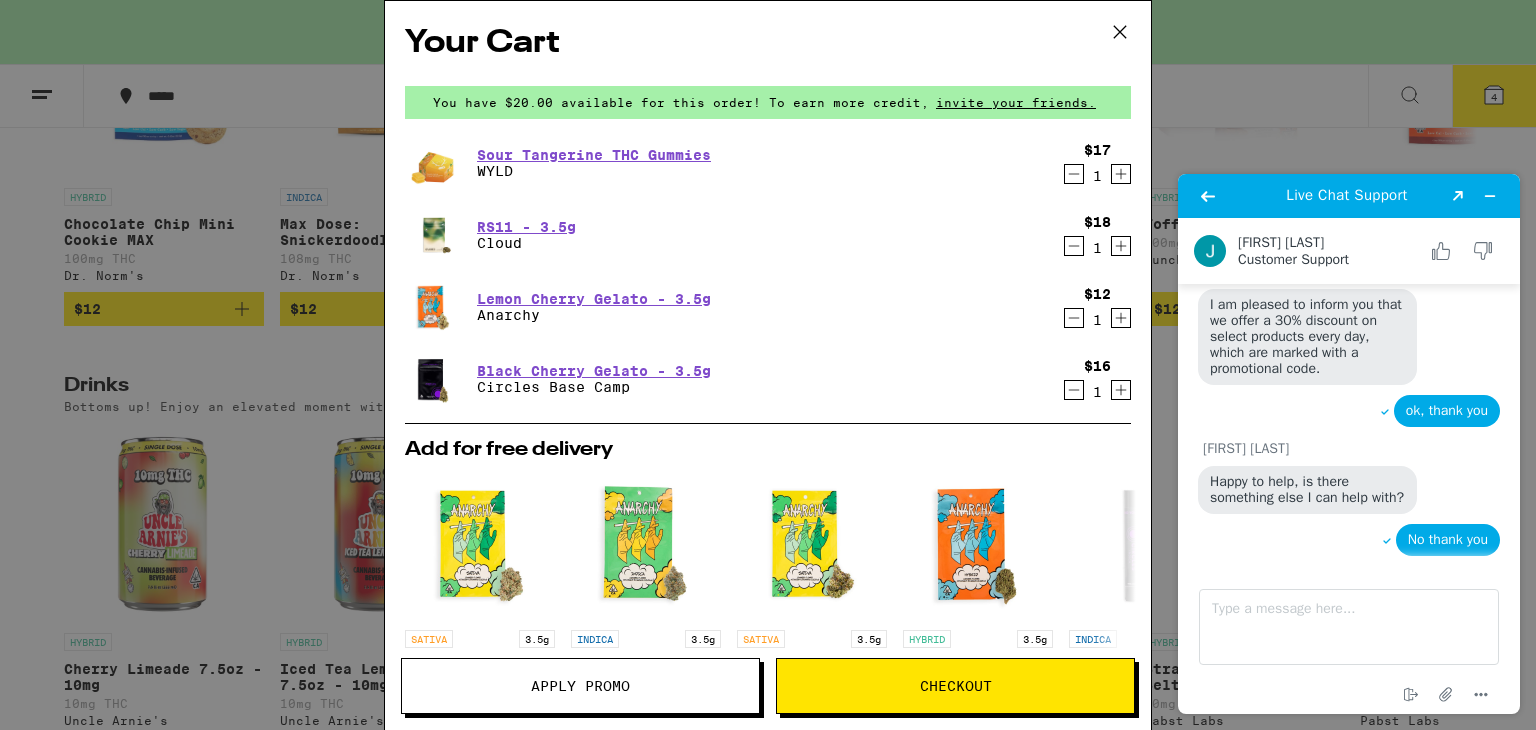 click on "Checkout" at bounding box center (955, 686) 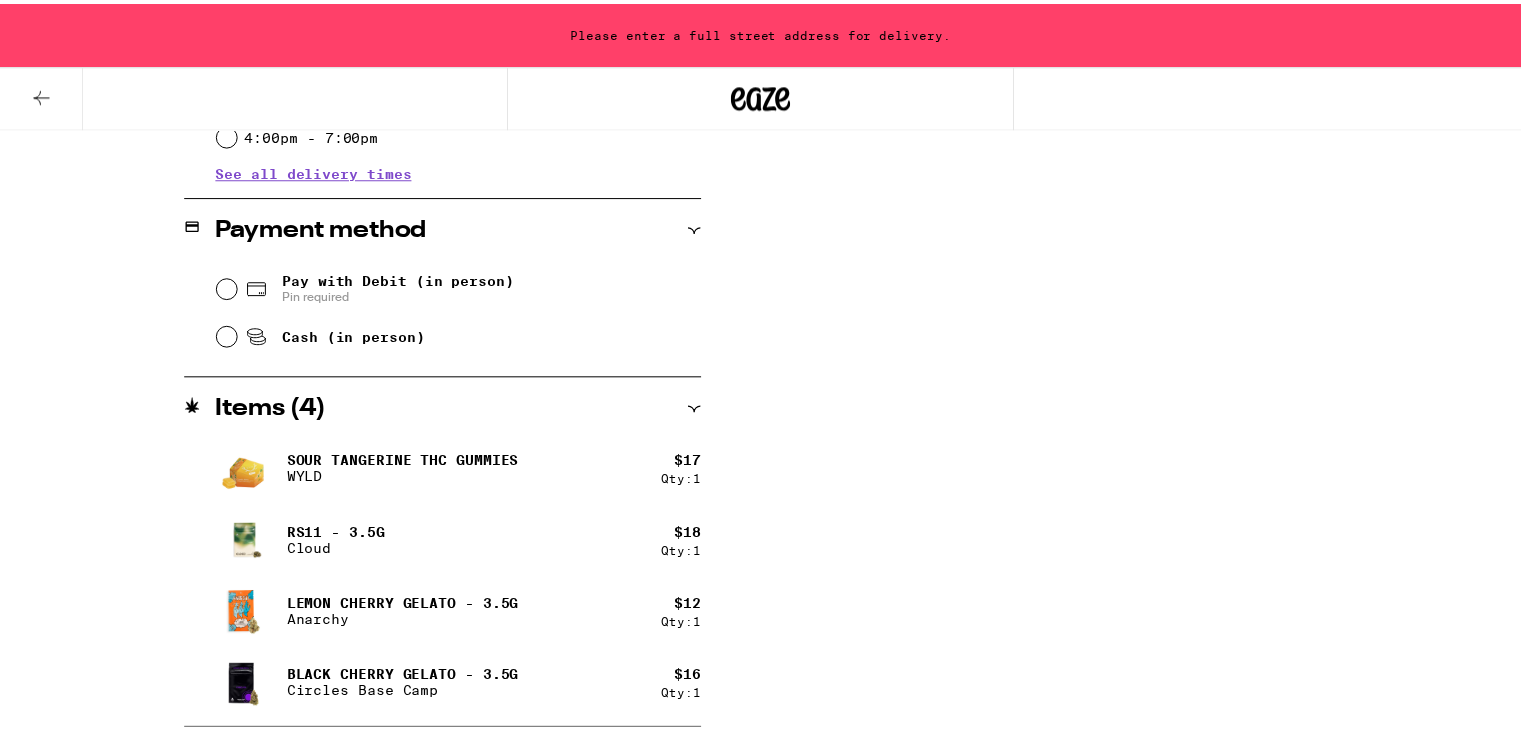 scroll, scrollTop: 0, scrollLeft: 0, axis: both 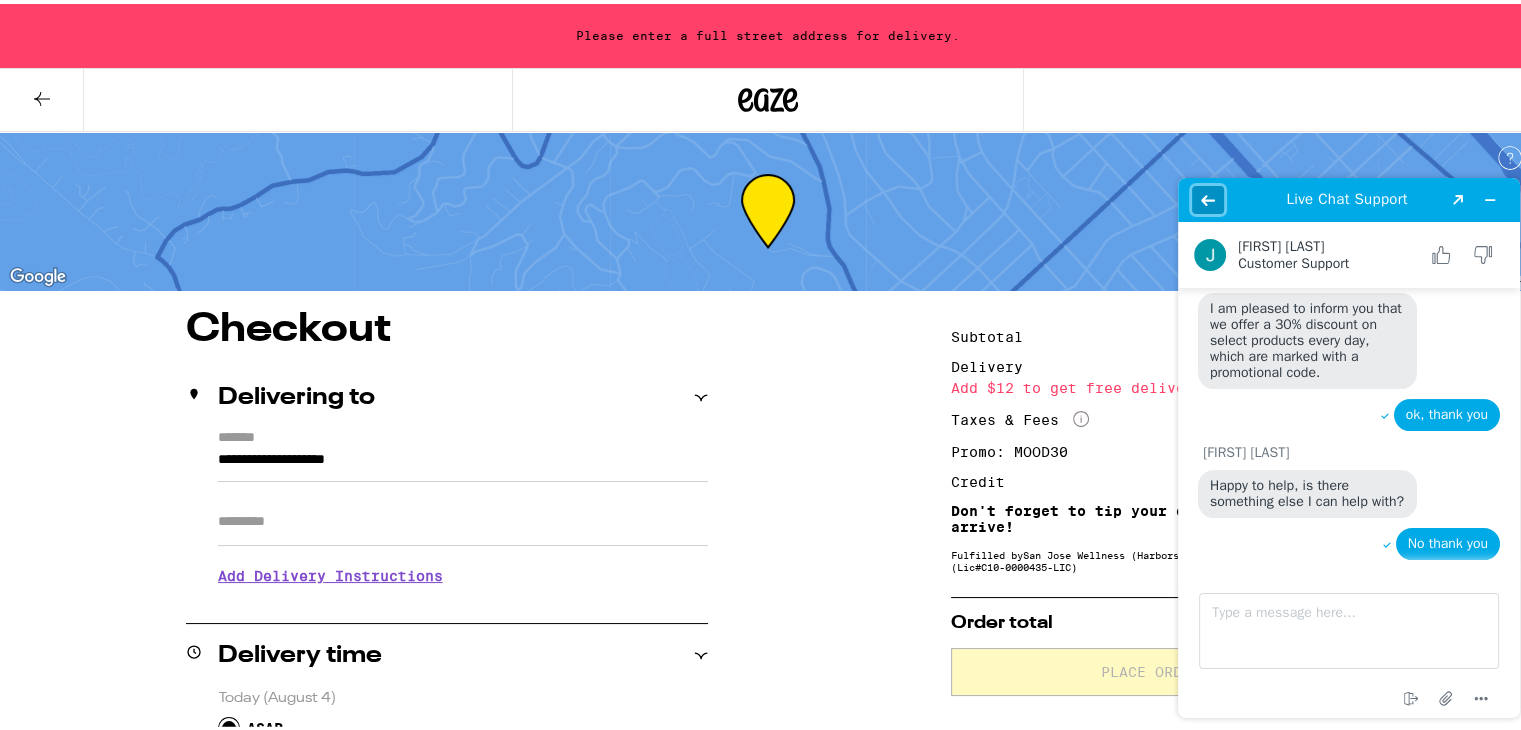 click 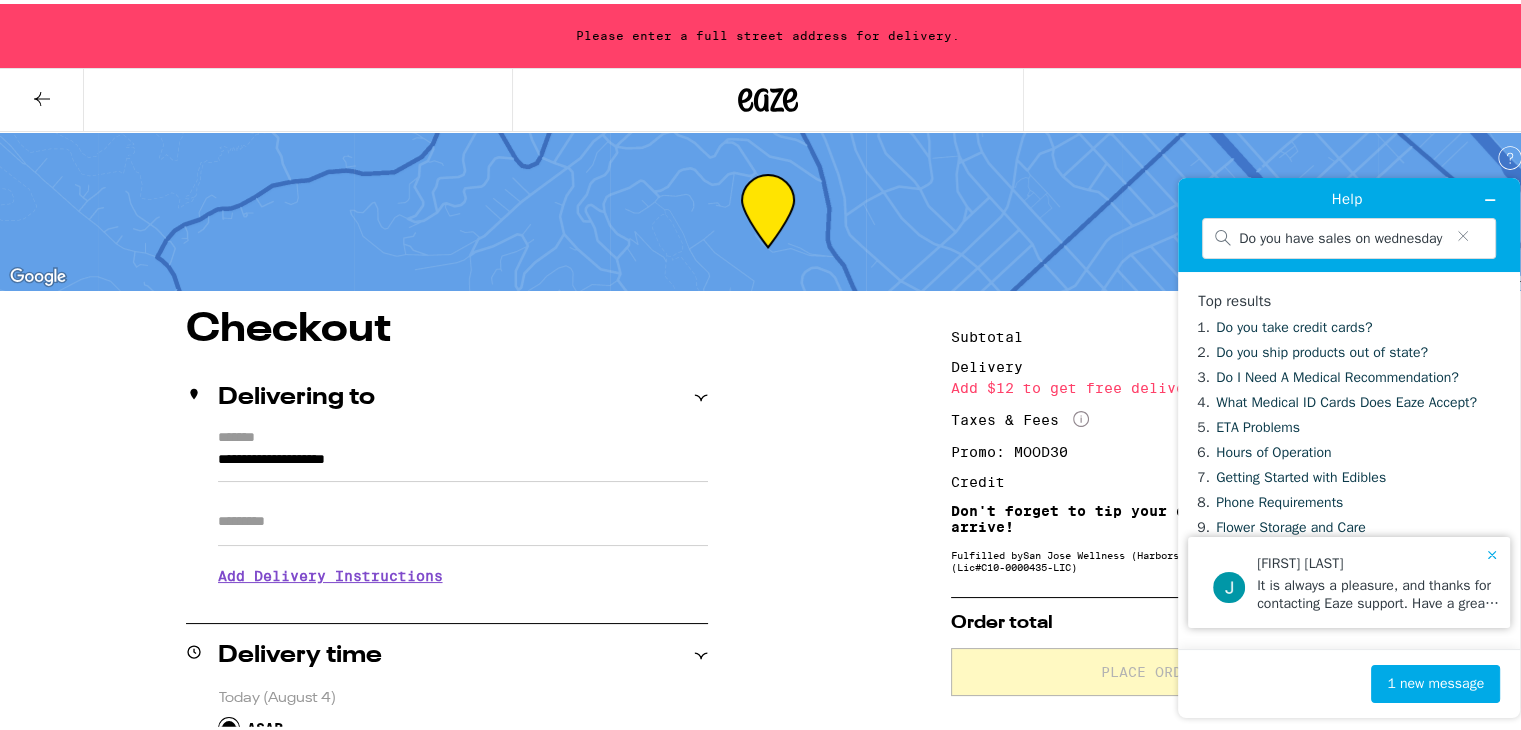 click on "To navigate, press the arrow keys." at bounding box center [768, 207] 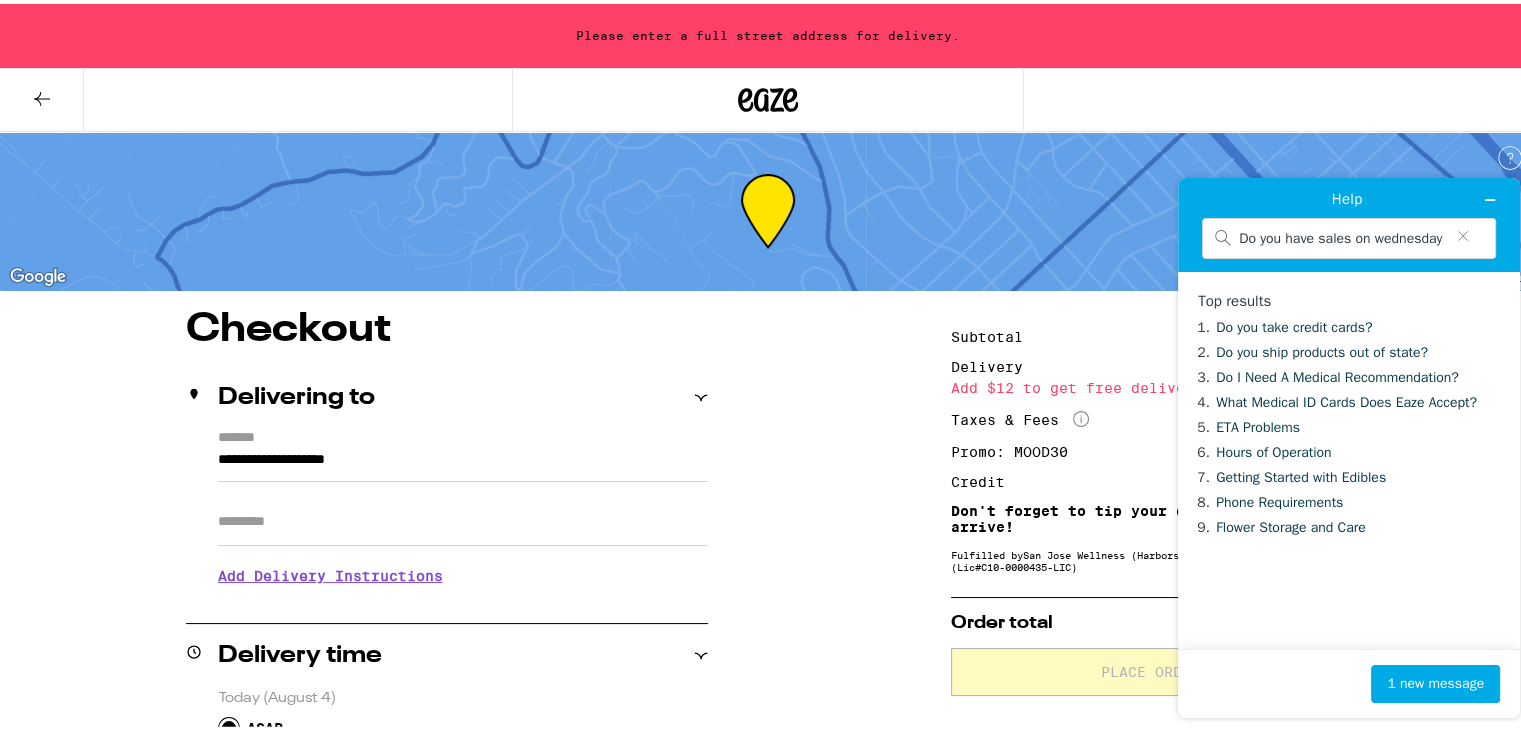 click at bounding box center [1536, 639] 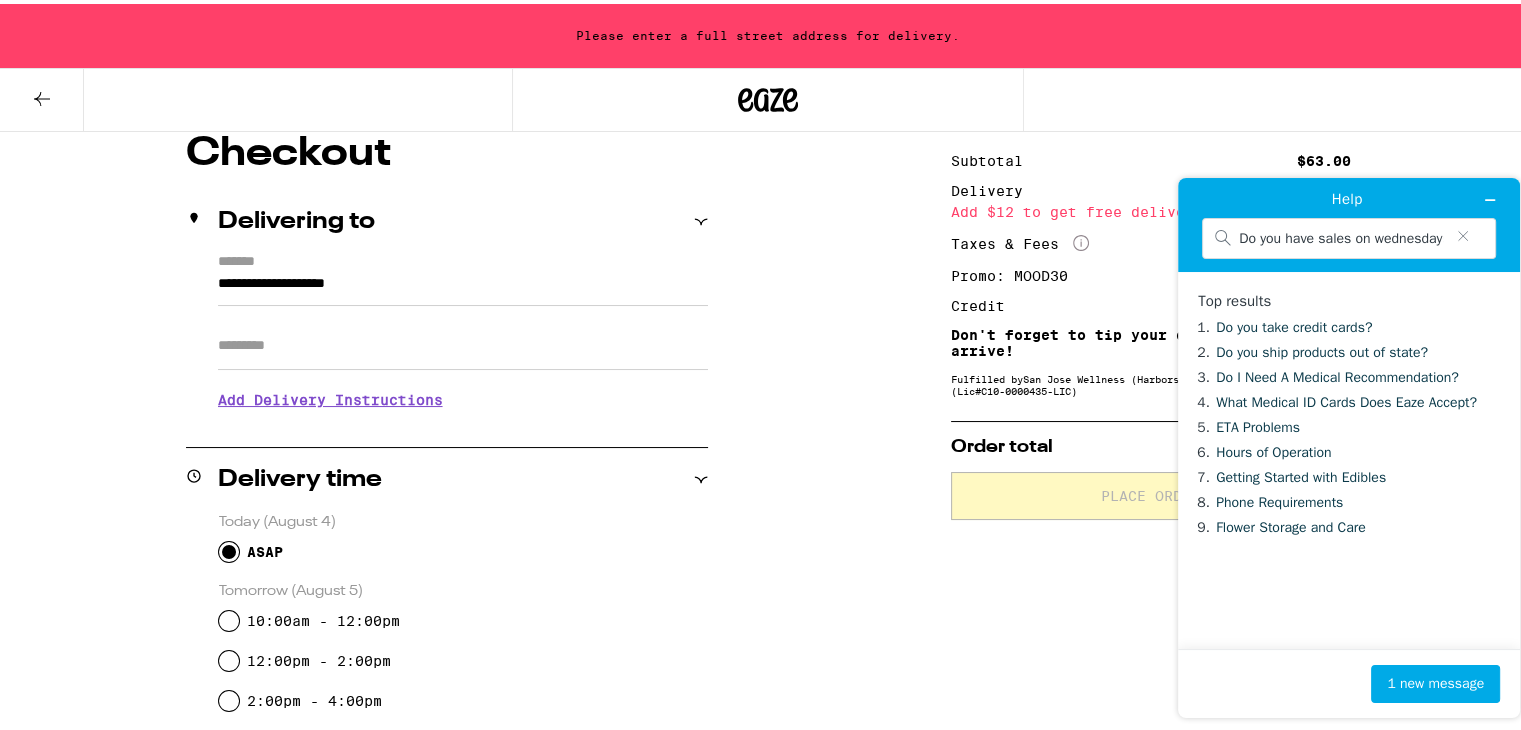 scroll, scrollTop: 175, scrollLeft: 0, axis: vertical 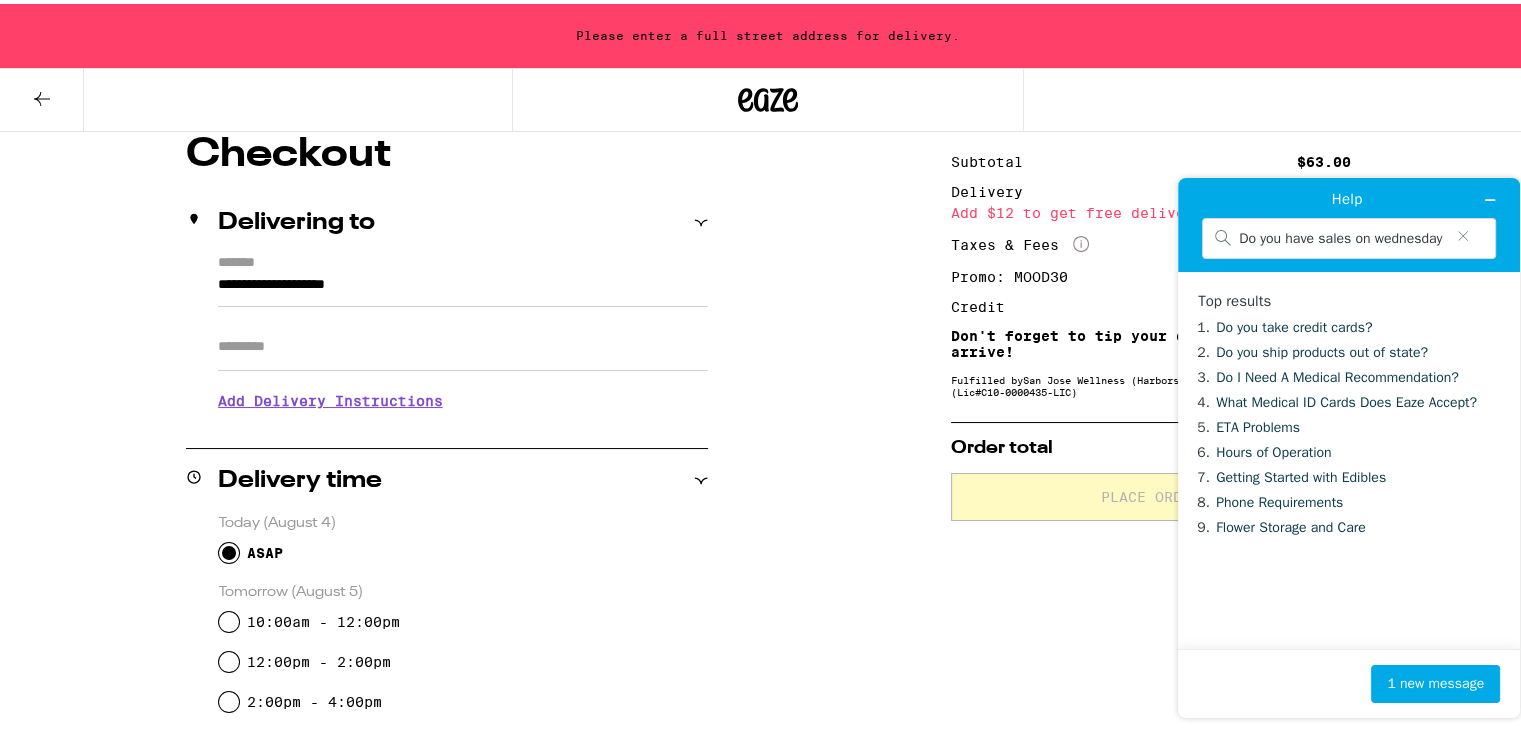 click 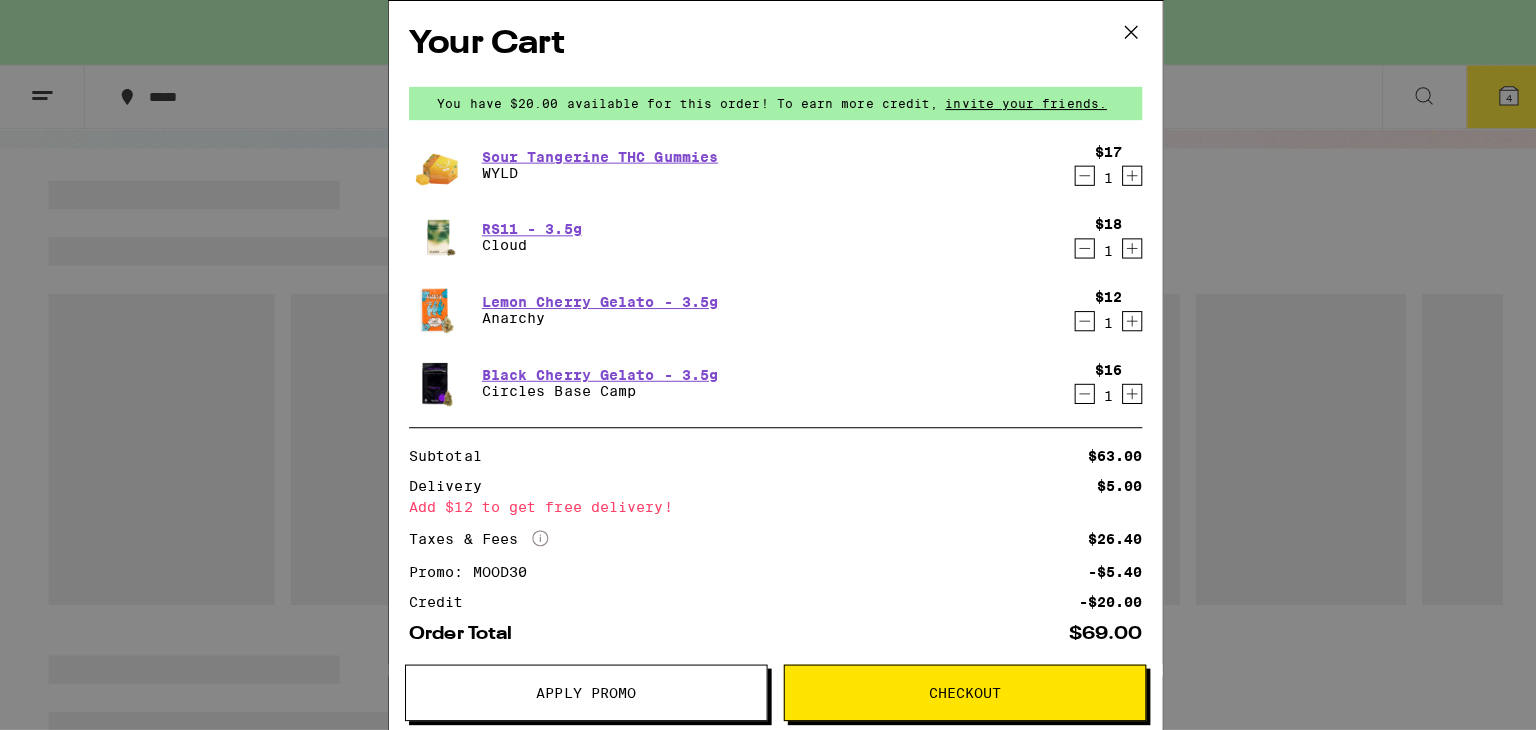 scroll, scrollTop: 0, scrollLeft: 0, axis: both 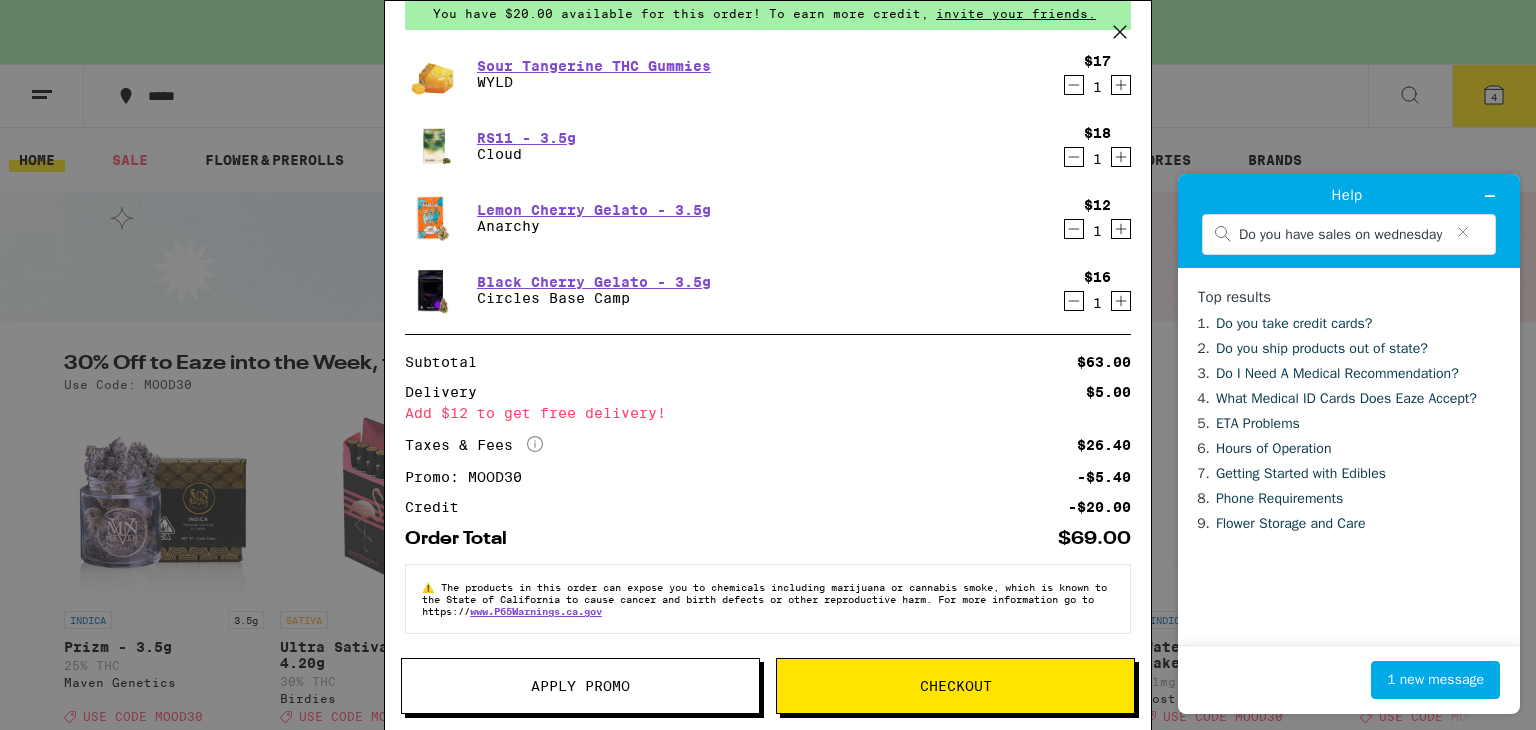 click on "Checkout" at bounding box center (955, 686) 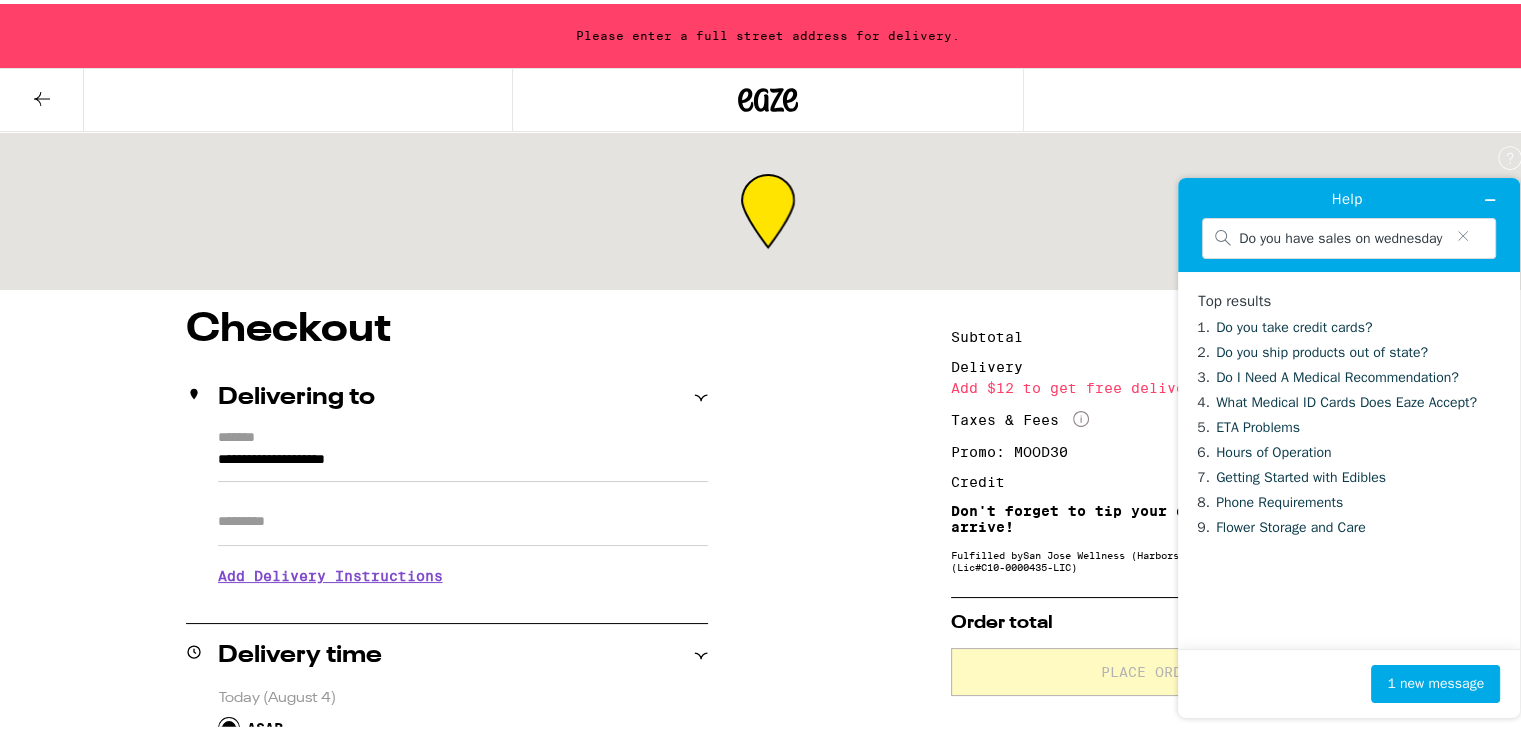 scroll, scrollTop: 0, scrollLeft: 0, axis: both 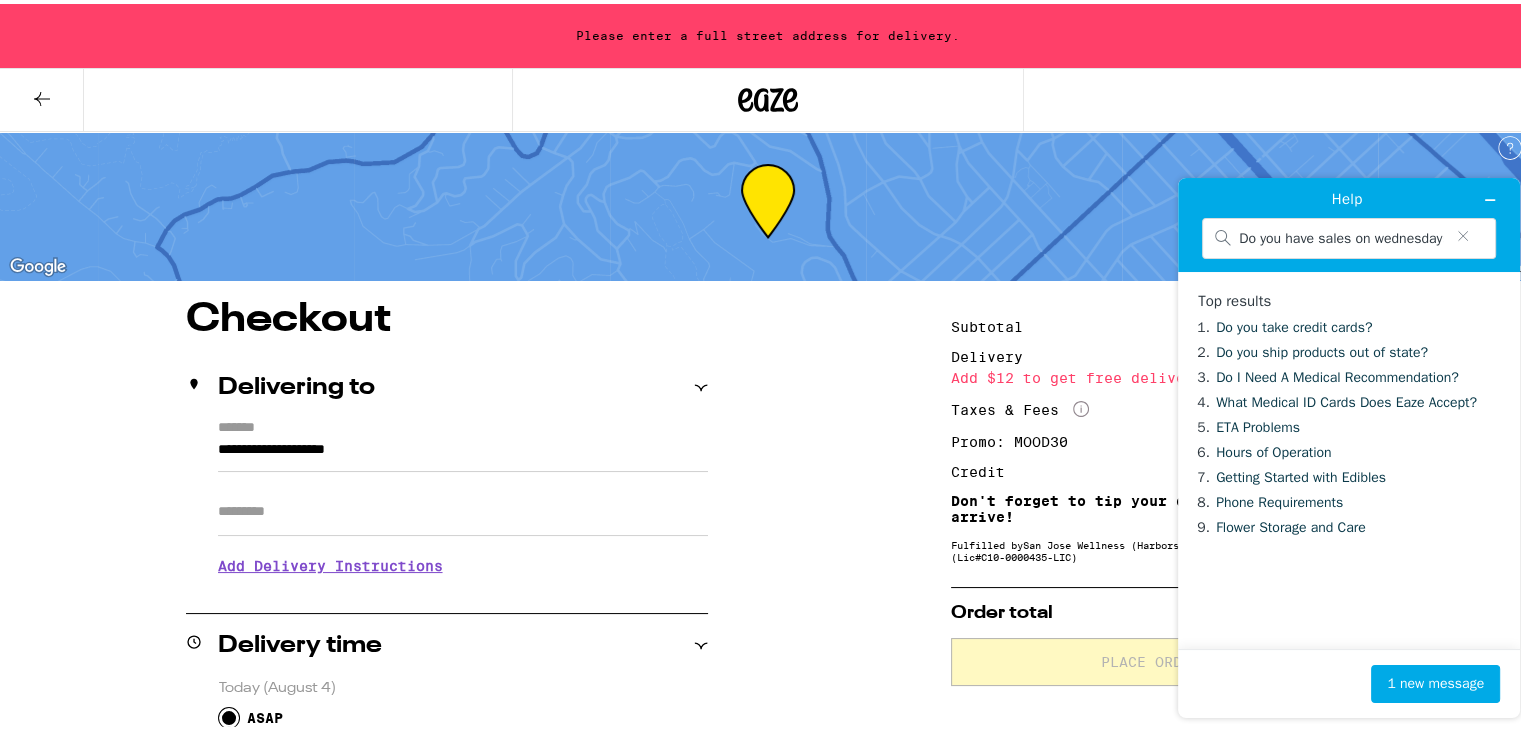 click on "**********" at bounding box center (768, 924) 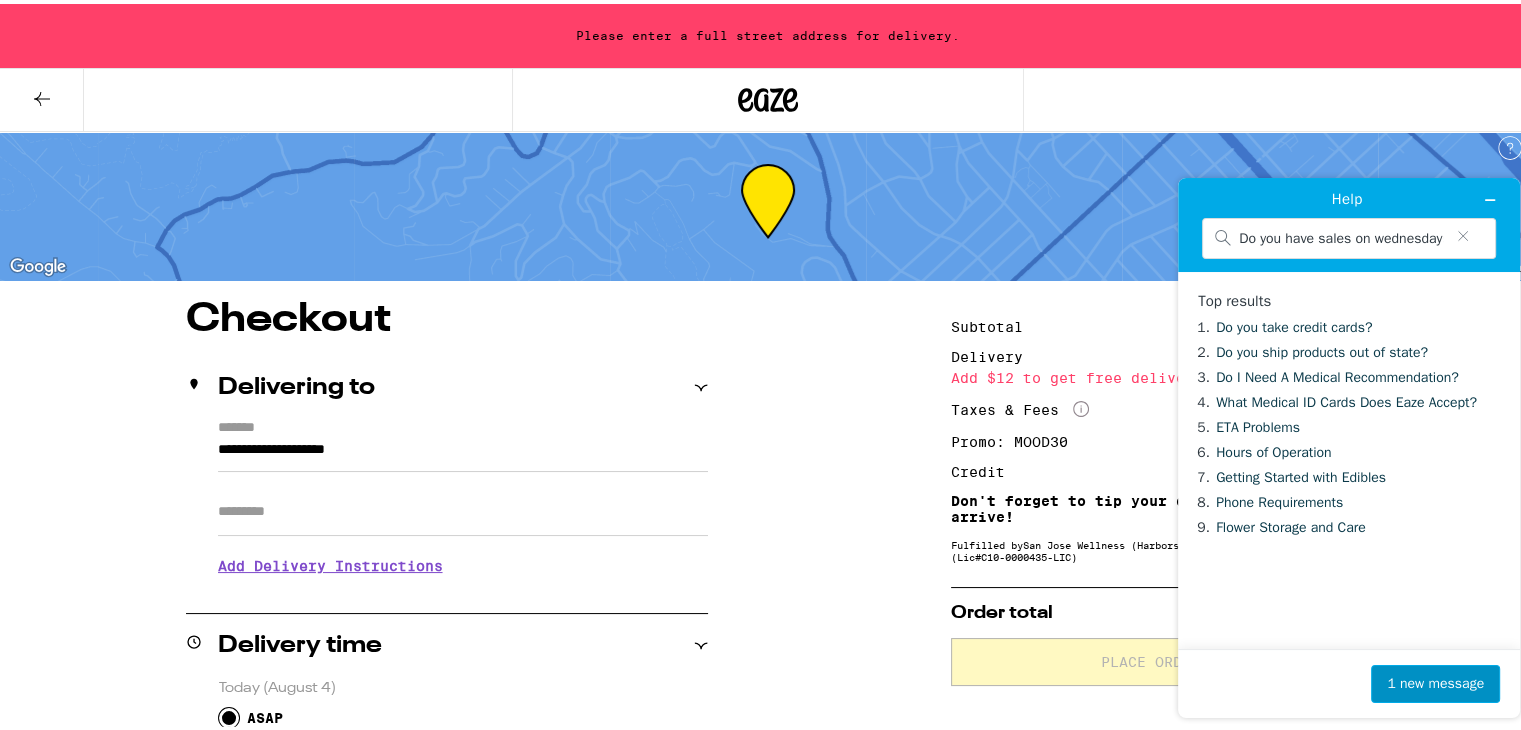 click on "1 new message" at bounding box center [1435, 683] 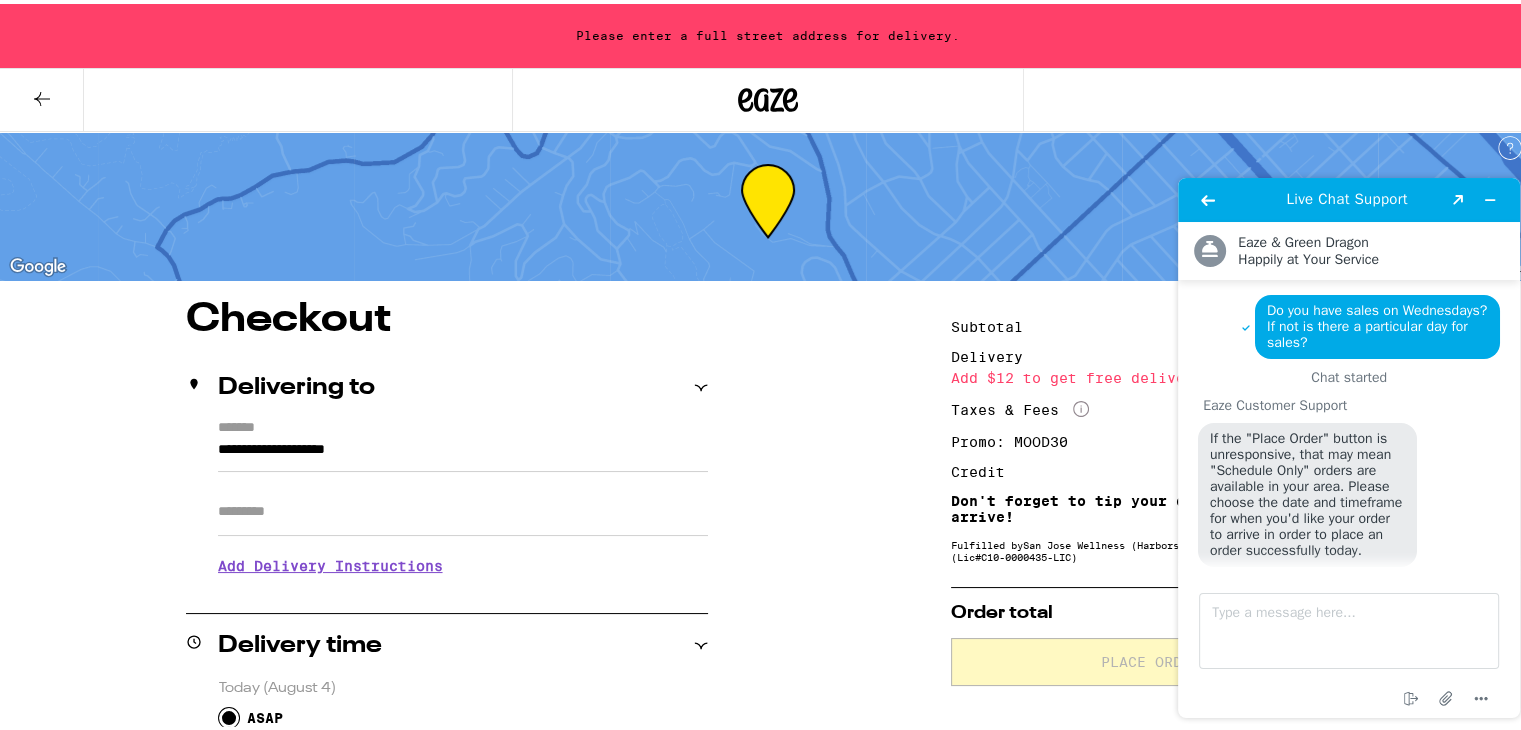 scroll, scrollTop: 648, scrollLeft: 0, axis: vertical 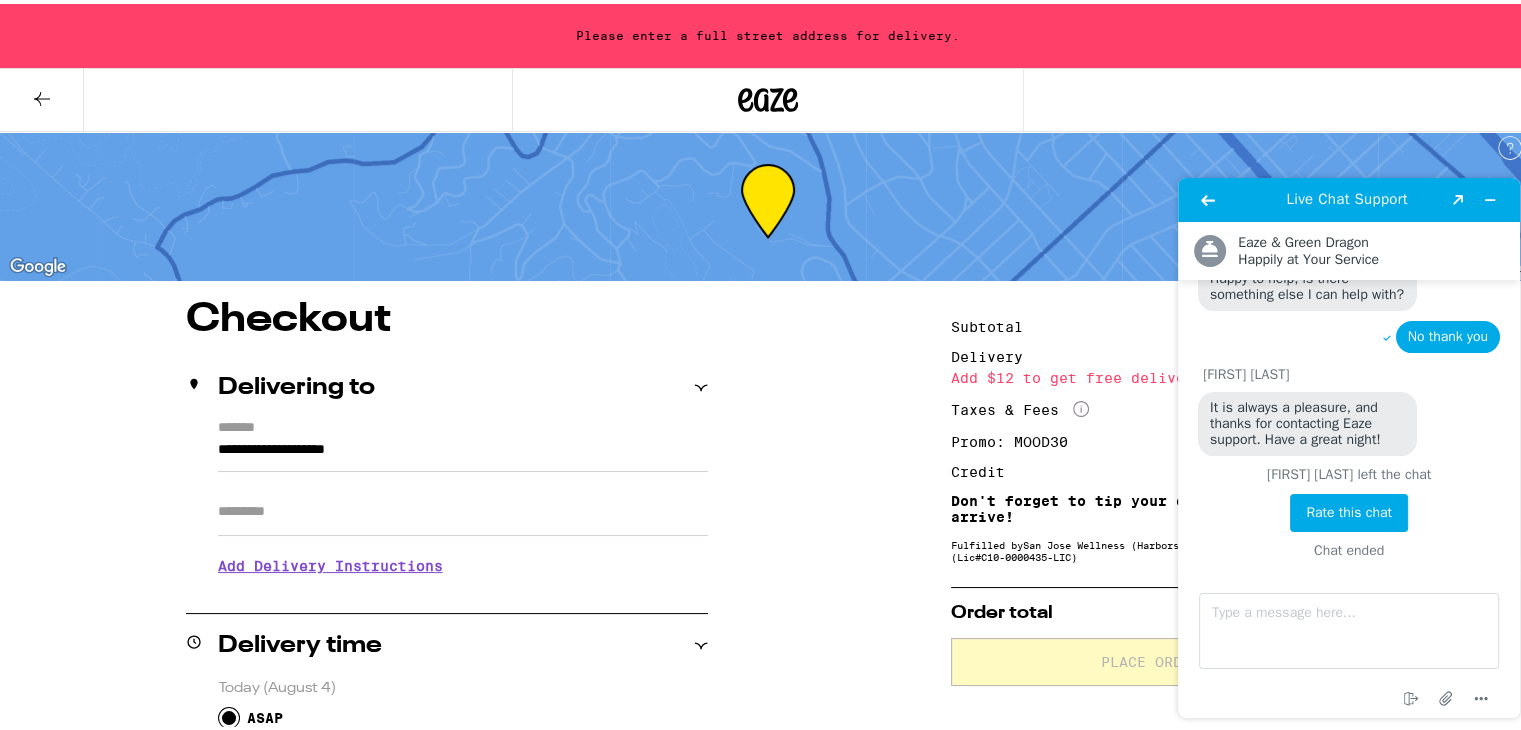 click on "Rate this chat" at bounding box center [1349, 512] 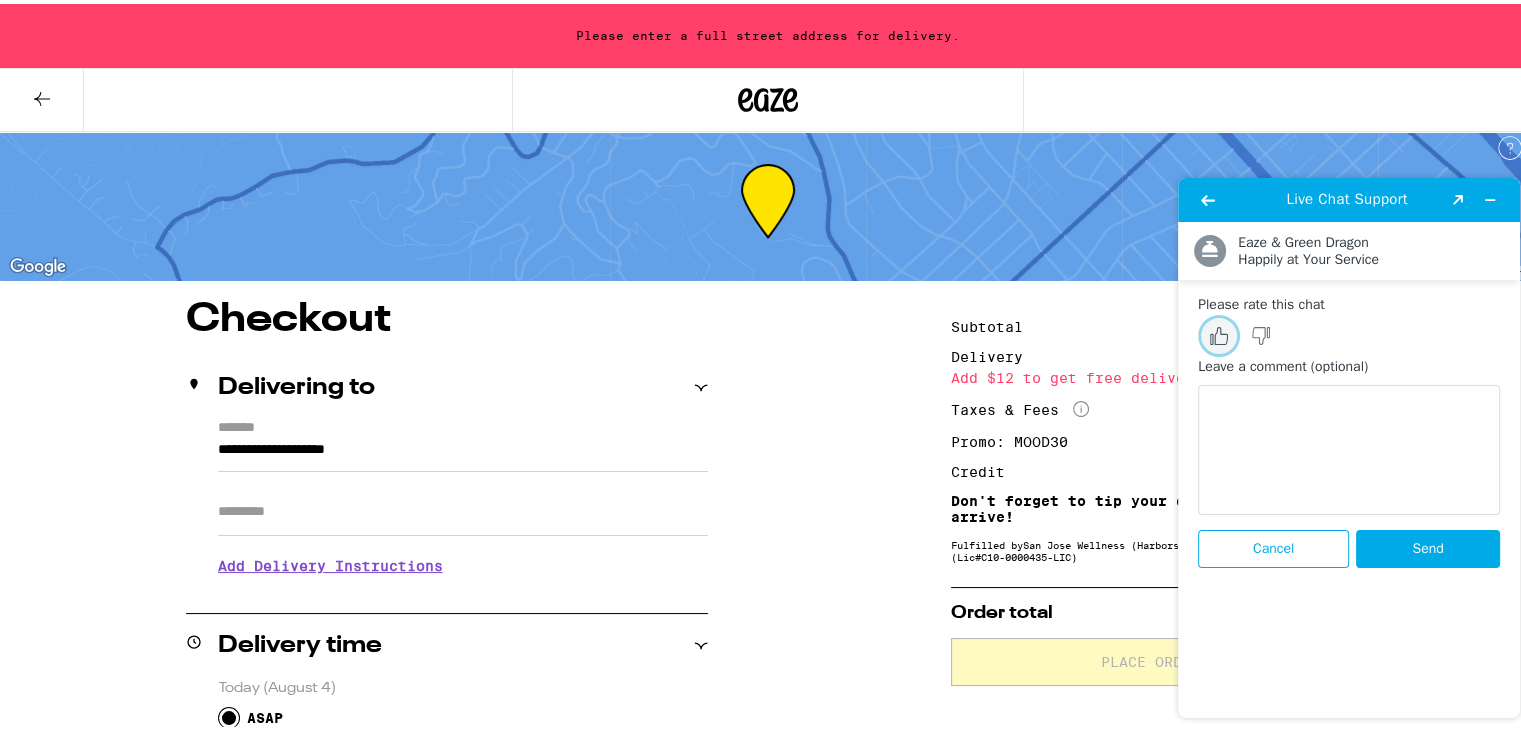 click 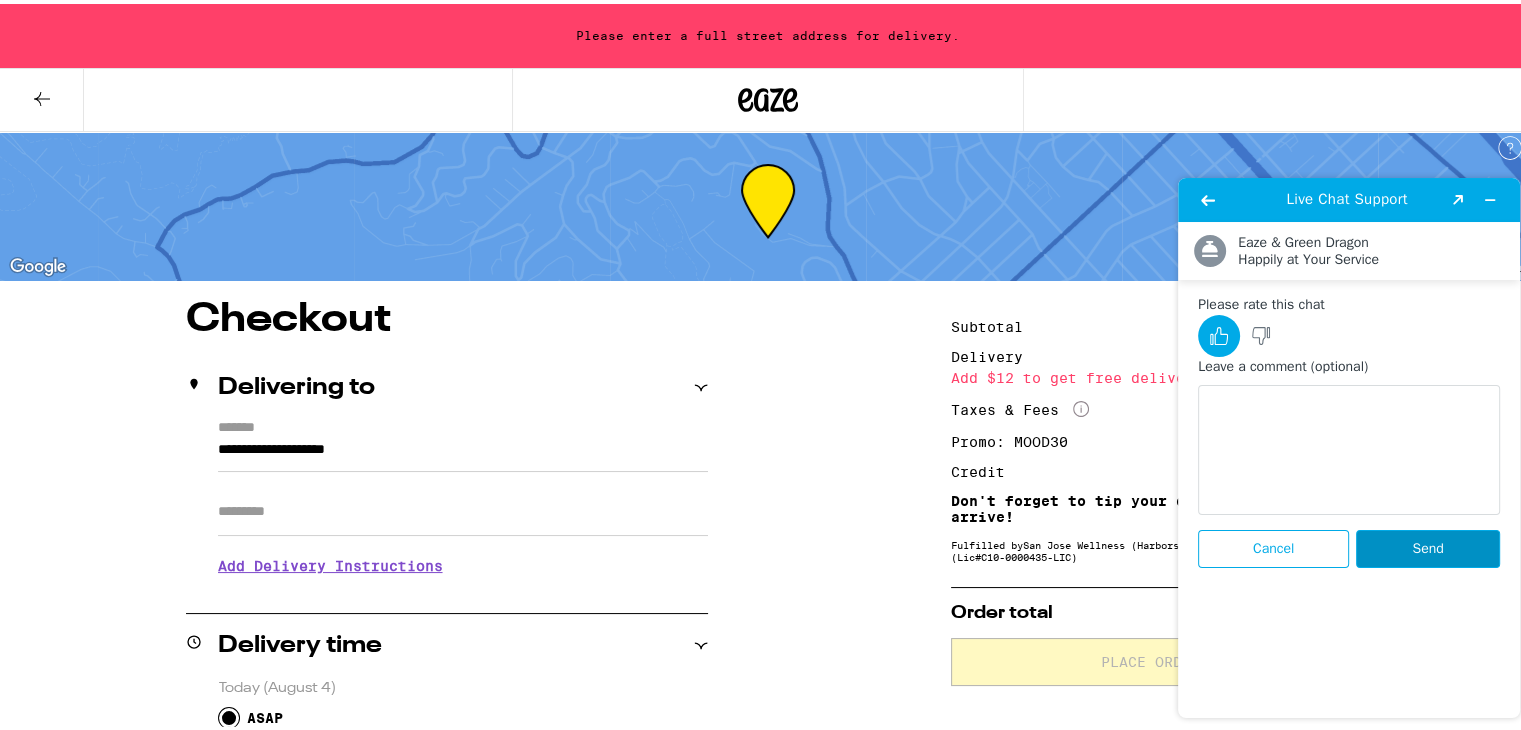click on "Send" at bounding box center [1428, 548] 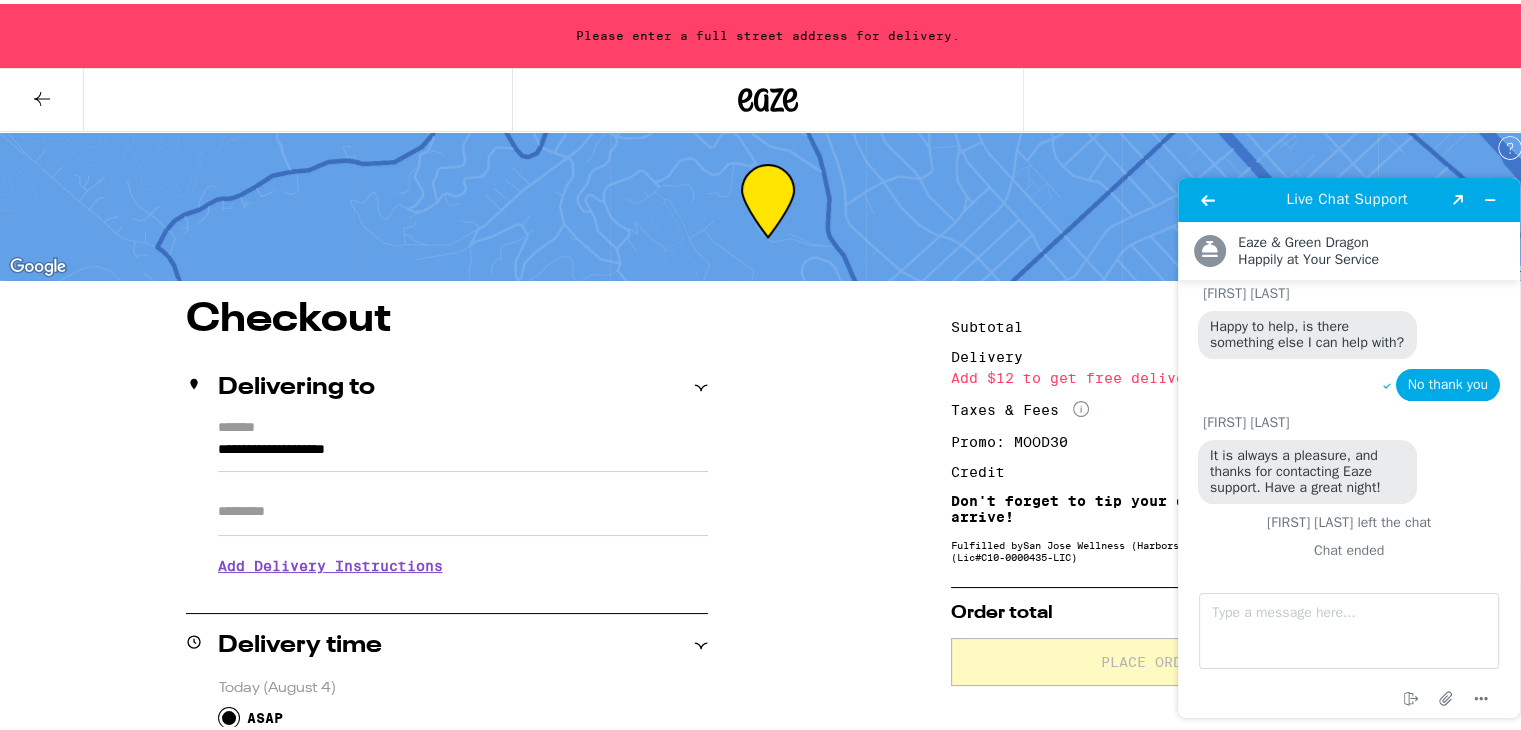 scroll, scrollTop: 600, scrollLeft: 0, axis: vertical 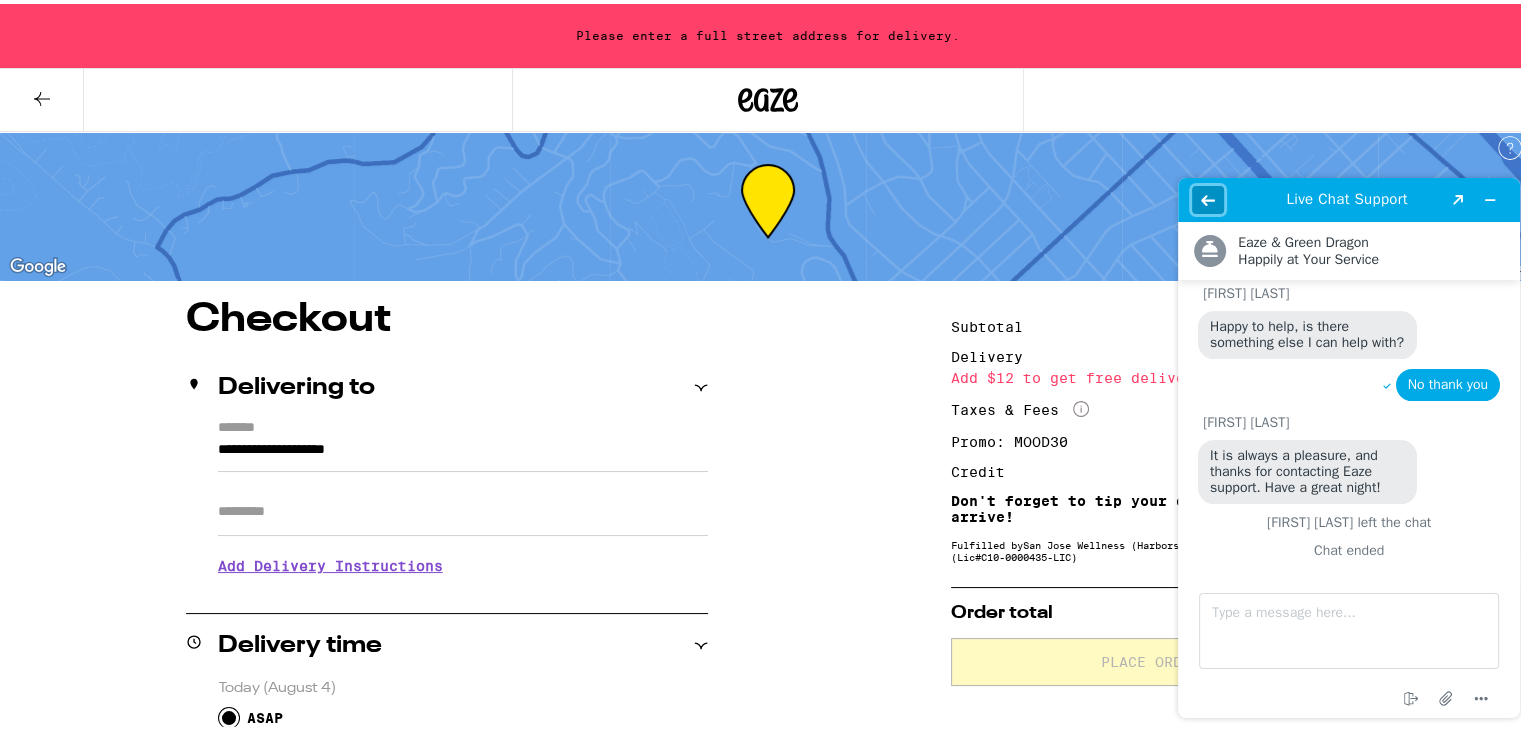 click 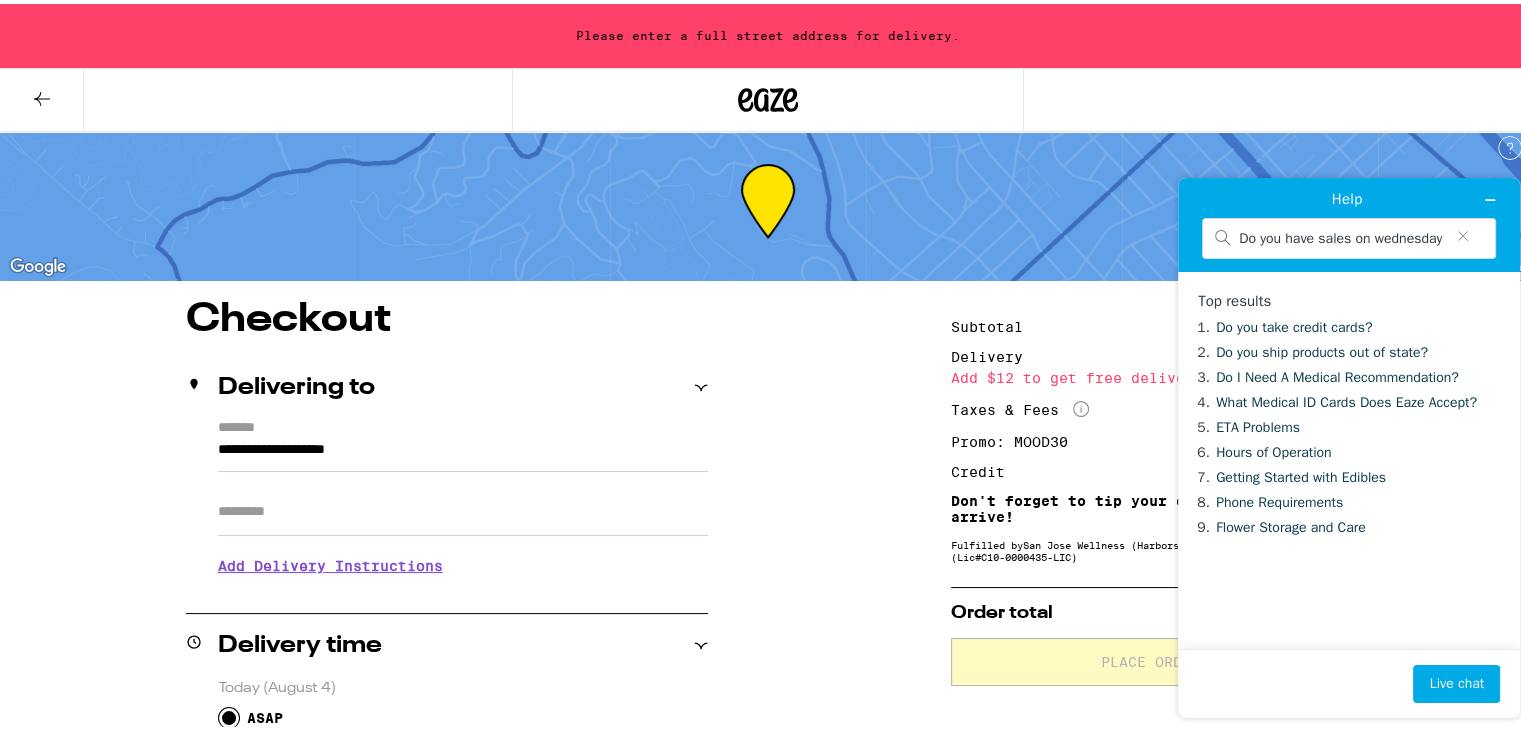 click at bounding box center (1536, 629) 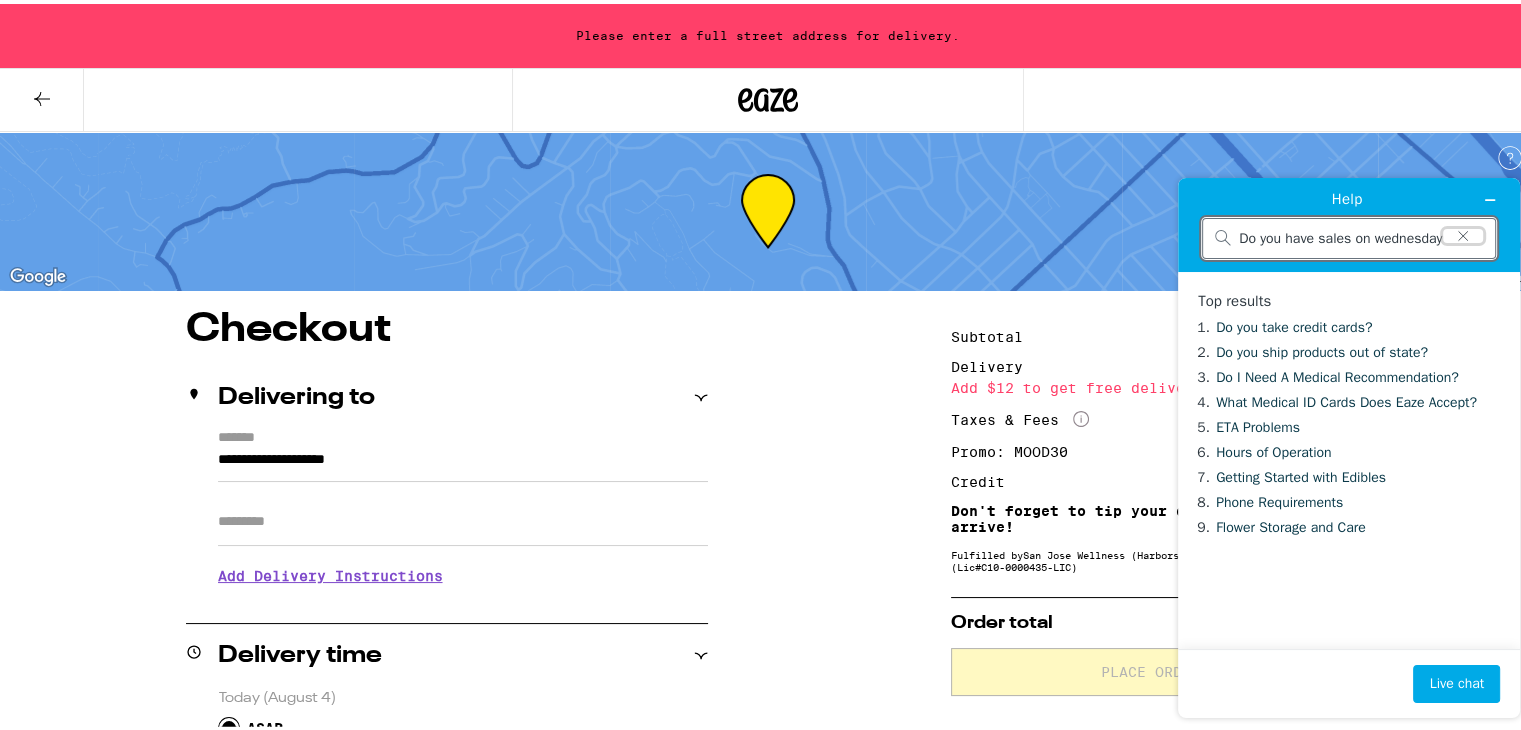 click 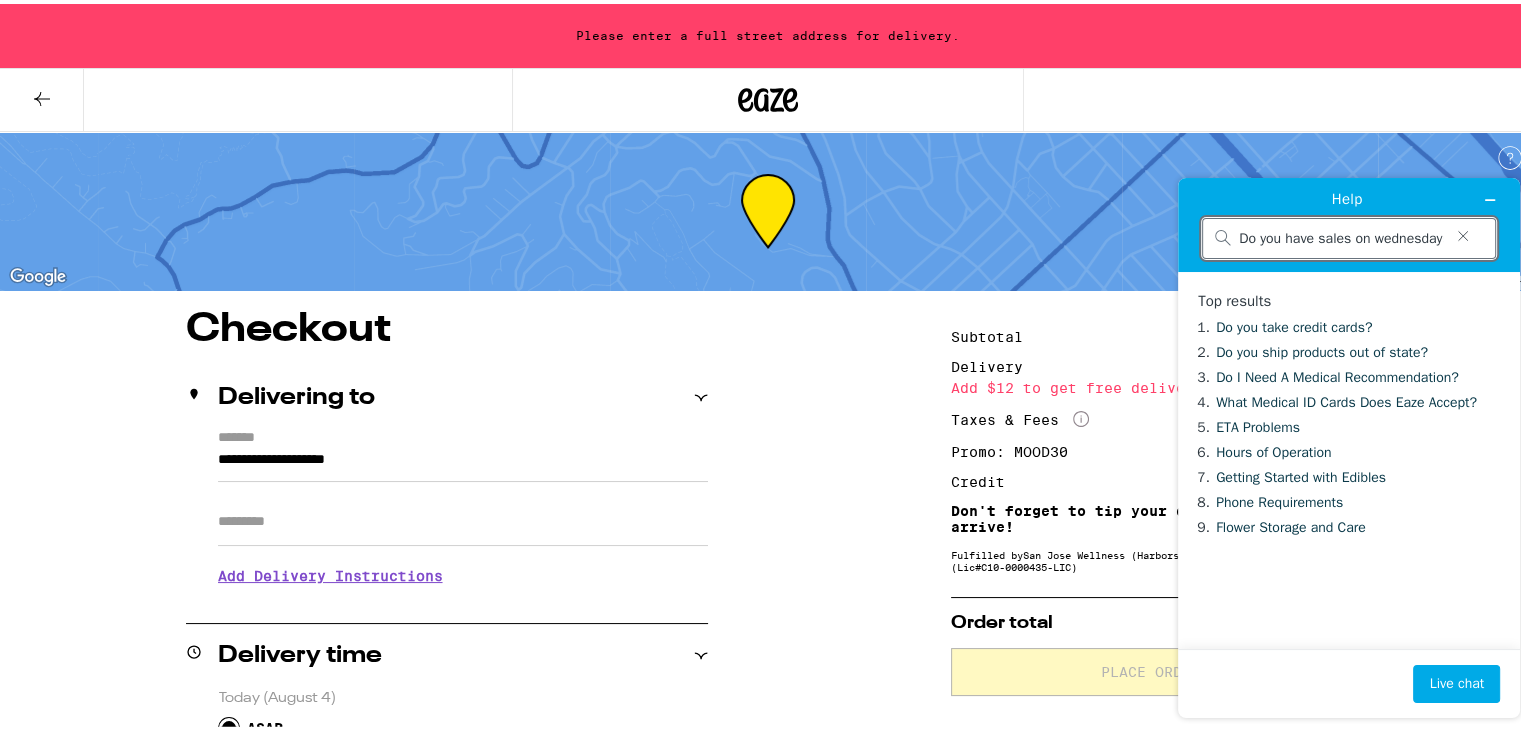 type 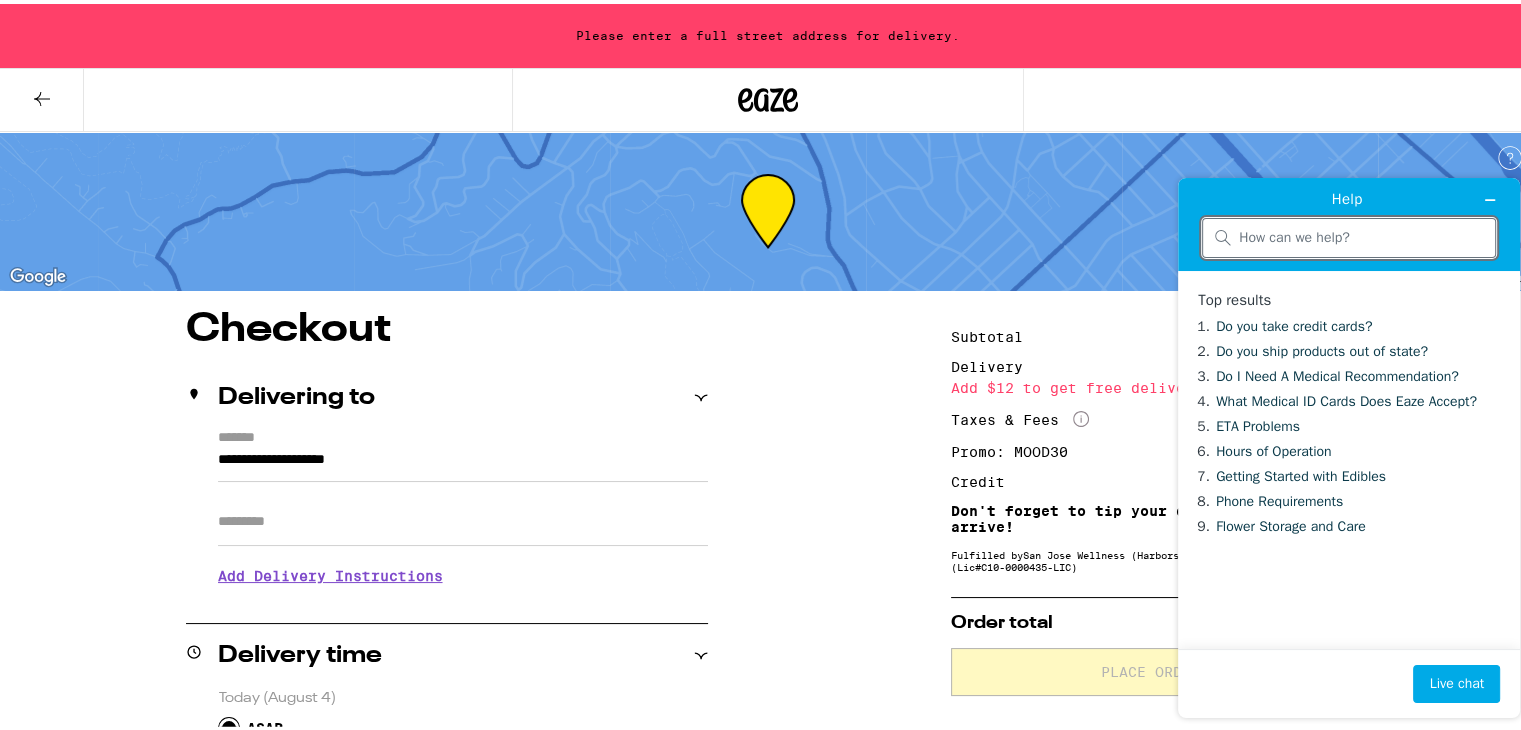 scroll, scrollTop: 0, scrollLeft: 0, axis: both 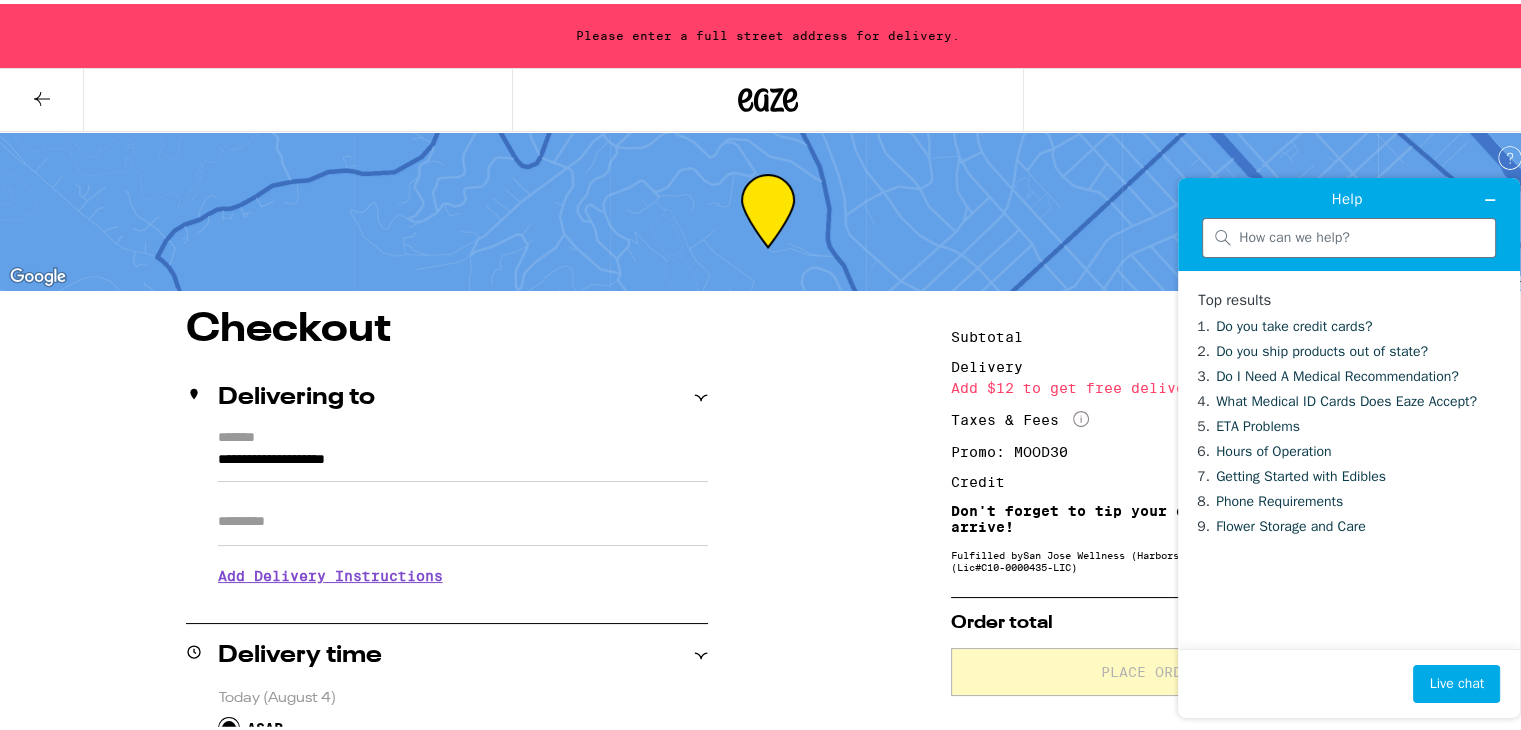 click on "Live chat" at bounding box center [1349, 683] 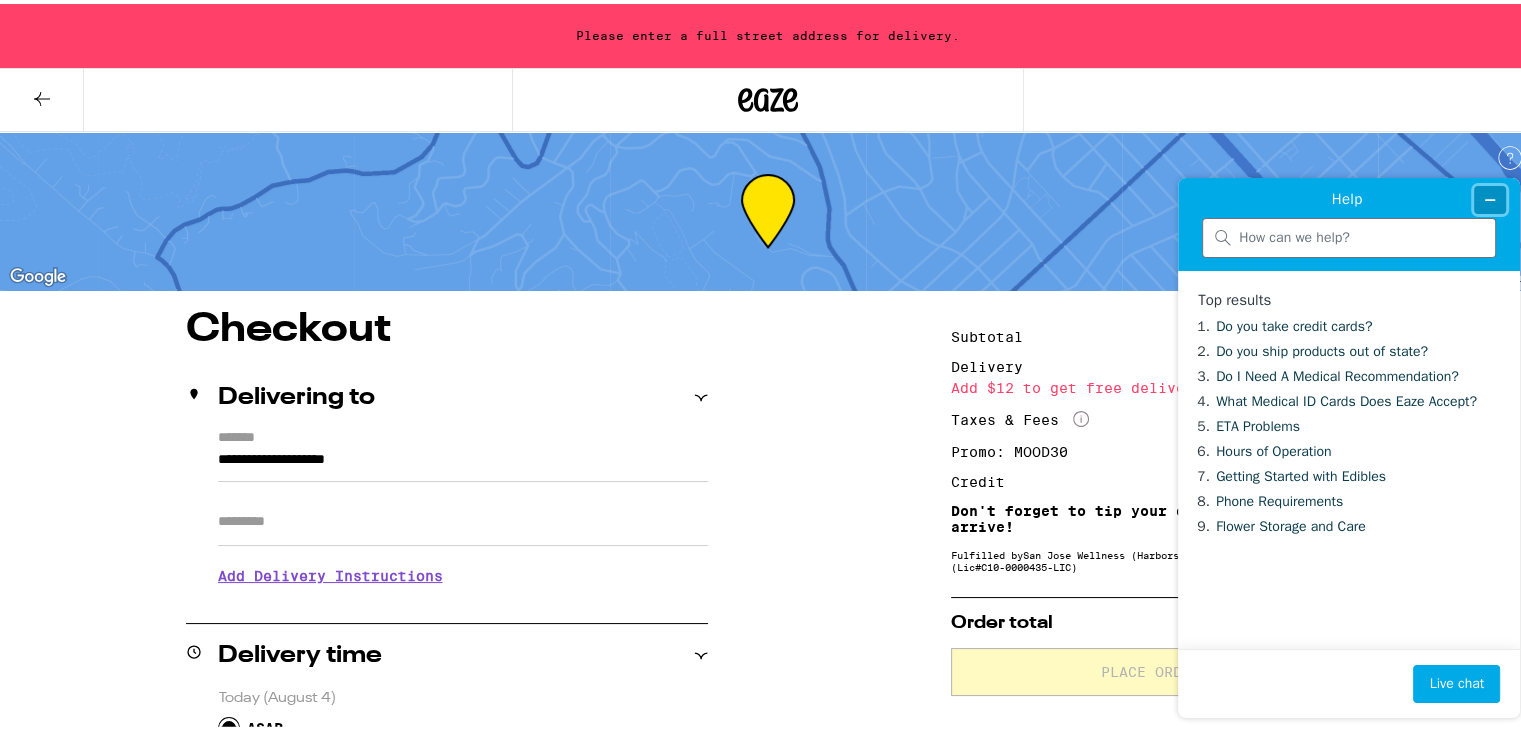click at bounding box center [1490, 199] 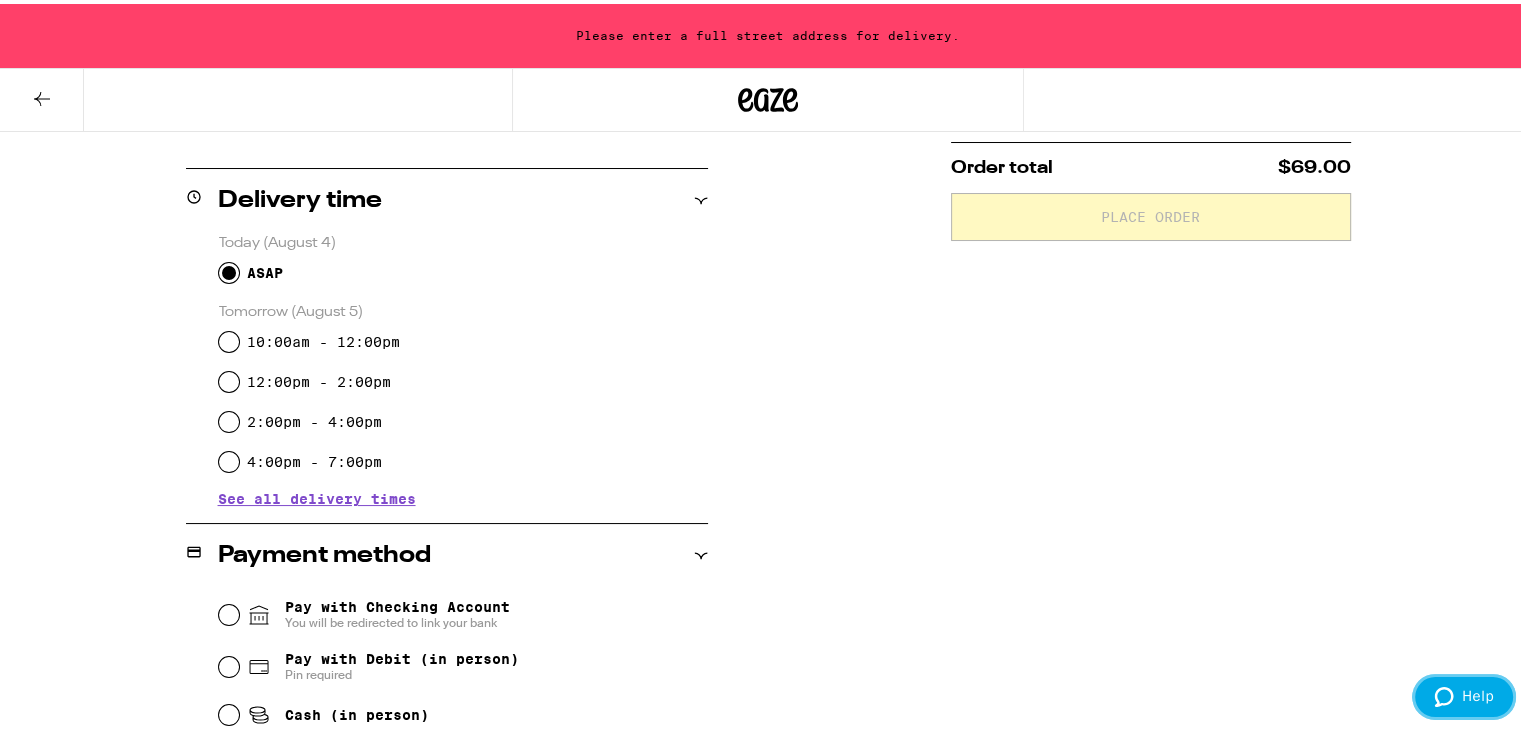 scroll, scrollTop: 456, scrollLeft: 0, axis: vertical 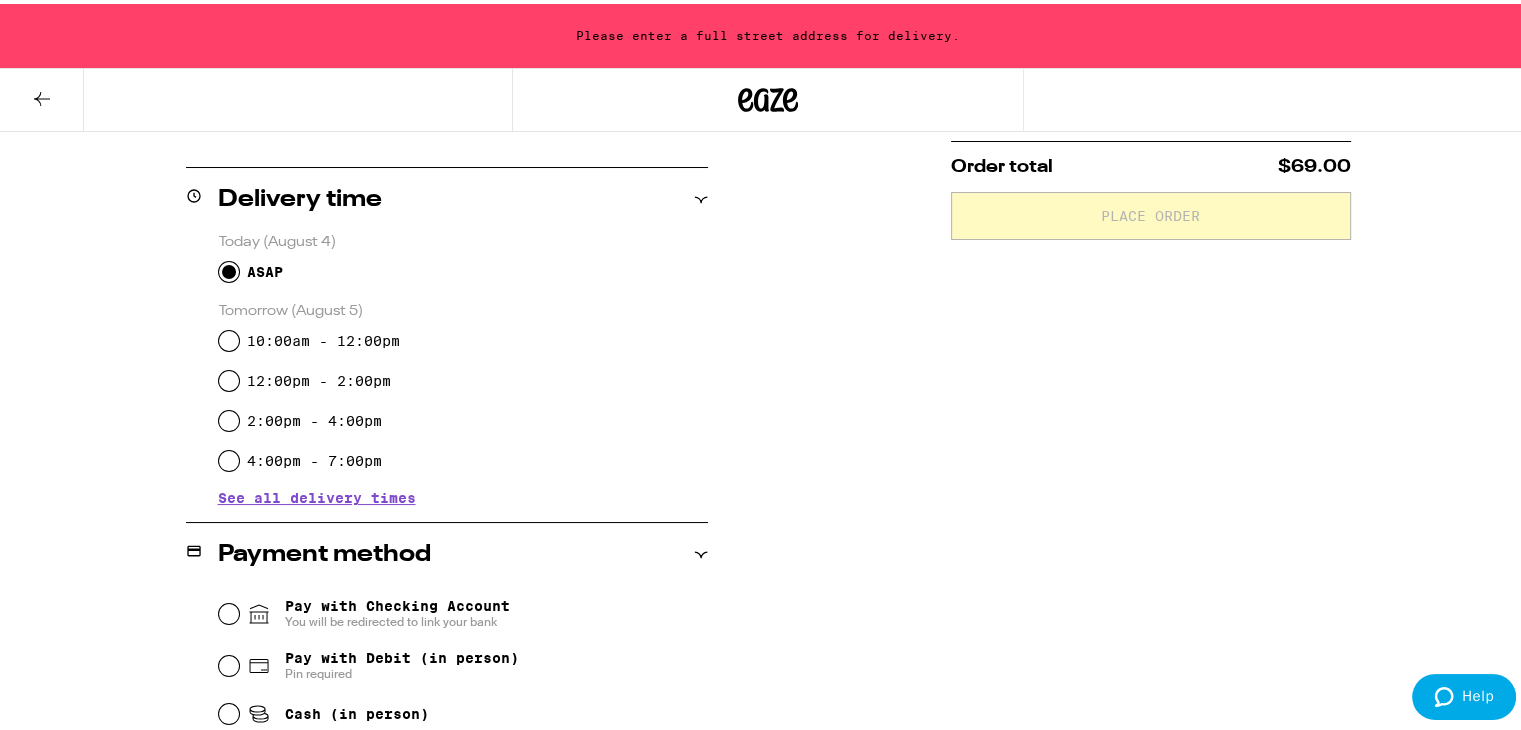 click on "See all delivery times" at bounding box center [317, 494] 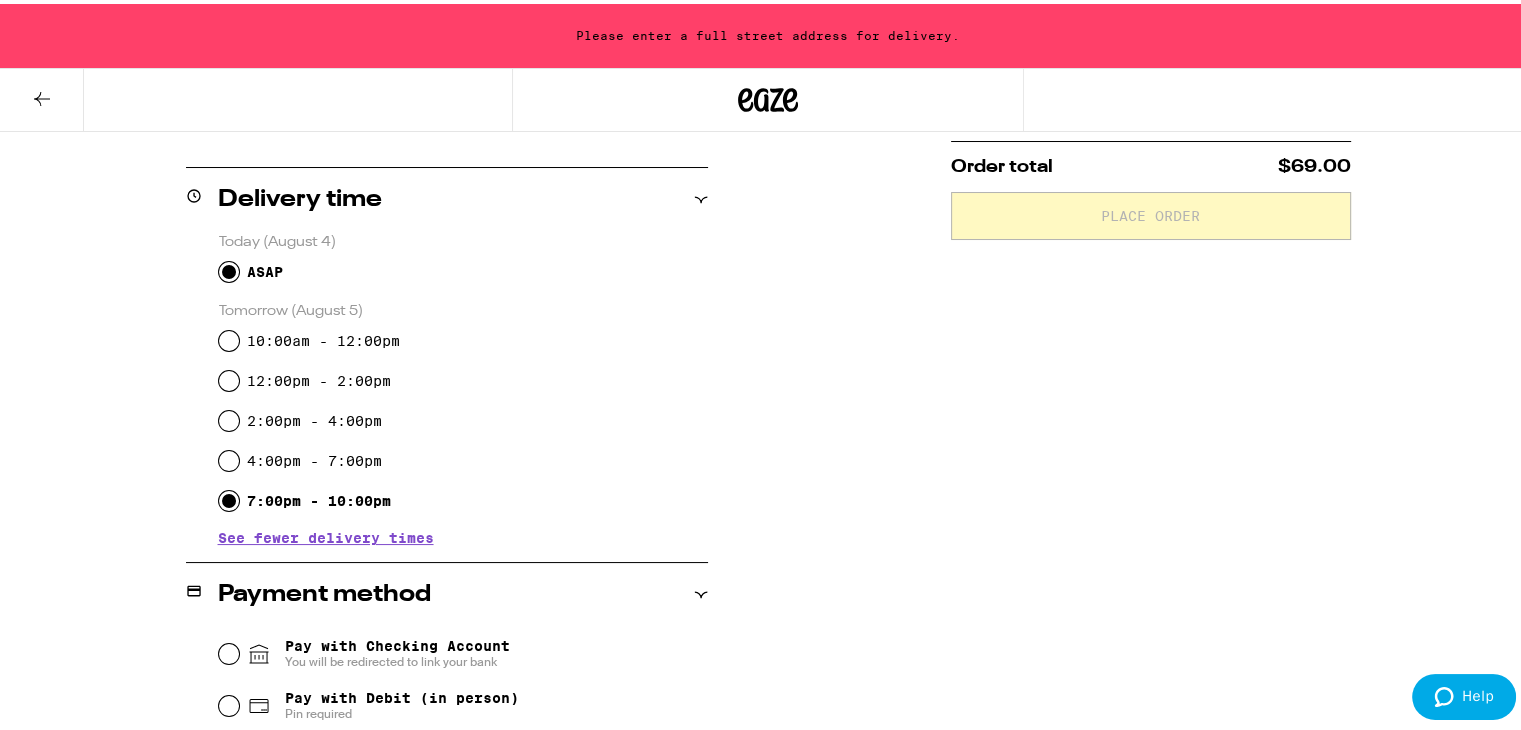 click on "7:00pm - 10:00pm" at bounding box center [229, 497] 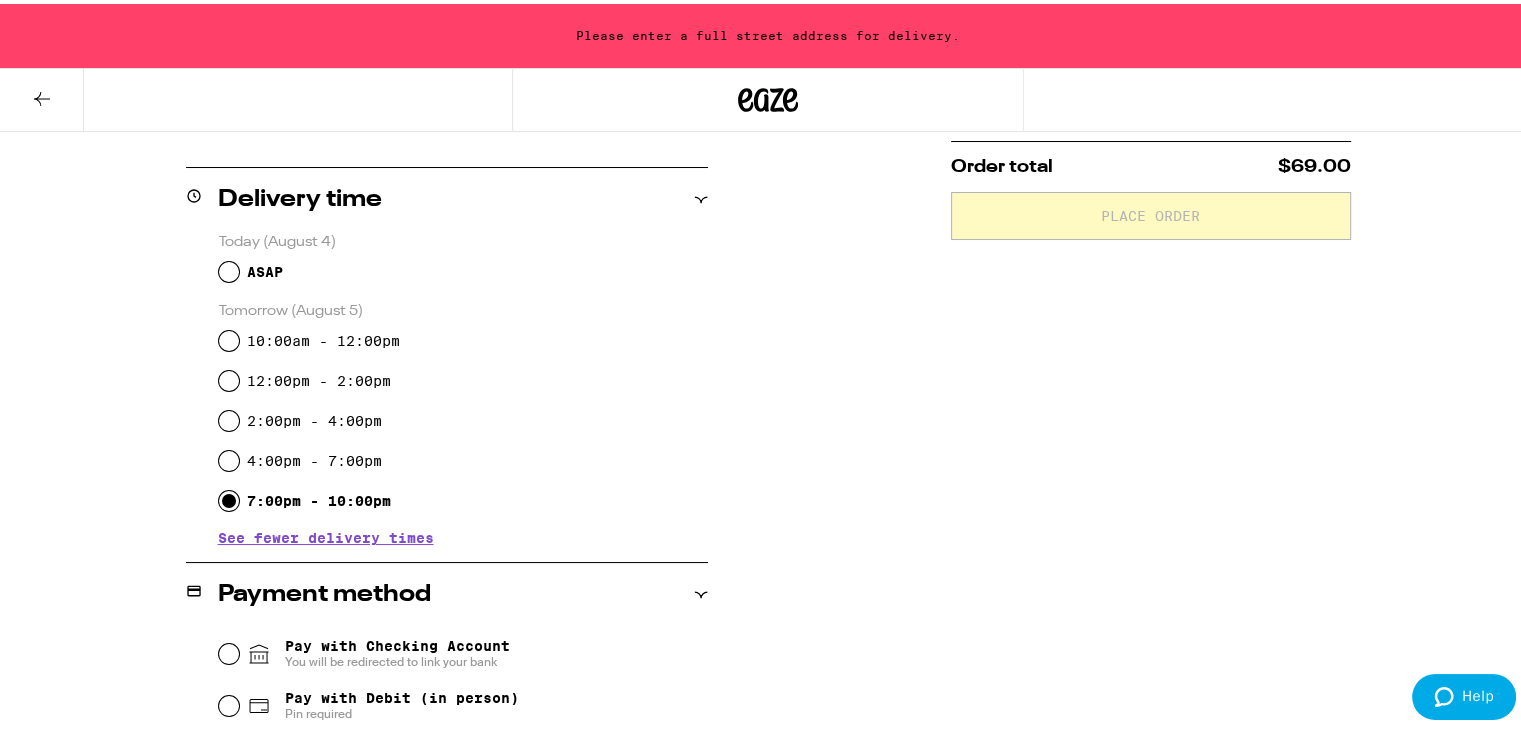 radio on "true" 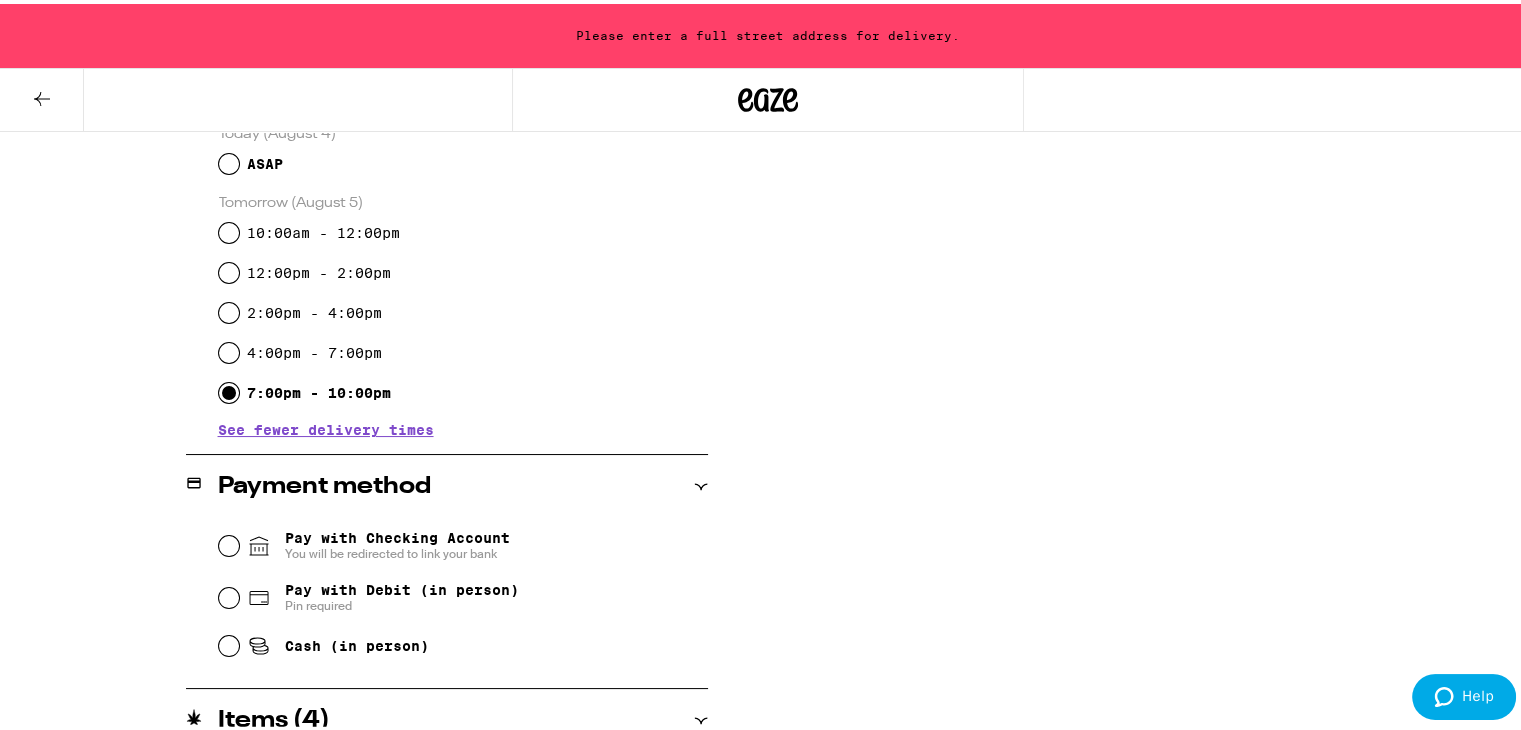scroll, scrollTop: 660, scrollLeft: 0, axis: vertical 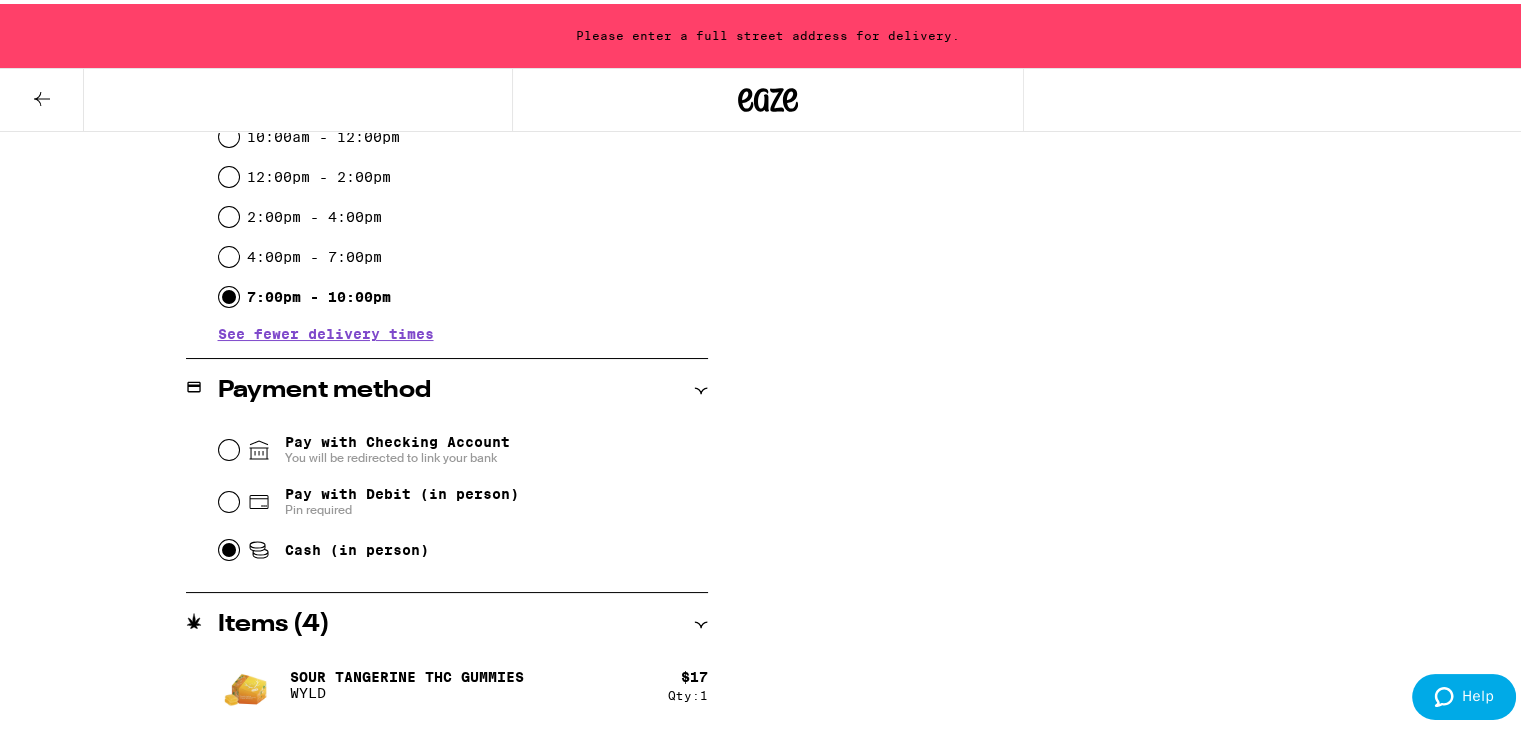 click on "Cash (in person)" at bounding box center (229, 546) 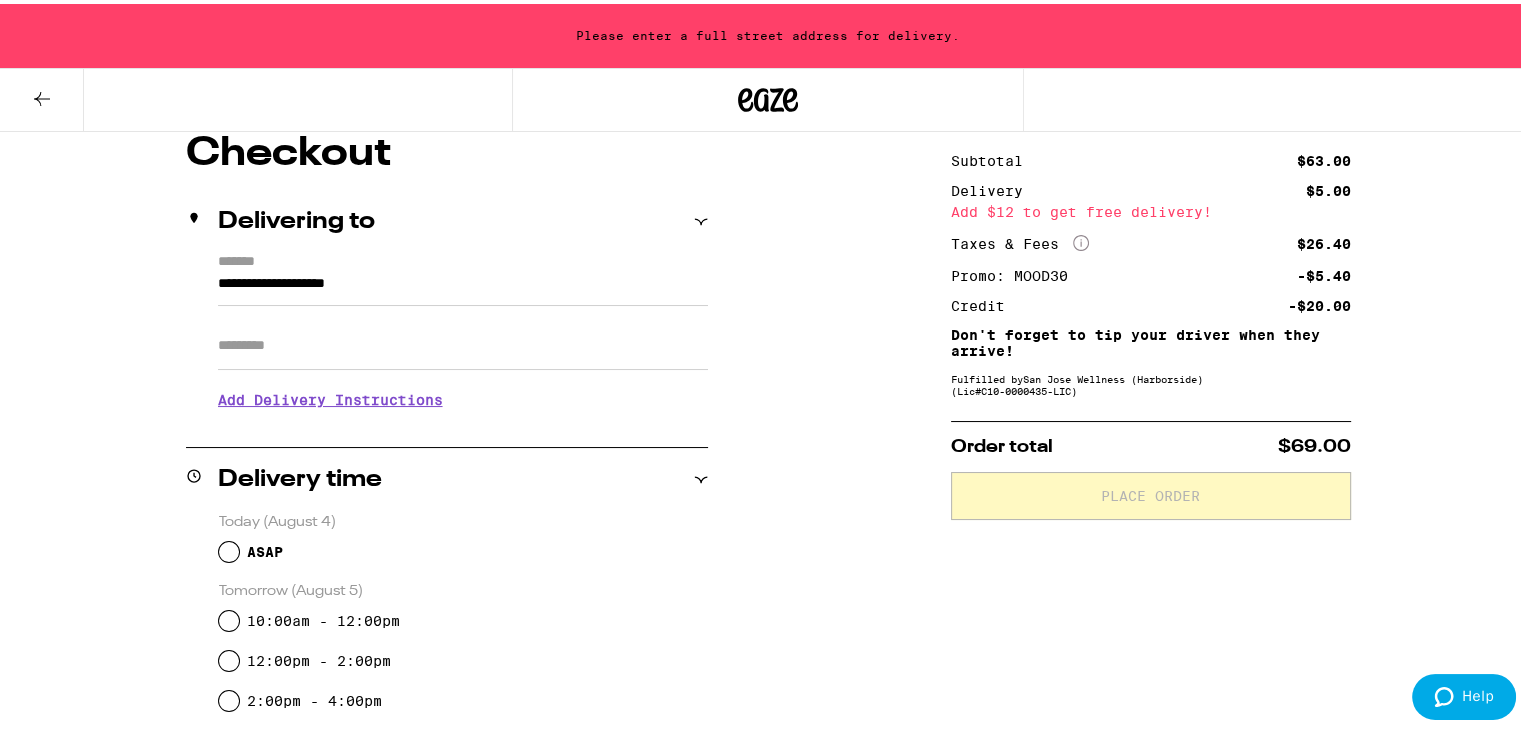 scroll, scrollTop: 70, scrollLeft: 0, axis: vertical 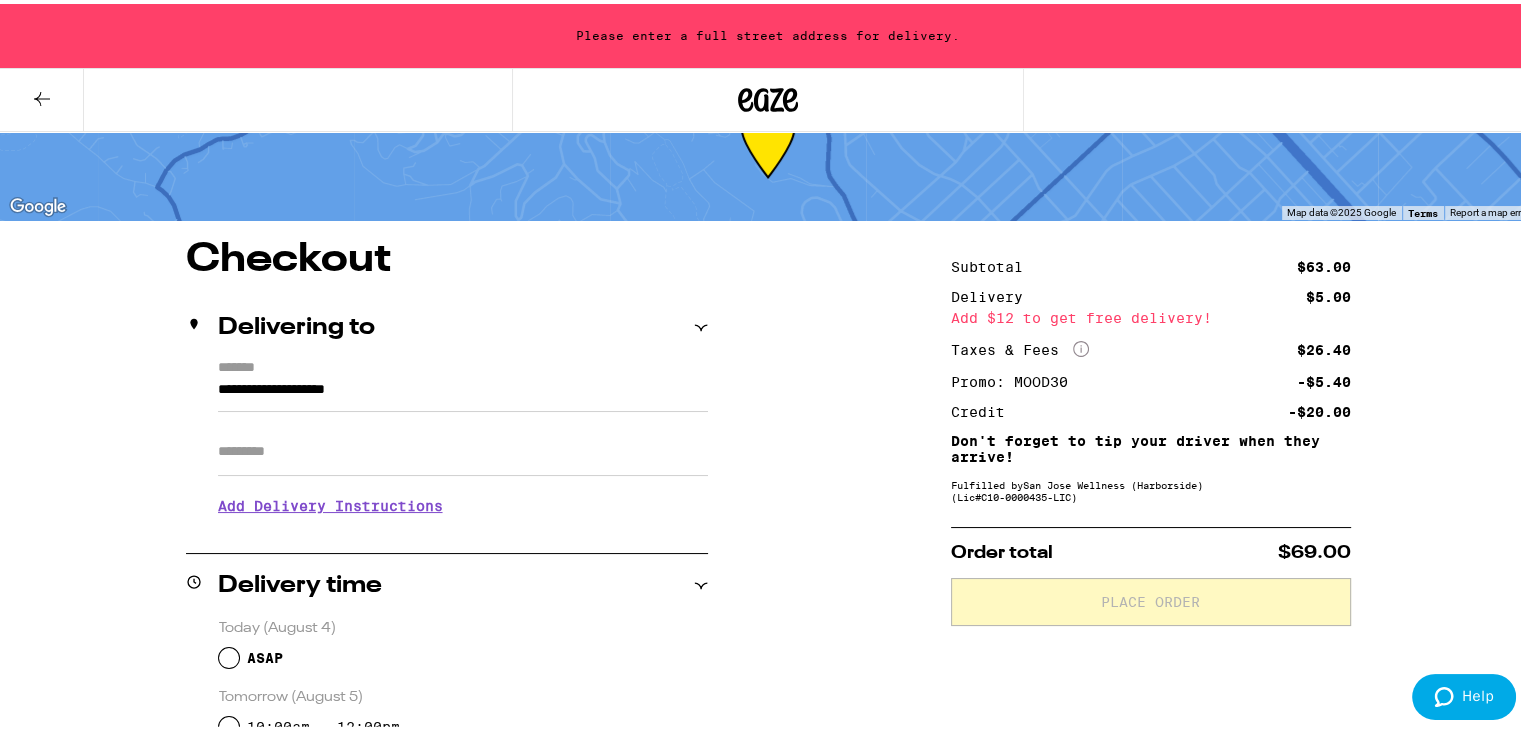click on "**********" at bounding box center [463, 391] 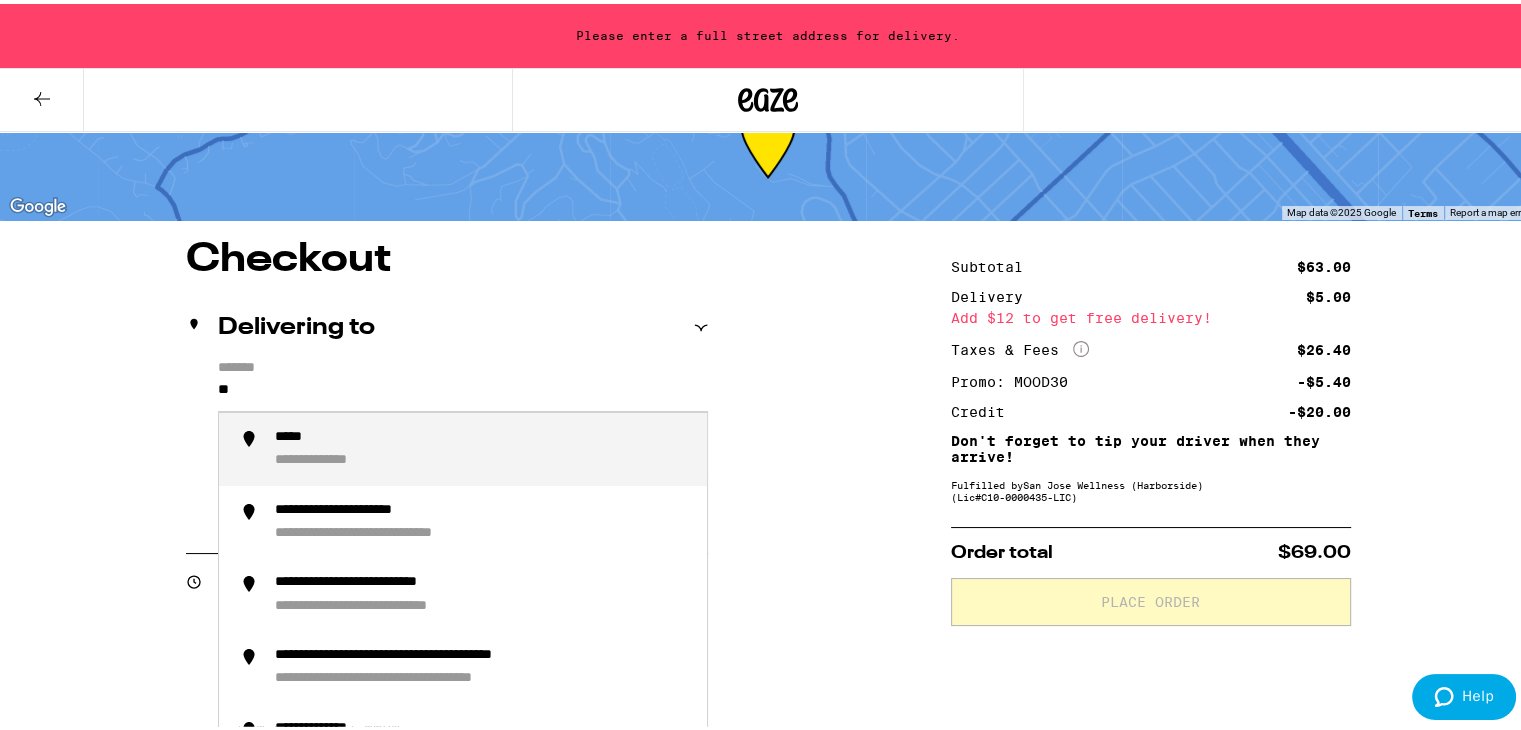 type on "*" 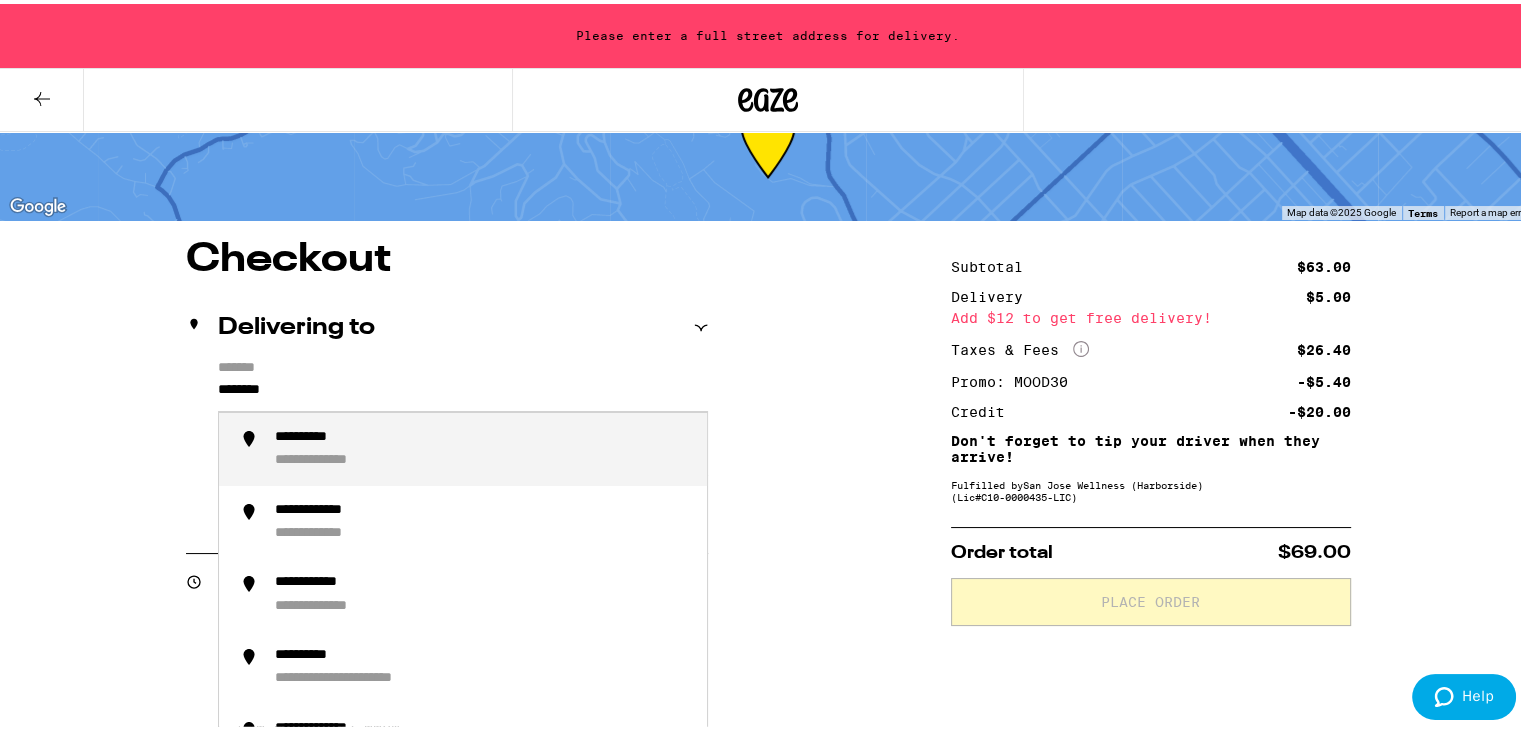click on "**********" at bounding box center (320, 434) 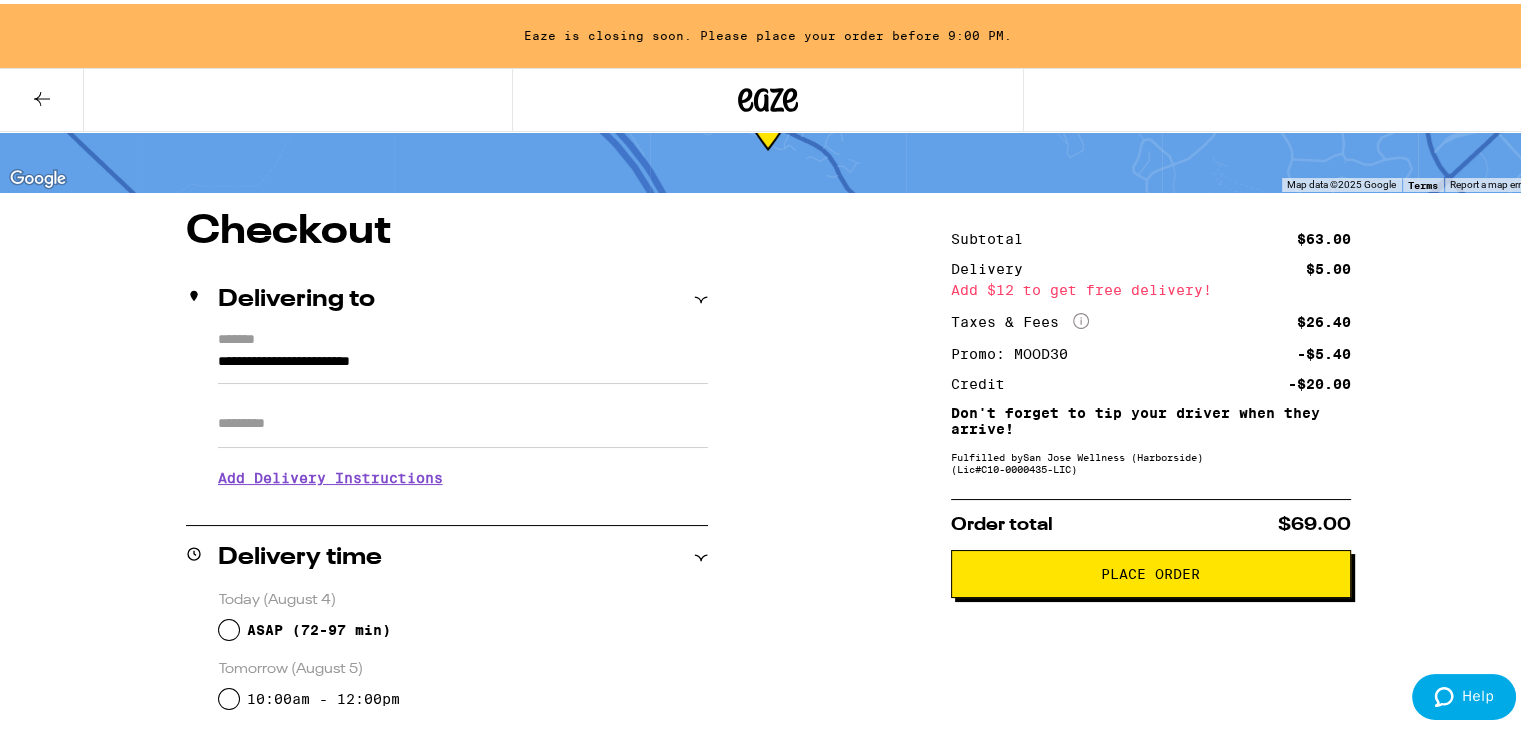 scroll, scrollTop: 84, scrollLeft: 0, axis: vertical 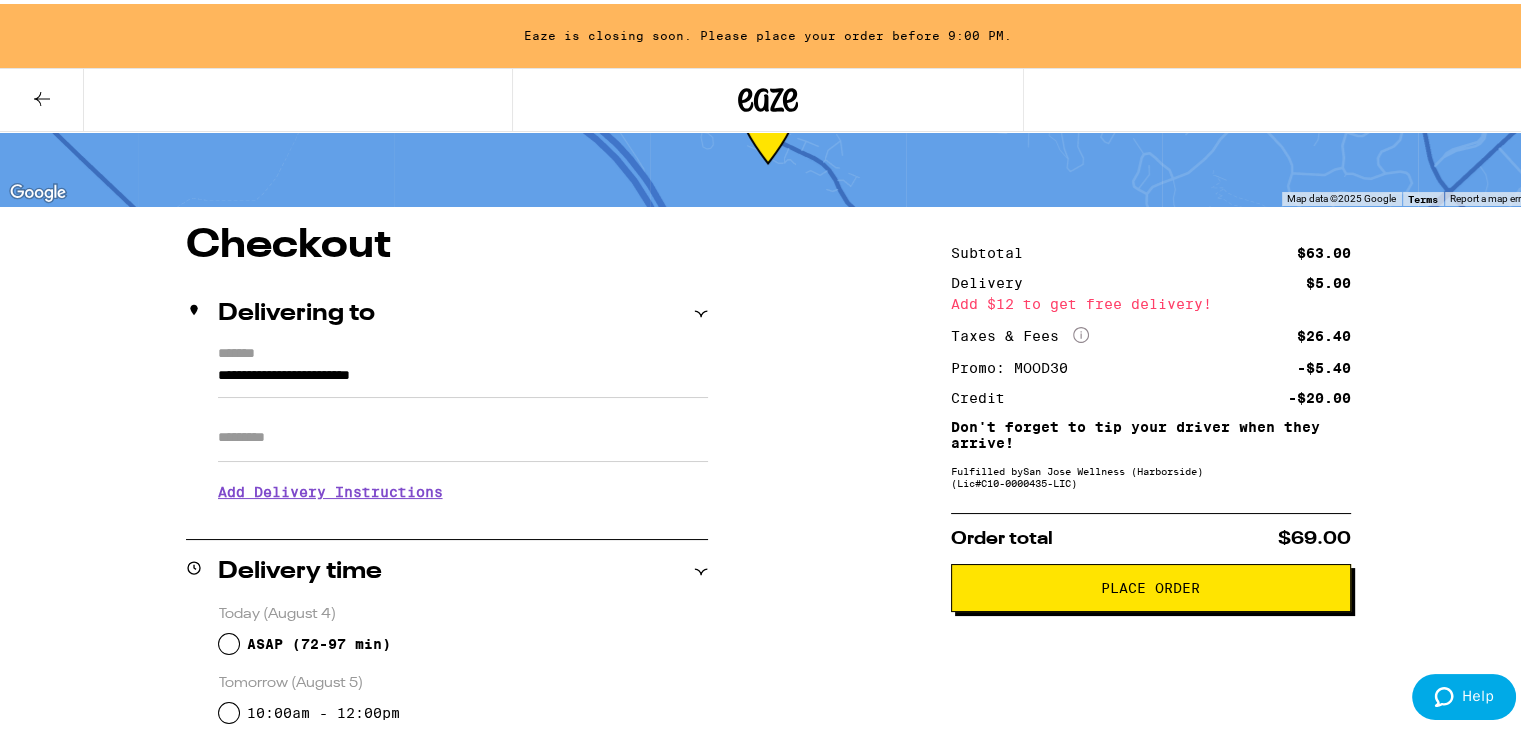 click on "Place Order" at bounding box center [1151, 584] 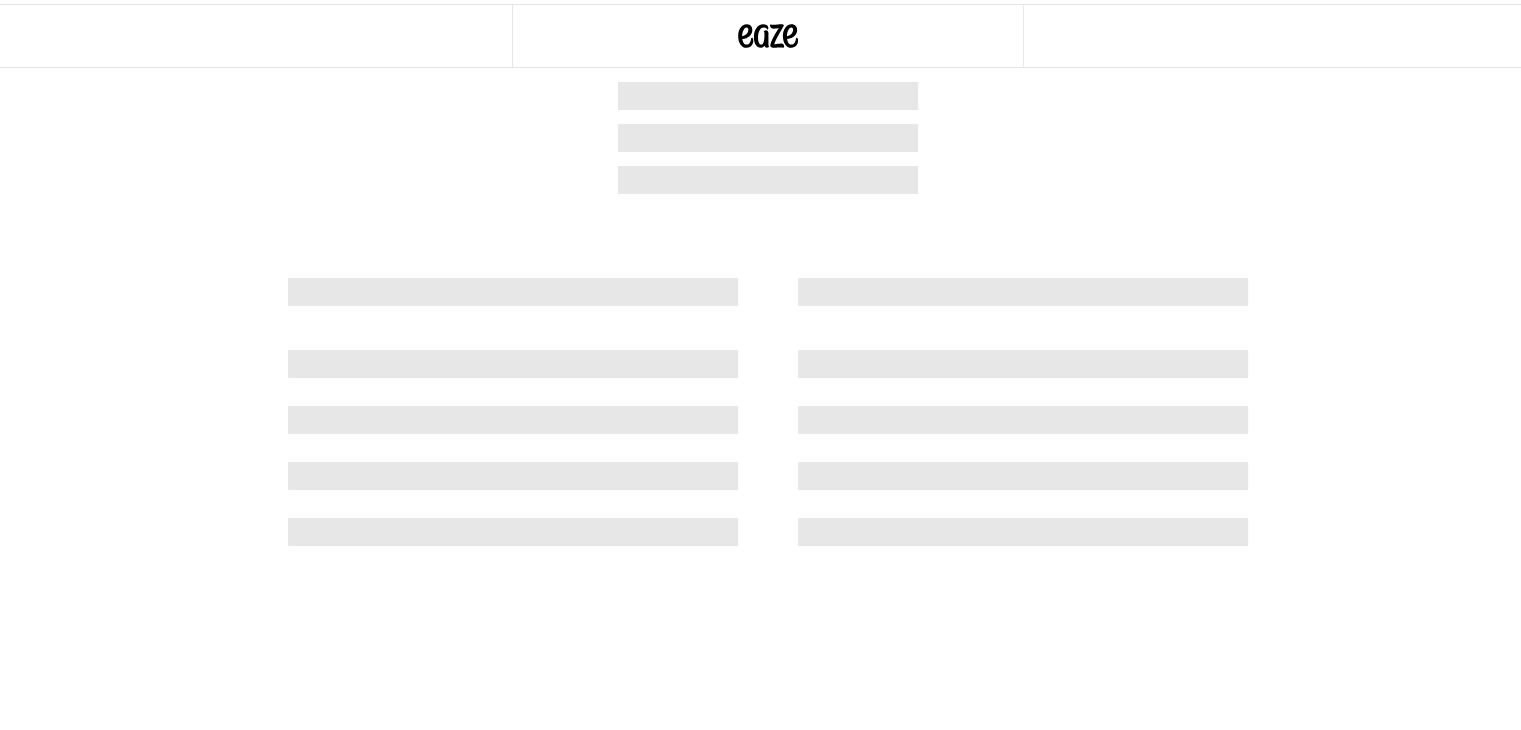 scroll, scrollTop: 0, scrollLeft: 0, axis: both 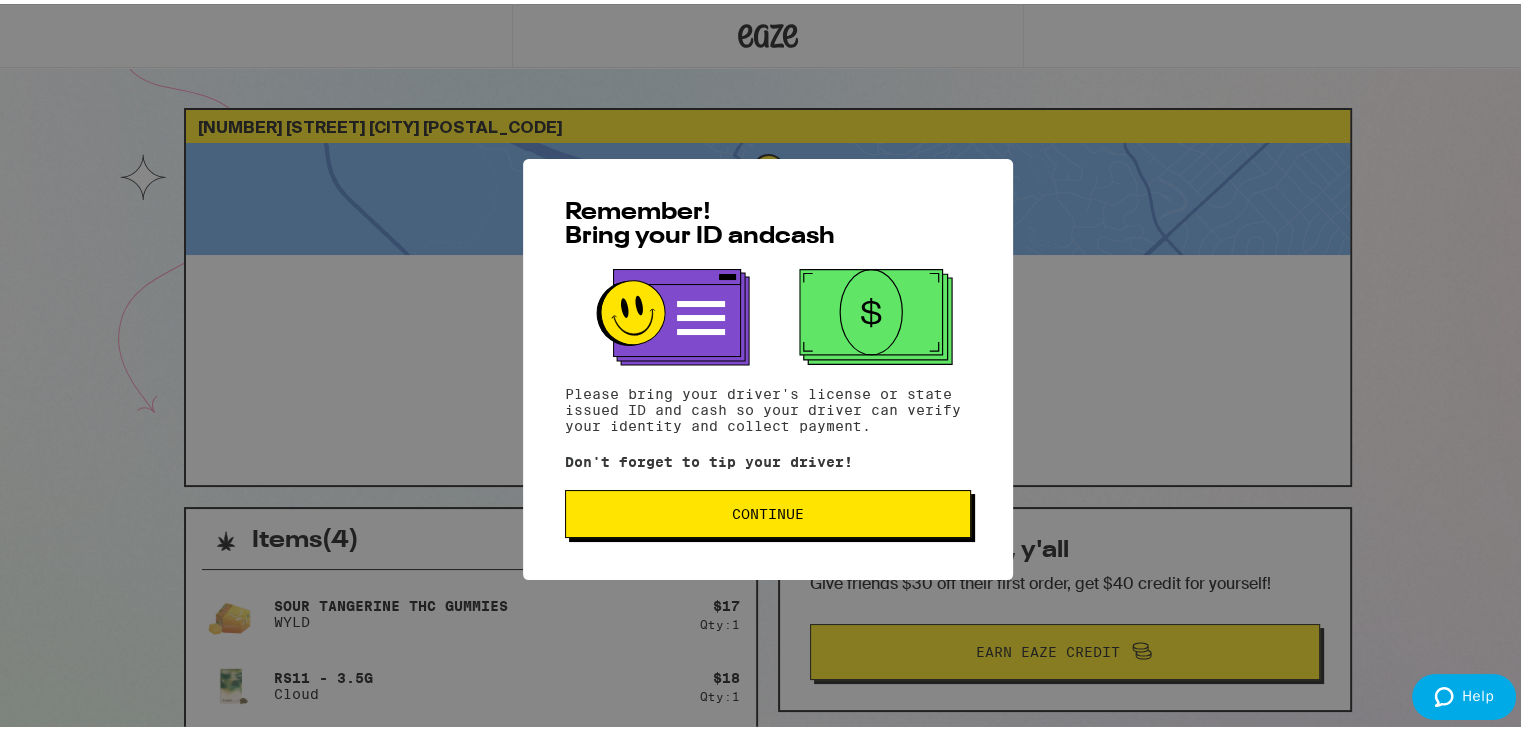 click on "Continue" at bounding box center [768, 510] 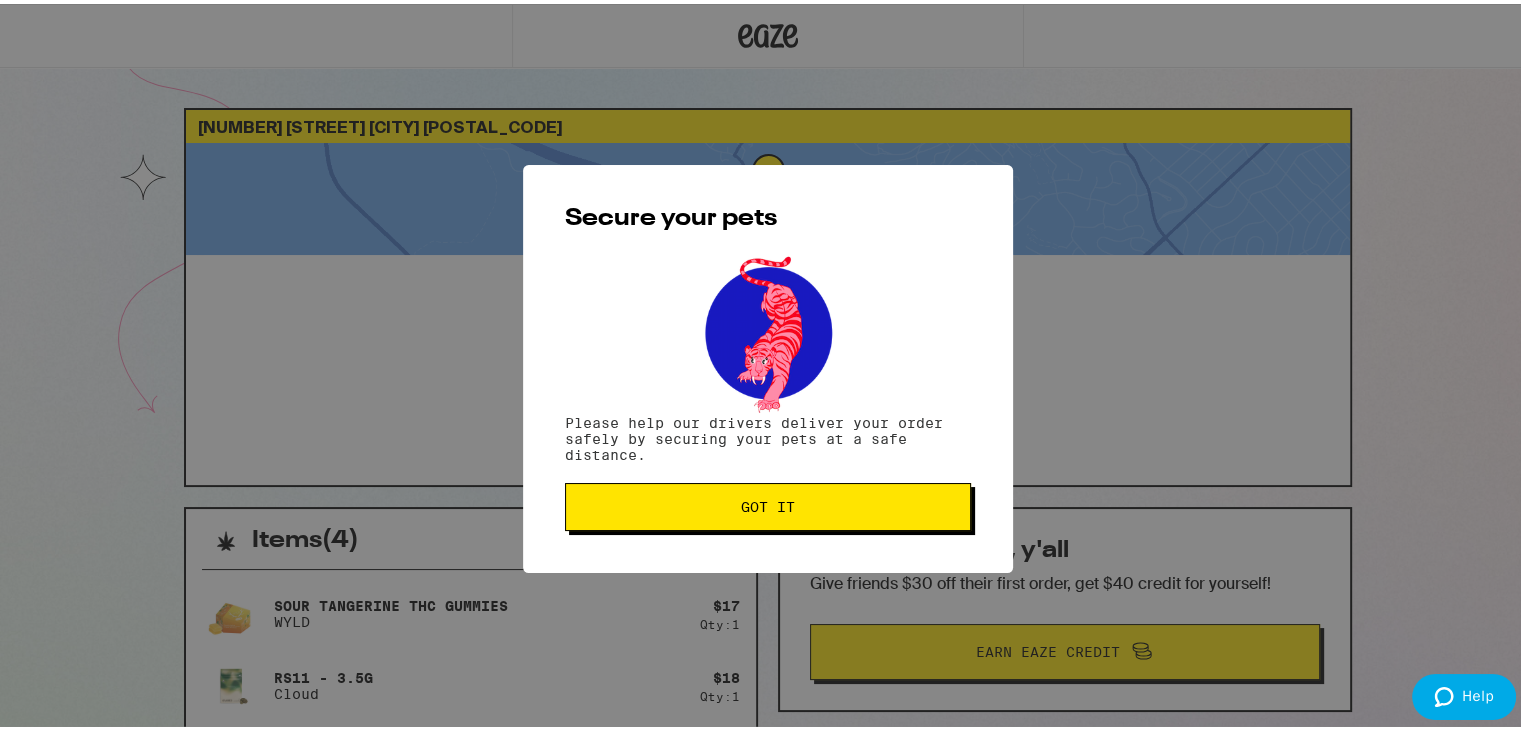 click on "Got it" at bounding box center [768, 503] 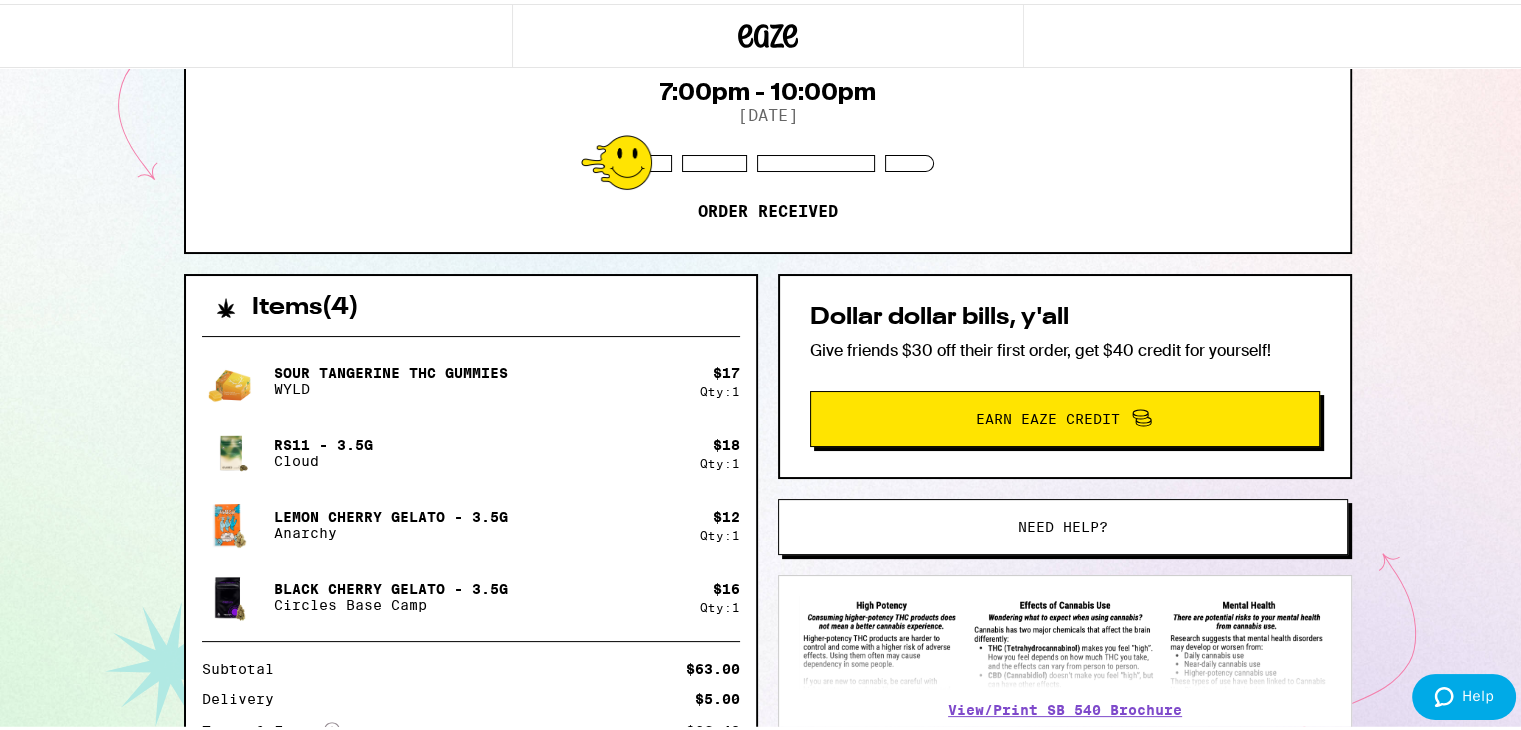 scroll, scrollTop: 232, scrollLeft: 0, axis: vertical 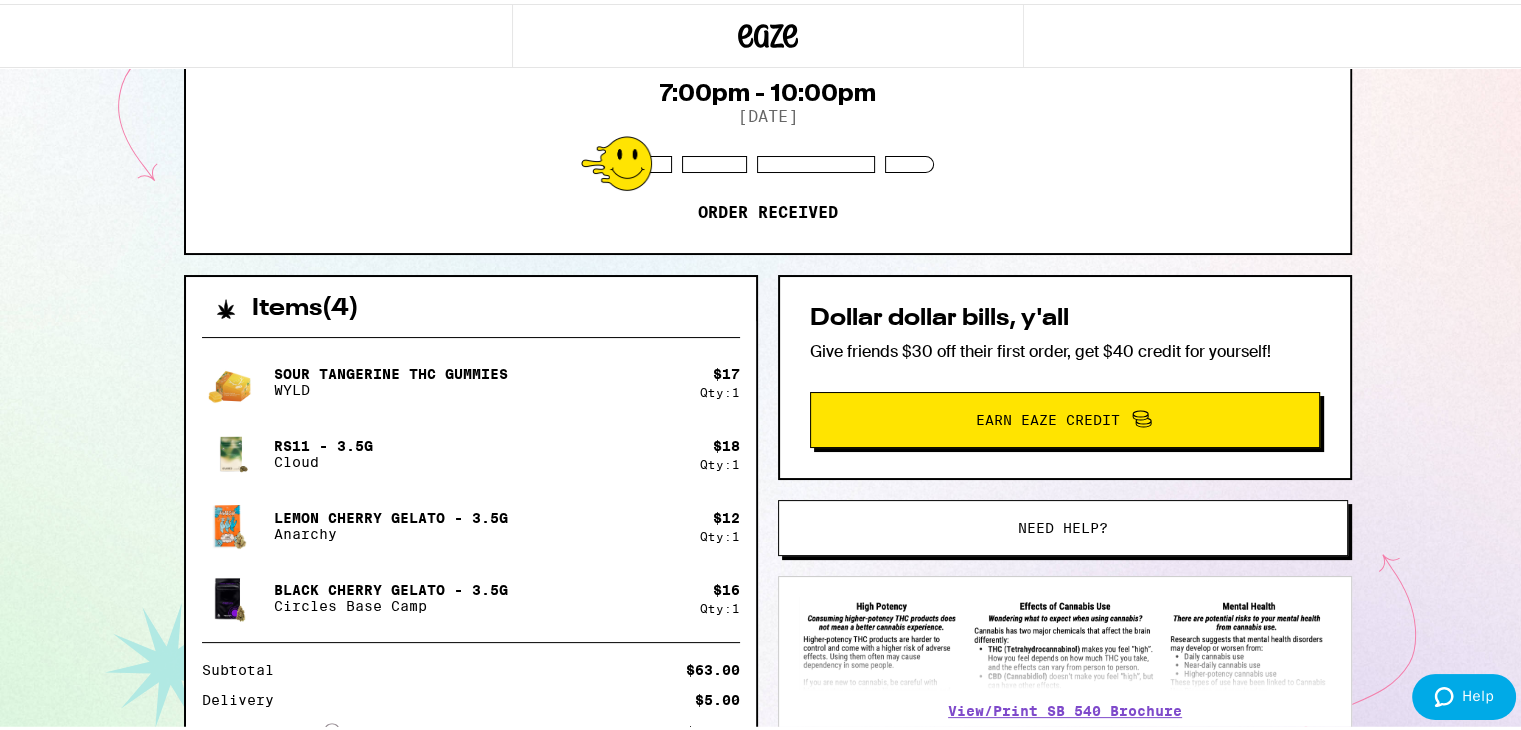 click on "Earn Eaze Credit" at bounding box center [1048, 416] 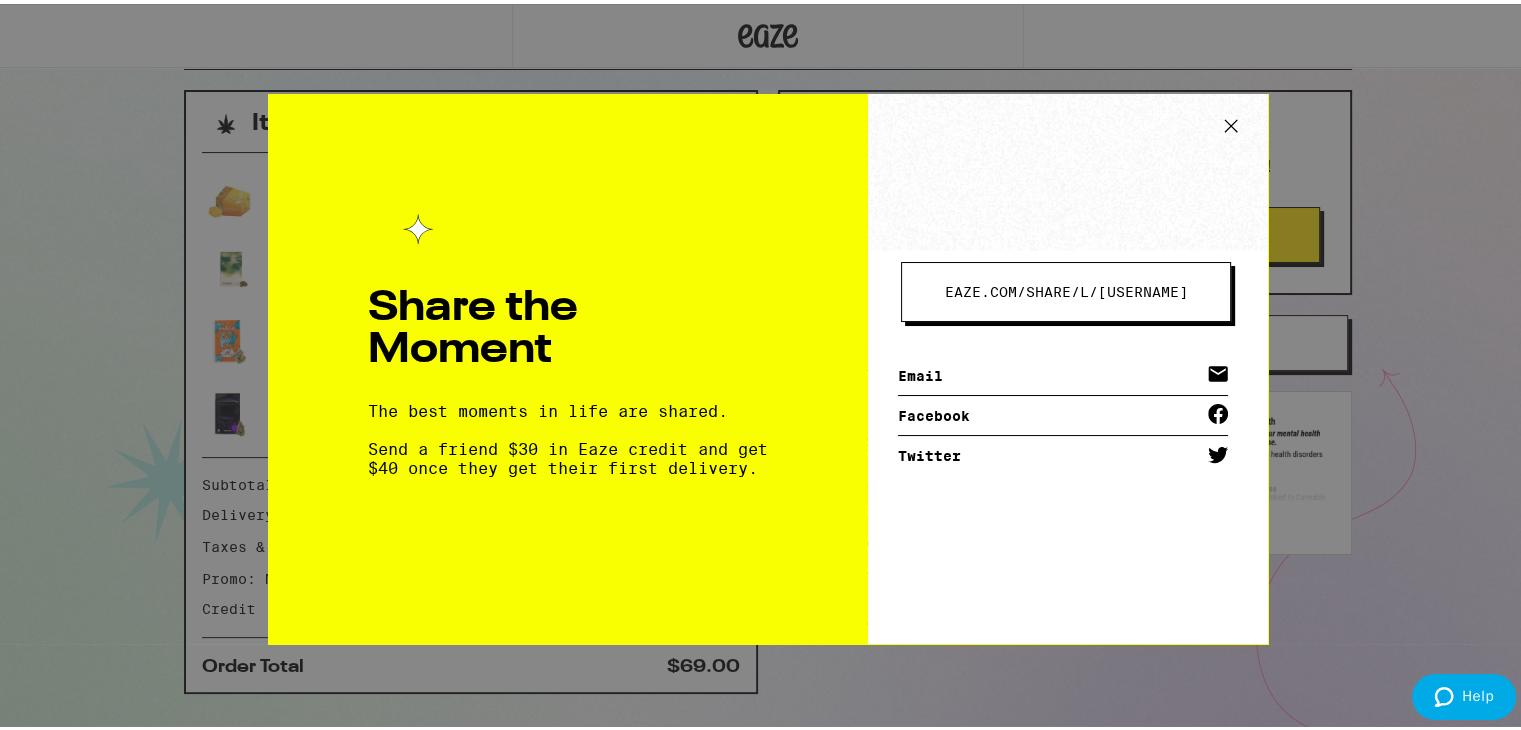 scroll, scrollTop: 416, scrollLeft: 0, axis: vertical 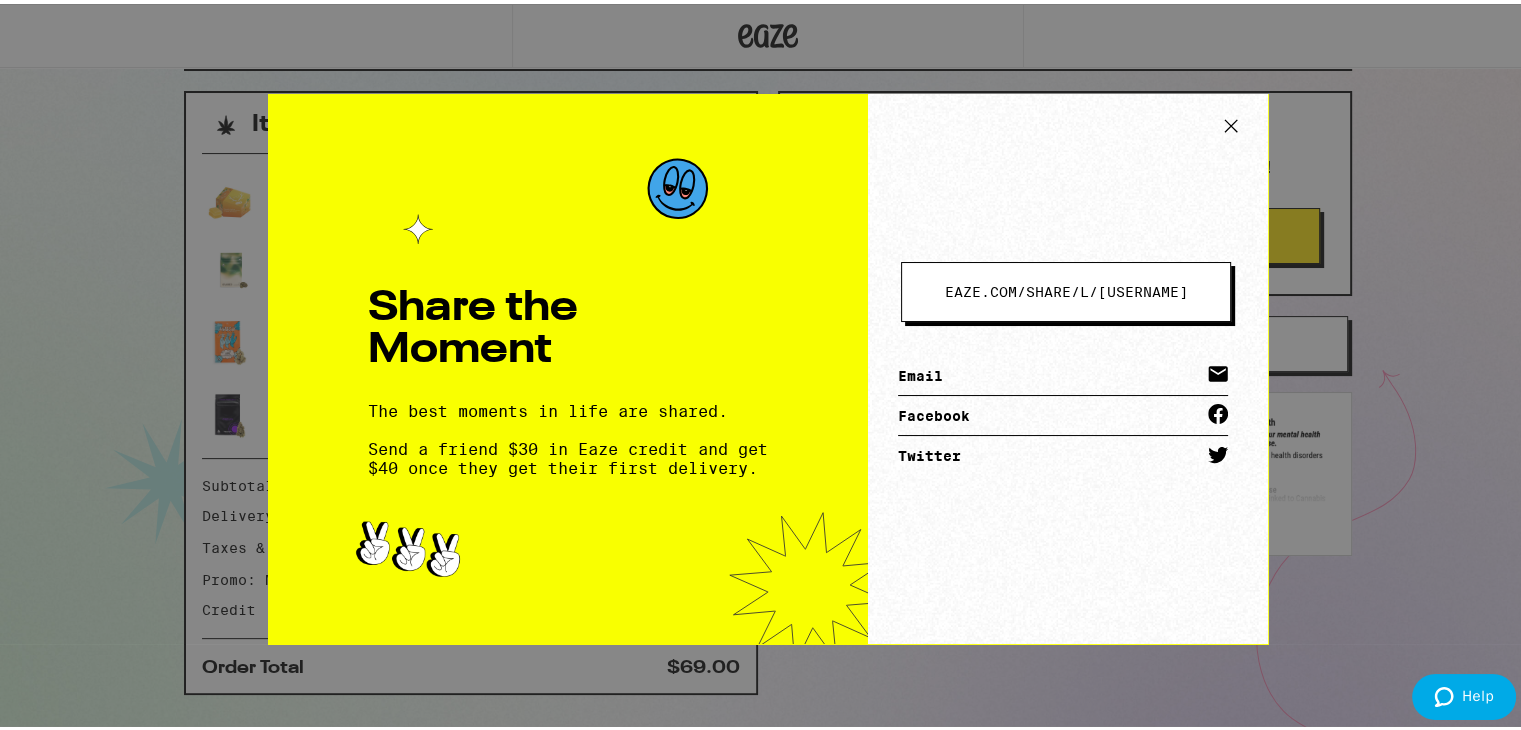 click 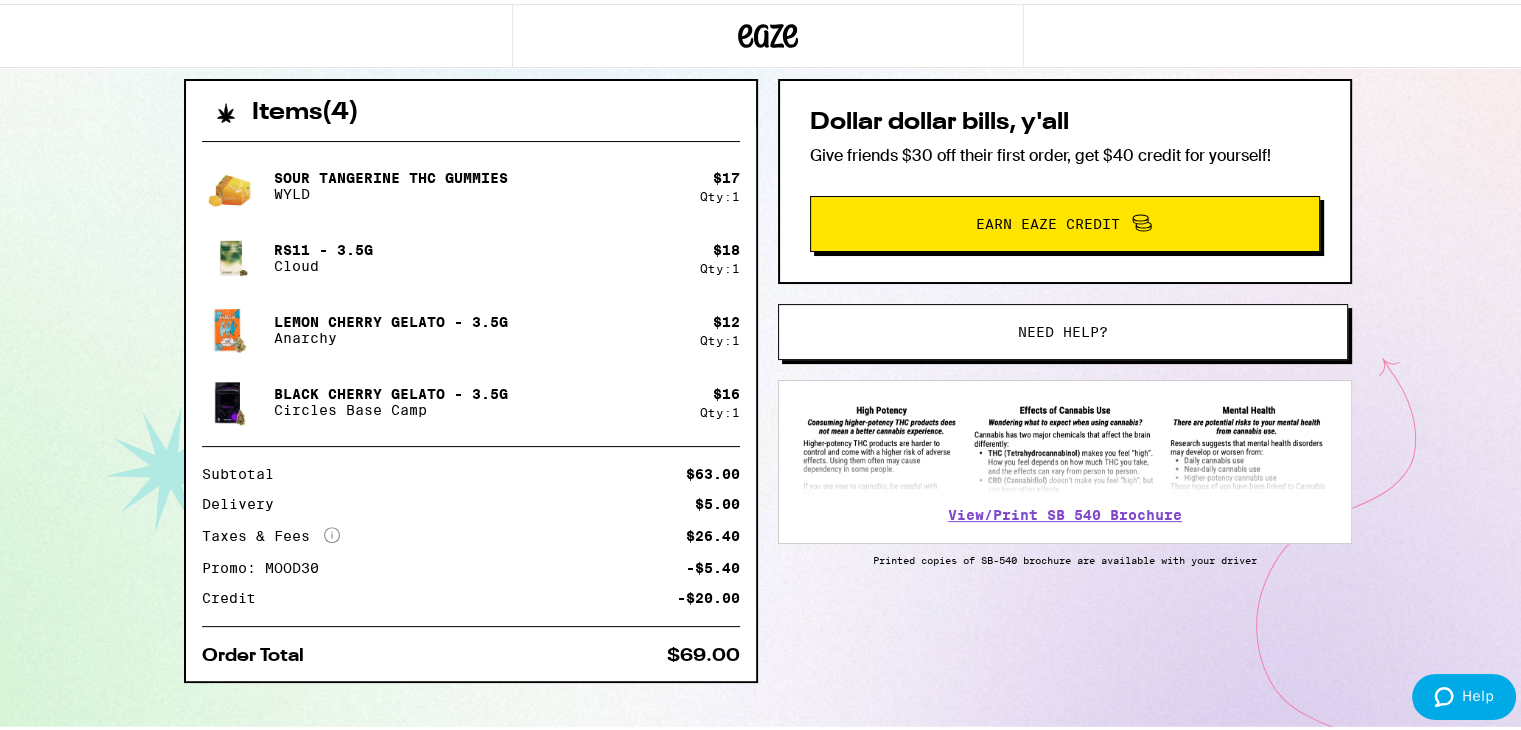 scroll, scrollTop: 0, scrollLeft: 0, axis: both 